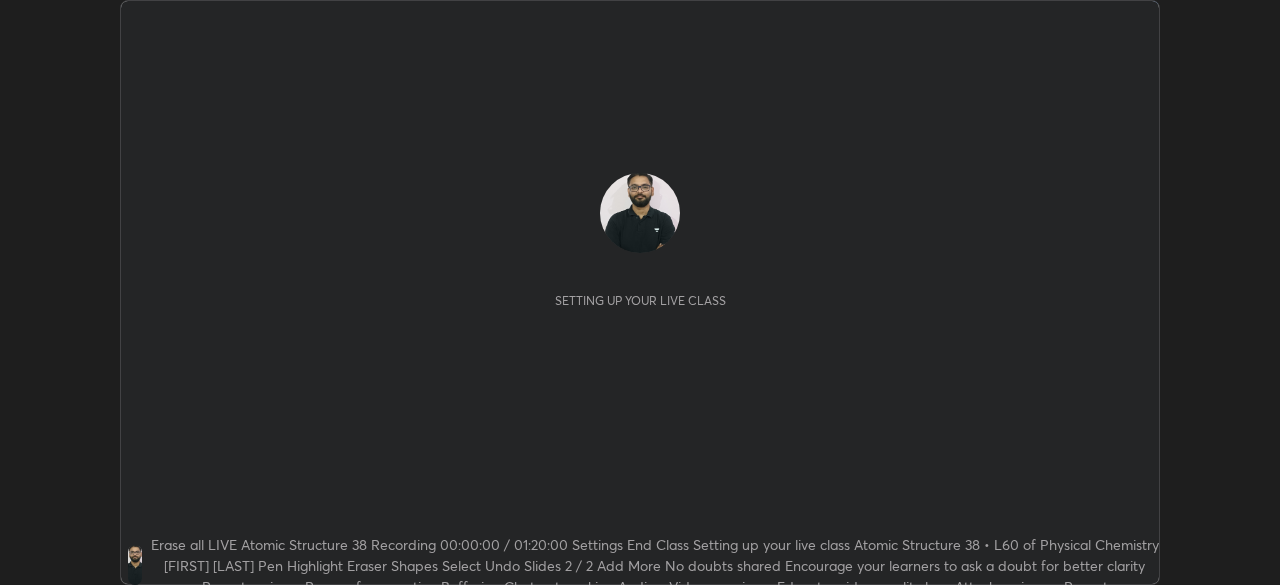 scroll, scrollTop: 0, scrollLeft: 0, axis: both 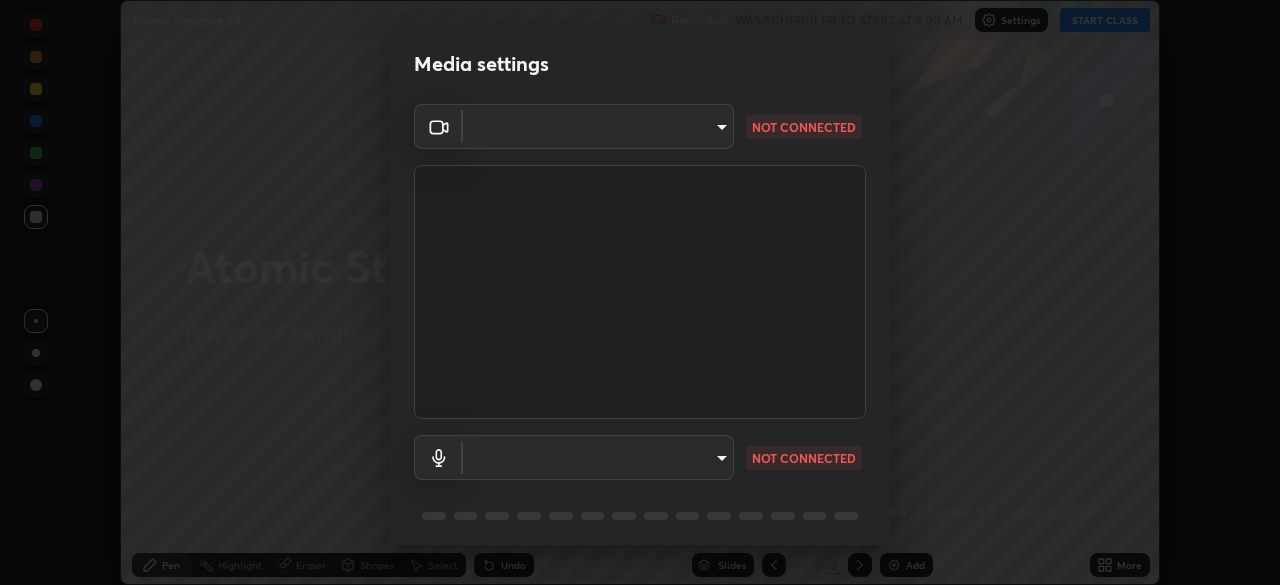 type on "c5250e0033f86073e47e35d4847cc9c1a24b245f2a7491fcad8566f42c24f5f3" 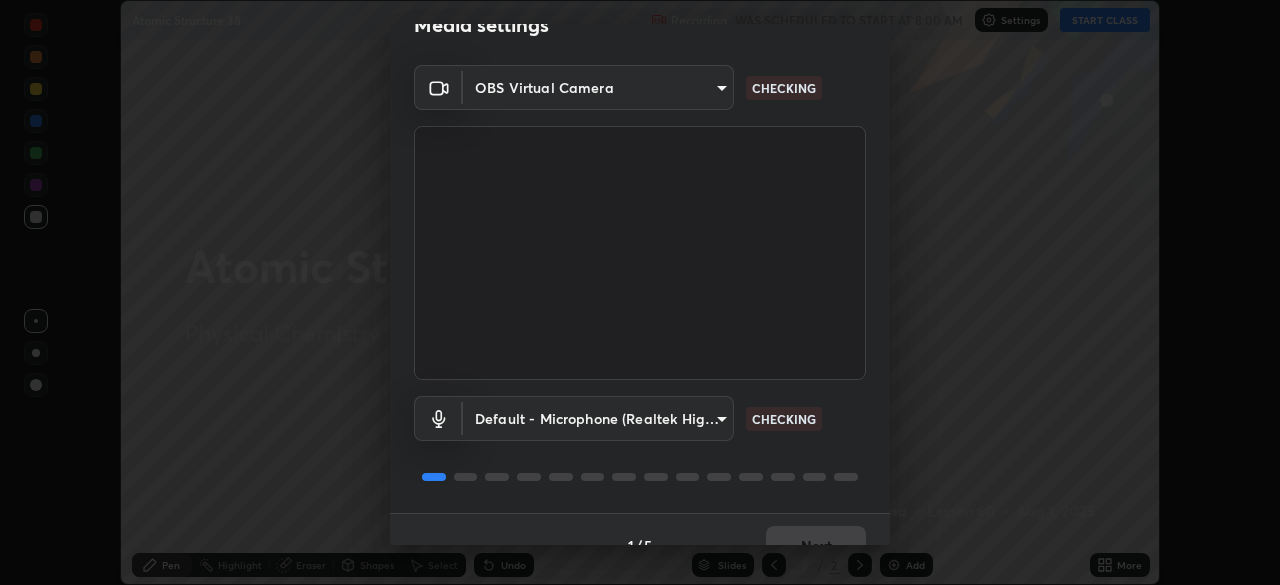 scroll, scrollTop: 71, scrollLeft: 0, axis: vertical 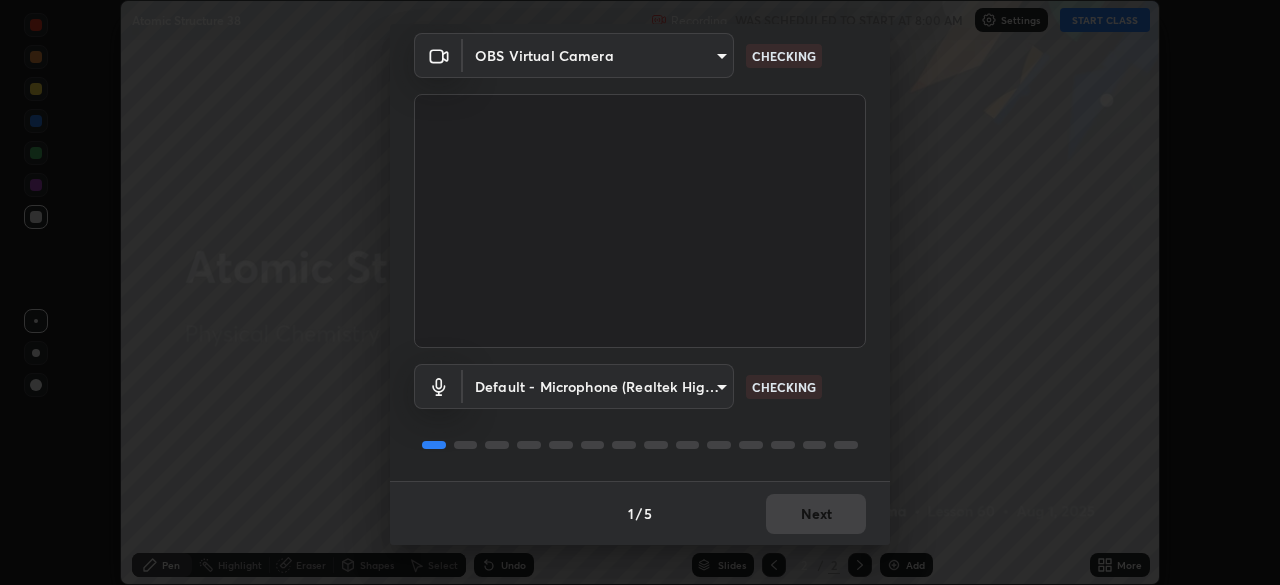 click on "Erase all Atomic Structure 38 Recording WAS SCHEDULED TO START AT  8:00 AM Settings START CLASS Setting up your live class Atomic Structure 38 • L60 of Physical Chemistry [FIRST] [LAST] Pen Highlight Eraser Shapes Select Undo Slides 2 / 2 Add More No doubts shared Encourage your learners to ask a doubt for better clarity Report an issue Reason for reporting Buffering Chat not working Audio - Video sync issue Educator video quality low ​ Attach an image Report Media settings OBS Virtual Camera [HASH] CHECKING Default - Microphone (Realtek High Definition Audio) default CHECKING 1 / 5 Next" at bounding box center (640, 292) 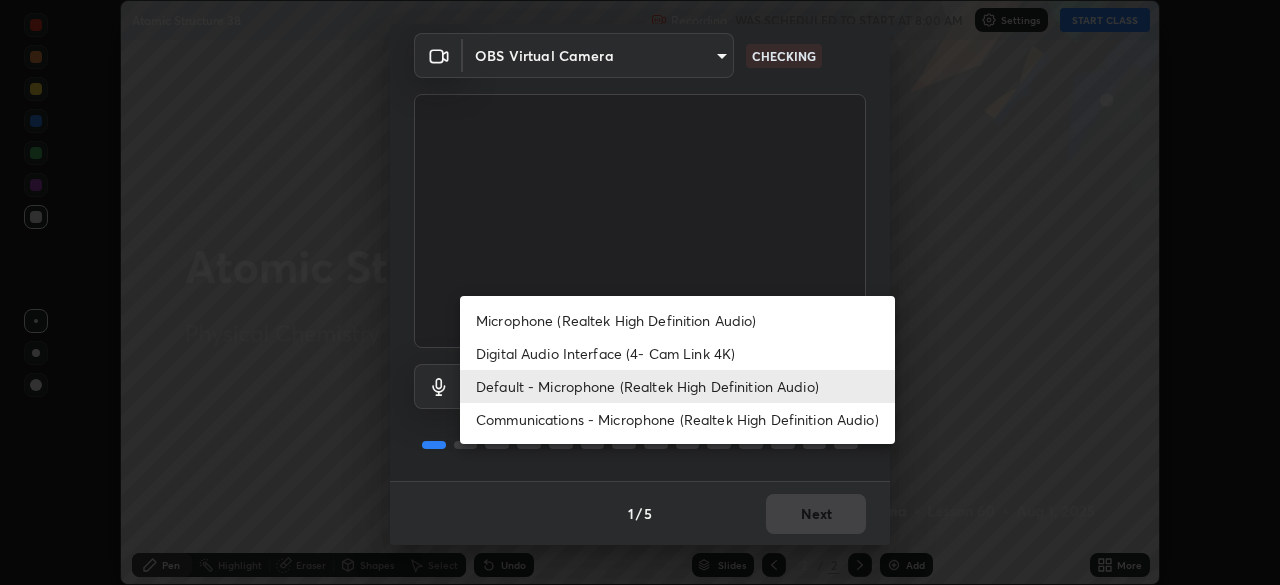 click on "Digital Audio Interface (4- Cam Link 4K)" at bounding box center (677, 353) 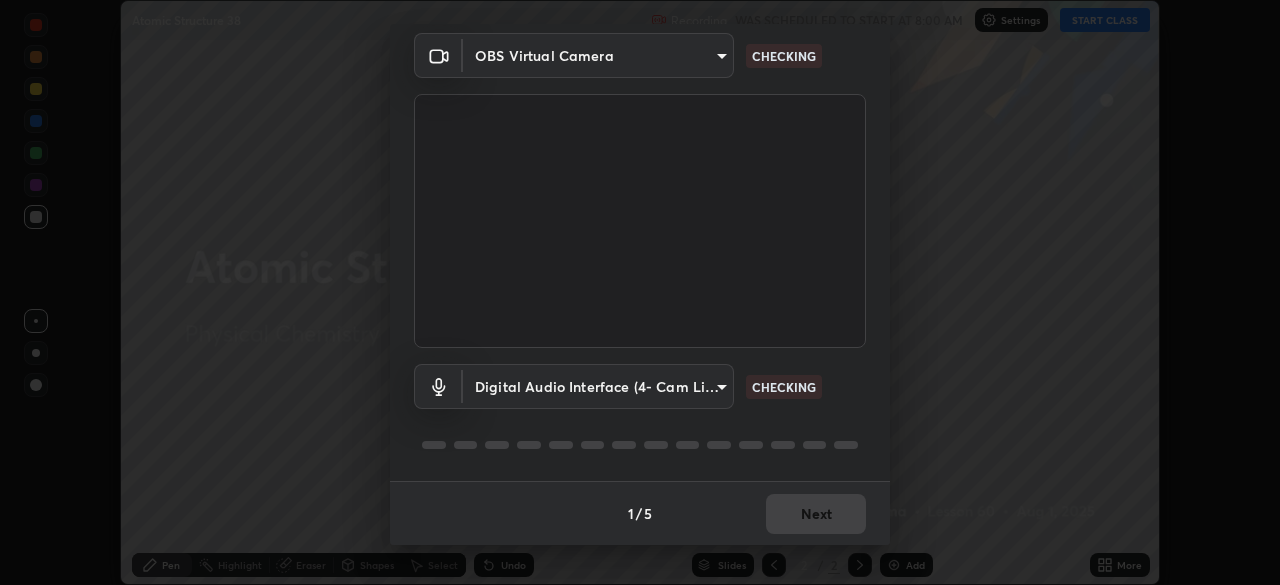 click on "Erase all Atomic Structure 38 Recording WAS SCHEDULED TO START AT  8:00 AM Settings START CLASS Setting up your live class Atomic Structure 38 • L60 of Physical Chemistry [FIRST] [LAST] Pen Highlight Eraser Shapes Select Undo Slides 2 / 2 Add More No doubts shared Encourage your learners to ask a doubt for better clarity Report an issue Reason for reporting Buffering Chat not working Audio - Video sync issue Educator video quality low ​ Attach an image Report Media settings OBS Virtual Camera [HASH] CHECKING Digital Audio Interface (4- Cam Link 4K) [HASH] CHECKING 1 / 5 Next Microphone (Realtek High Definition Audio) Digital Audio Interface (4- Cam Link 4K) Default - Microphone (Realtek High Definition Audio) Communications - Microphone (Realtek High Definition Audio)" at bounding box center [640, 292] 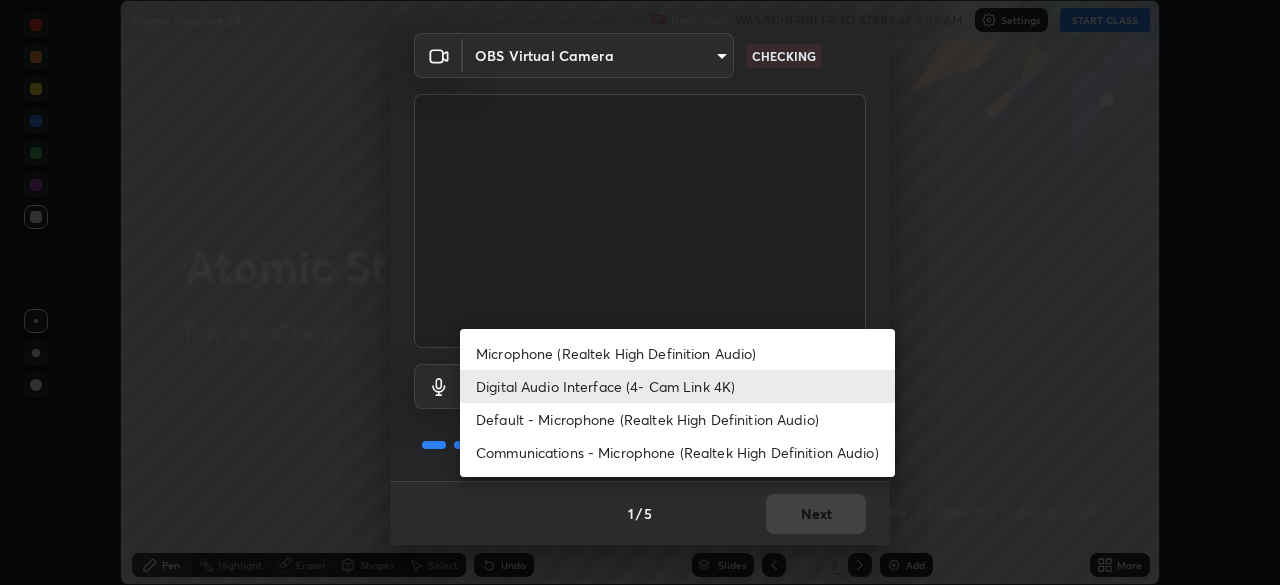 click on "Default - Microphone (Realtek High Definition Audio)" at bounding box center [677, 419] 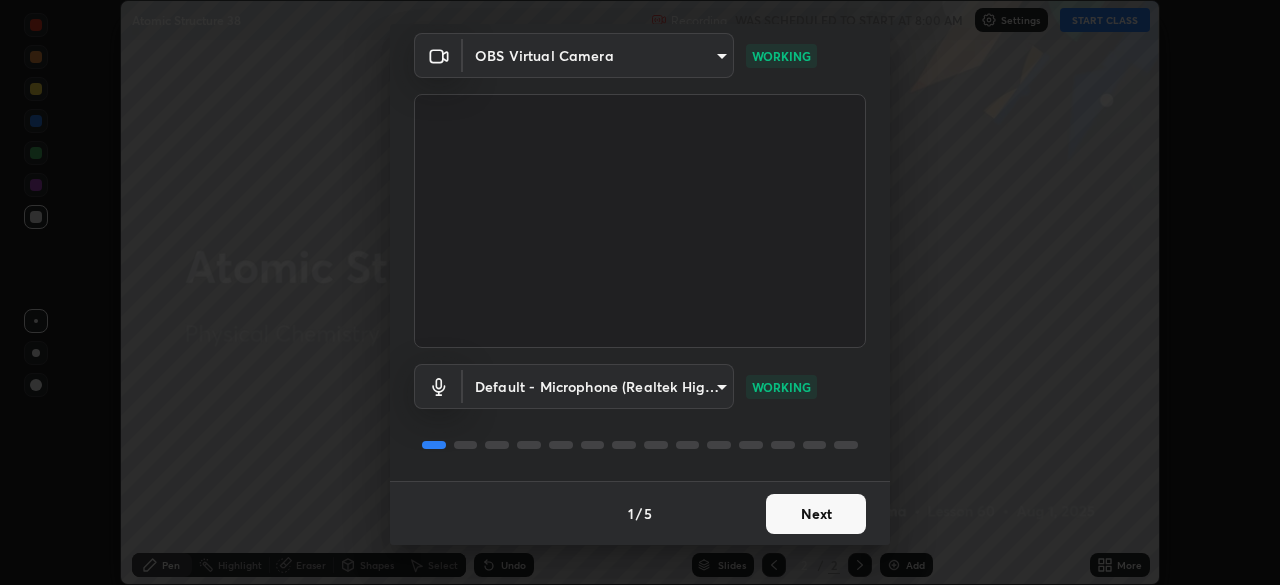 click on "Next" at bounding box center (816, 514) 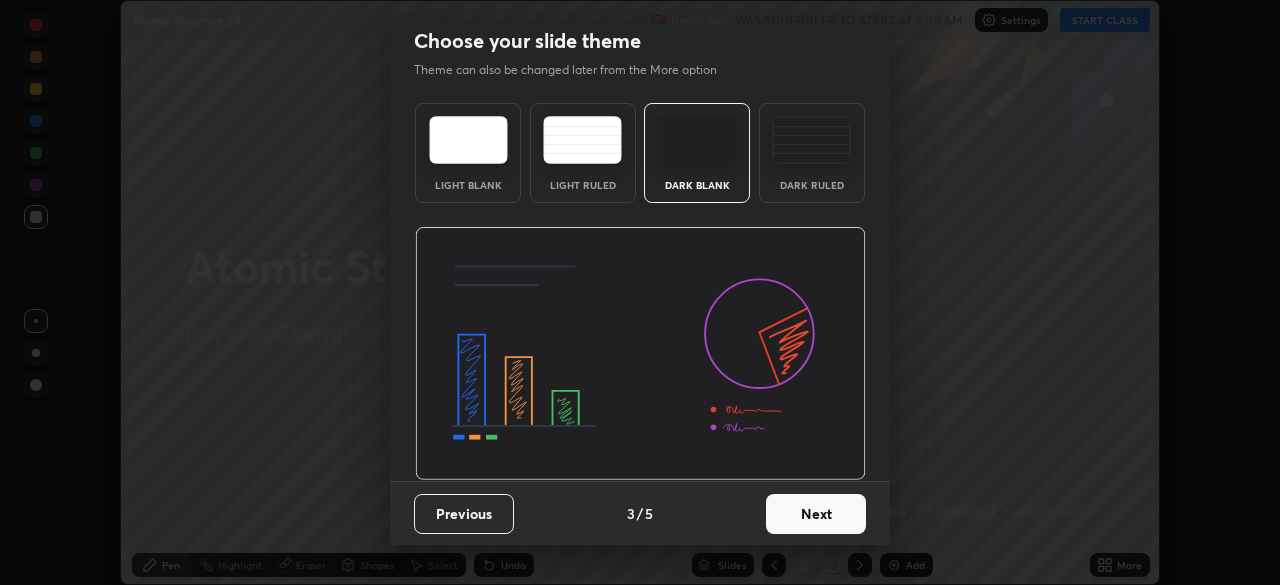 scroll, scrollTop: 0, scrollLeft: 0, axis: both 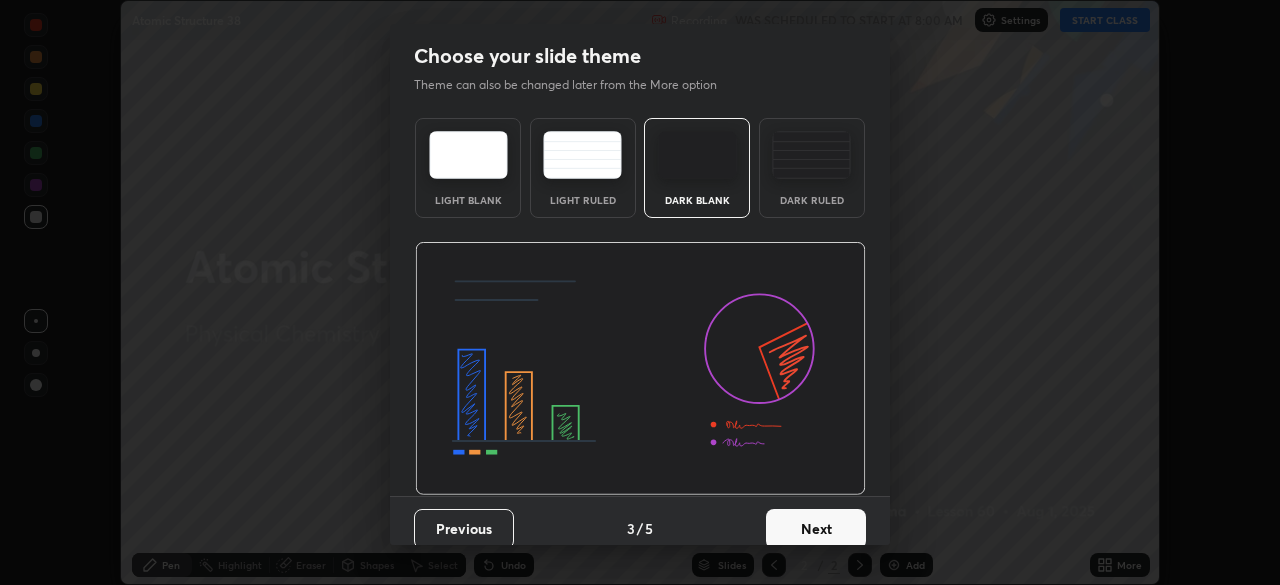 click on "Next" at bounding box center (816, 529) 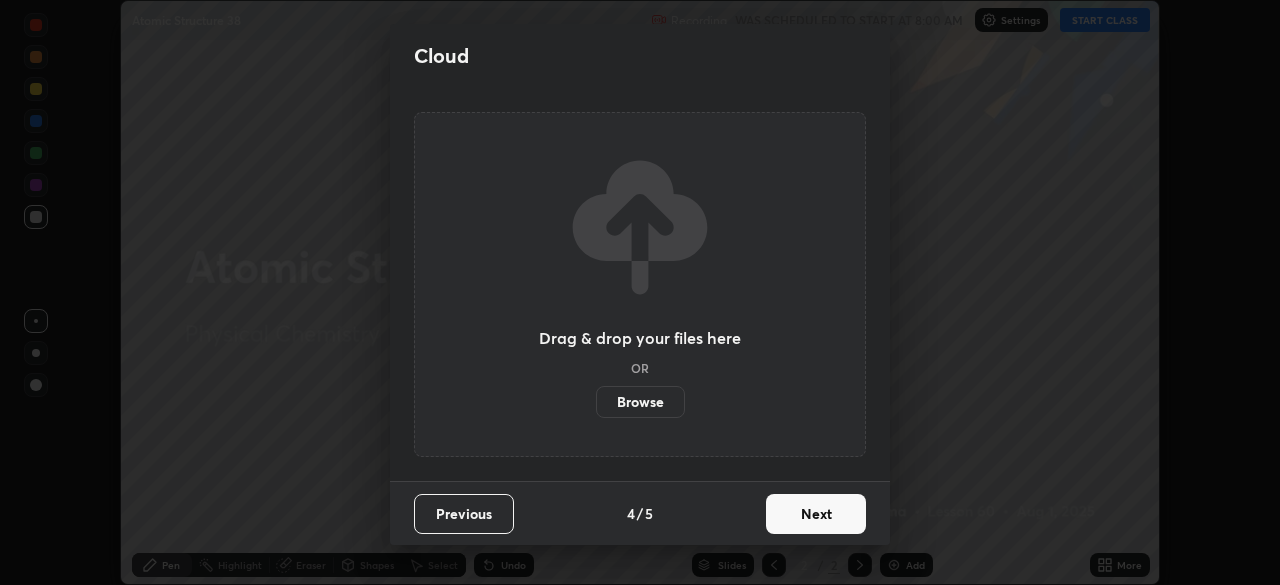 click on "Next" at bounding box center (816, 514) 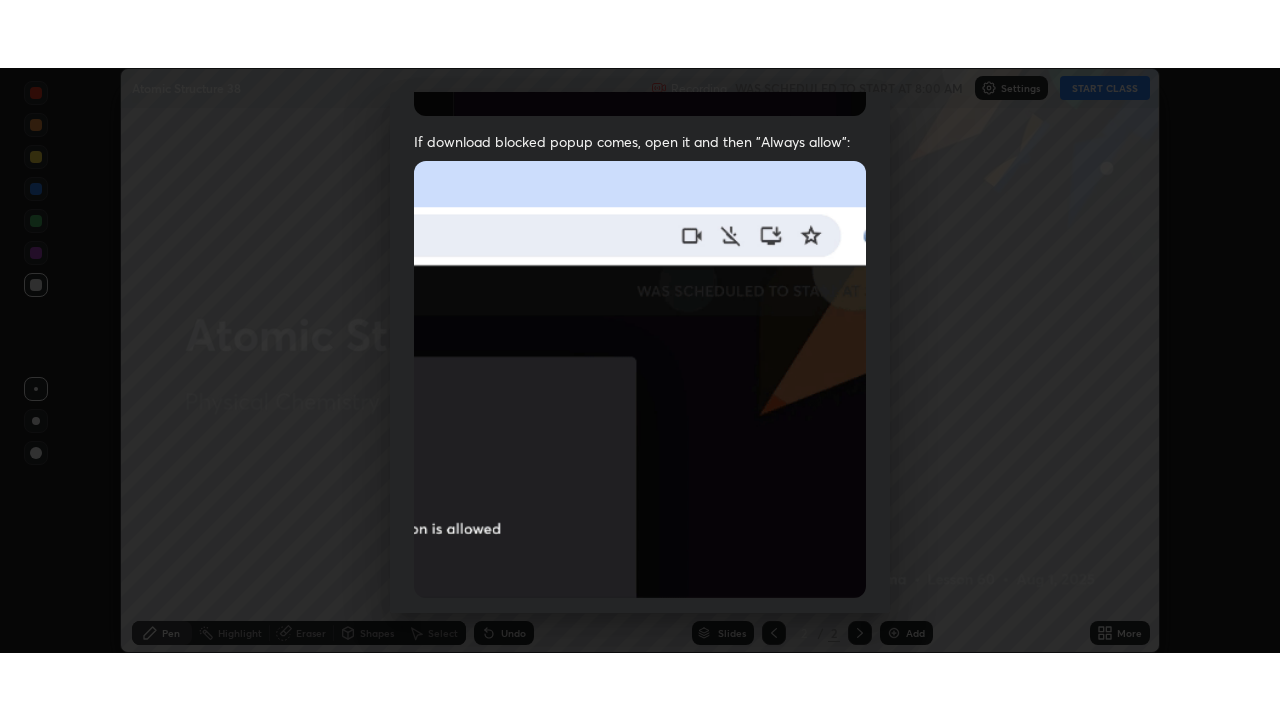 scroll, scrollTop: 479, scrollLeft: 0, axis: vertical 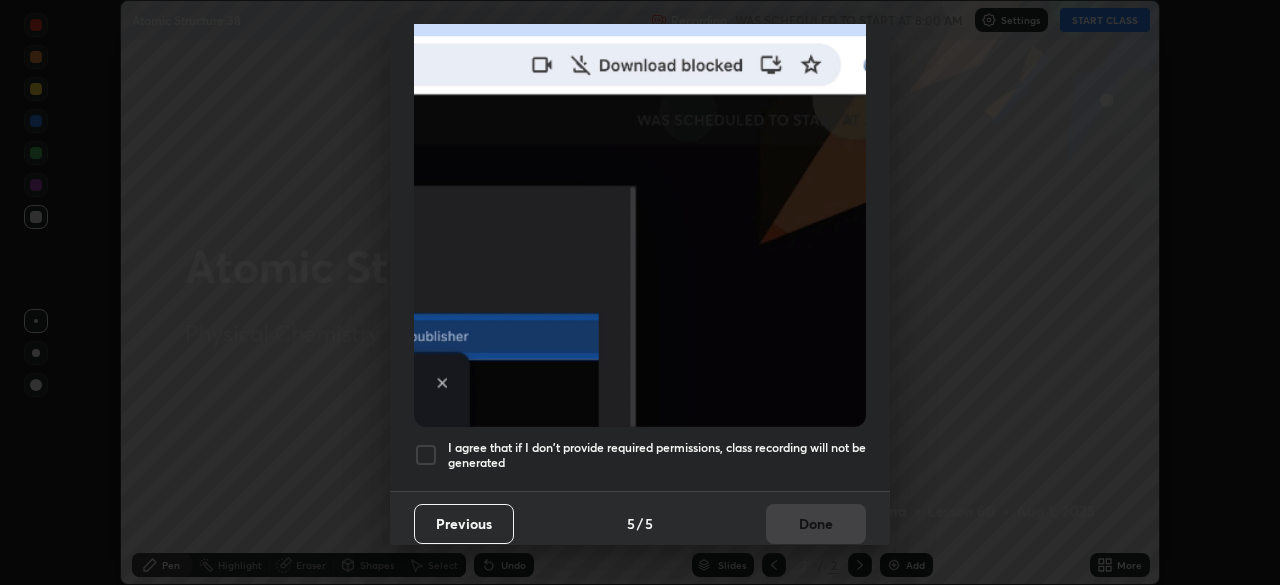 click on "I agree that if I don't provide required permissions, class recording will not be generated" at bounding box center [657, 455] 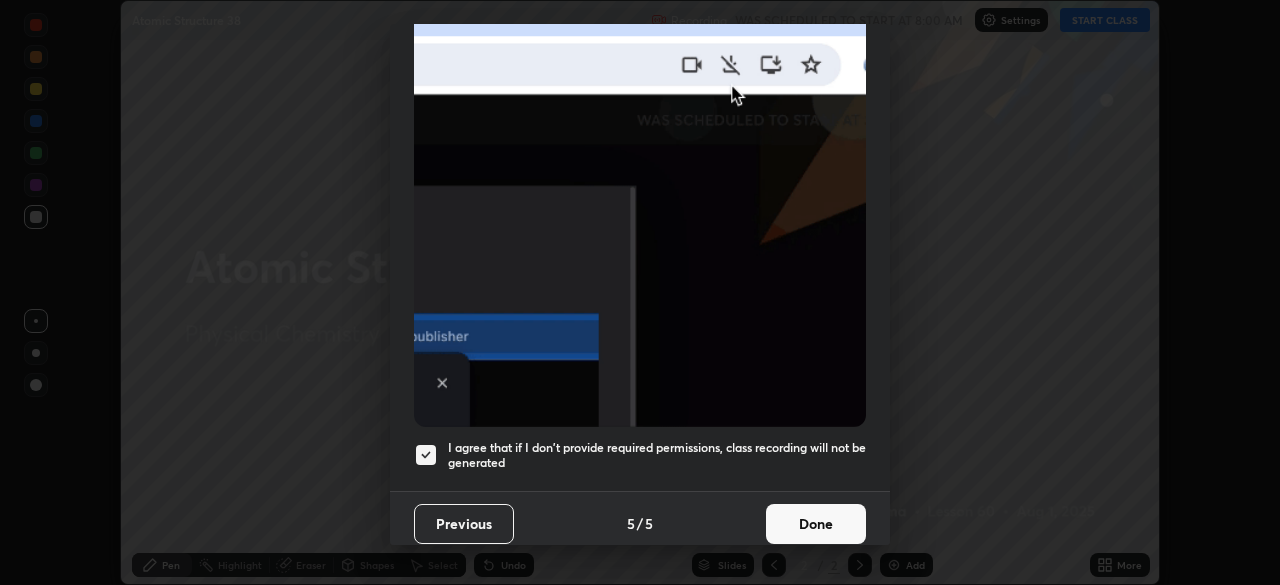 click on "Done" at bounding box center (816, 524) 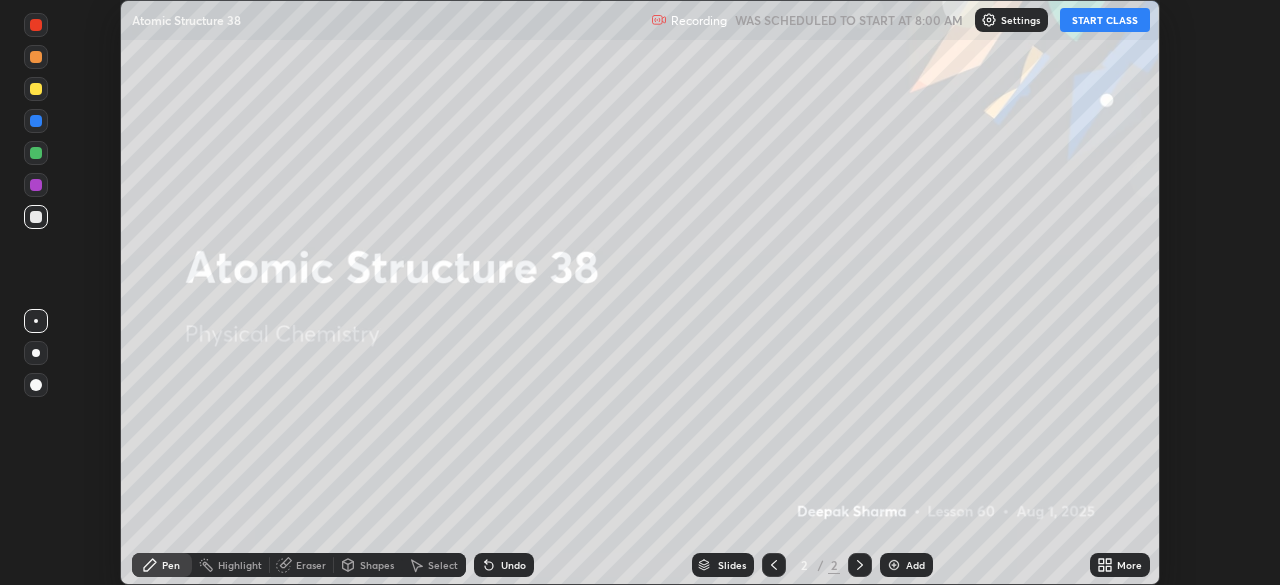 click on "START CLASS" at bounding box center (1105, 20) 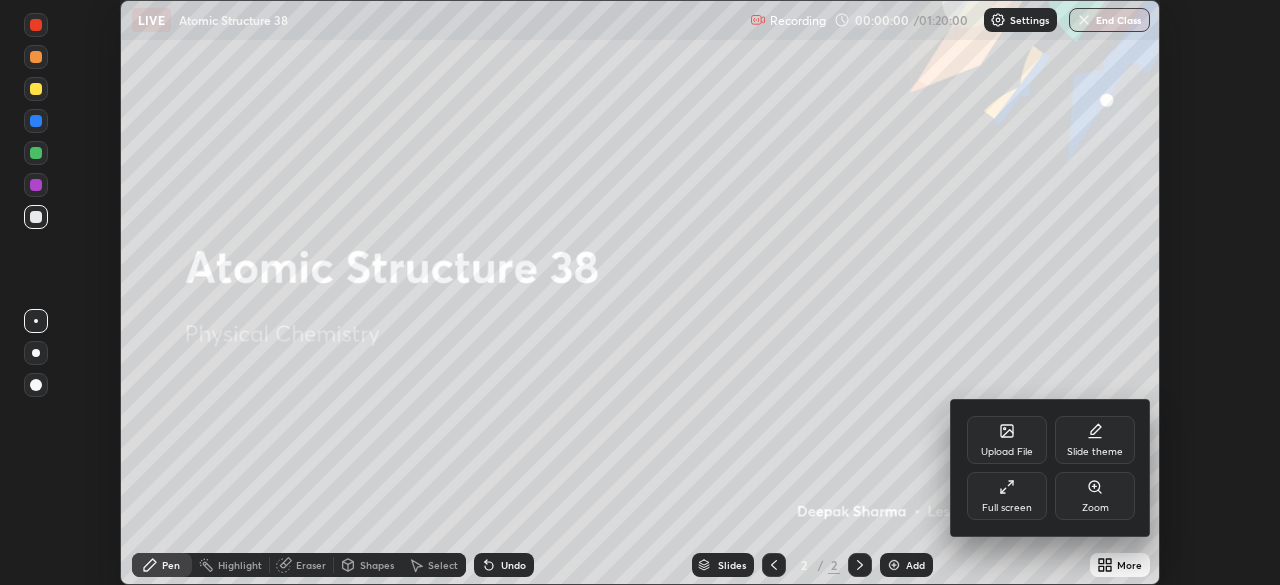 click on "Full screen" at bounding box center [1007, 496] 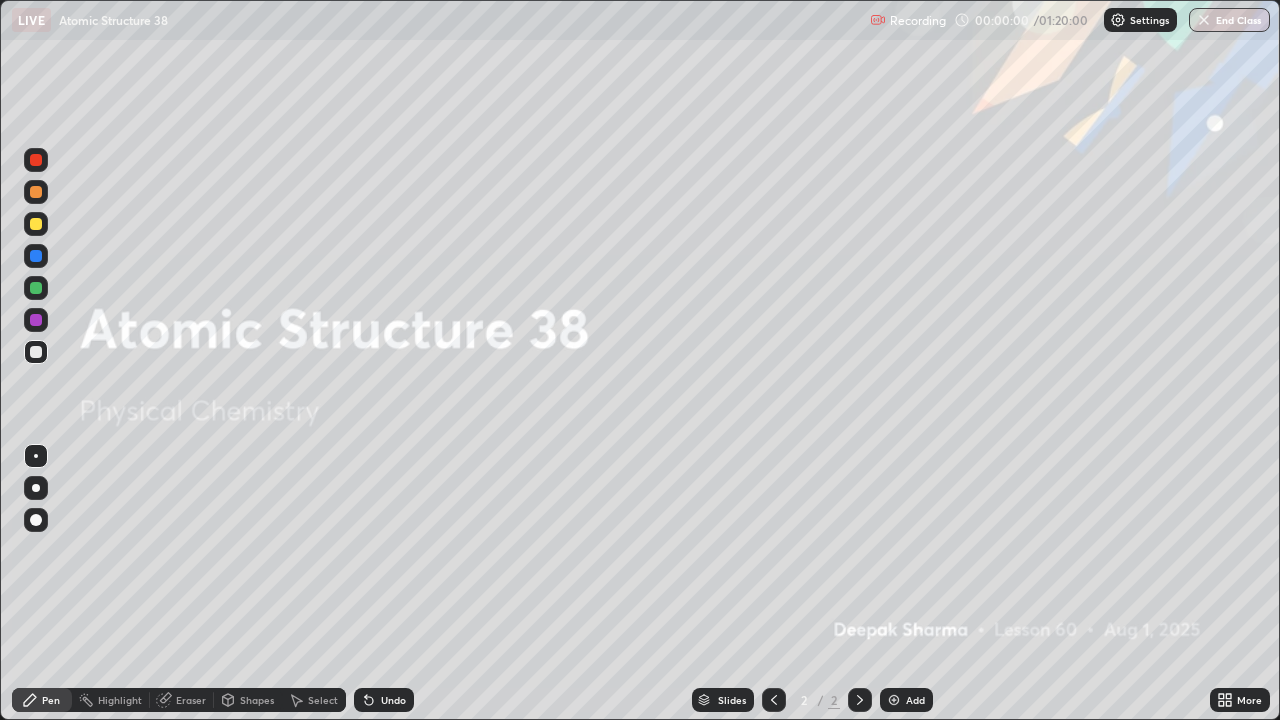 click on "Add" at bounding box center (915, 700) 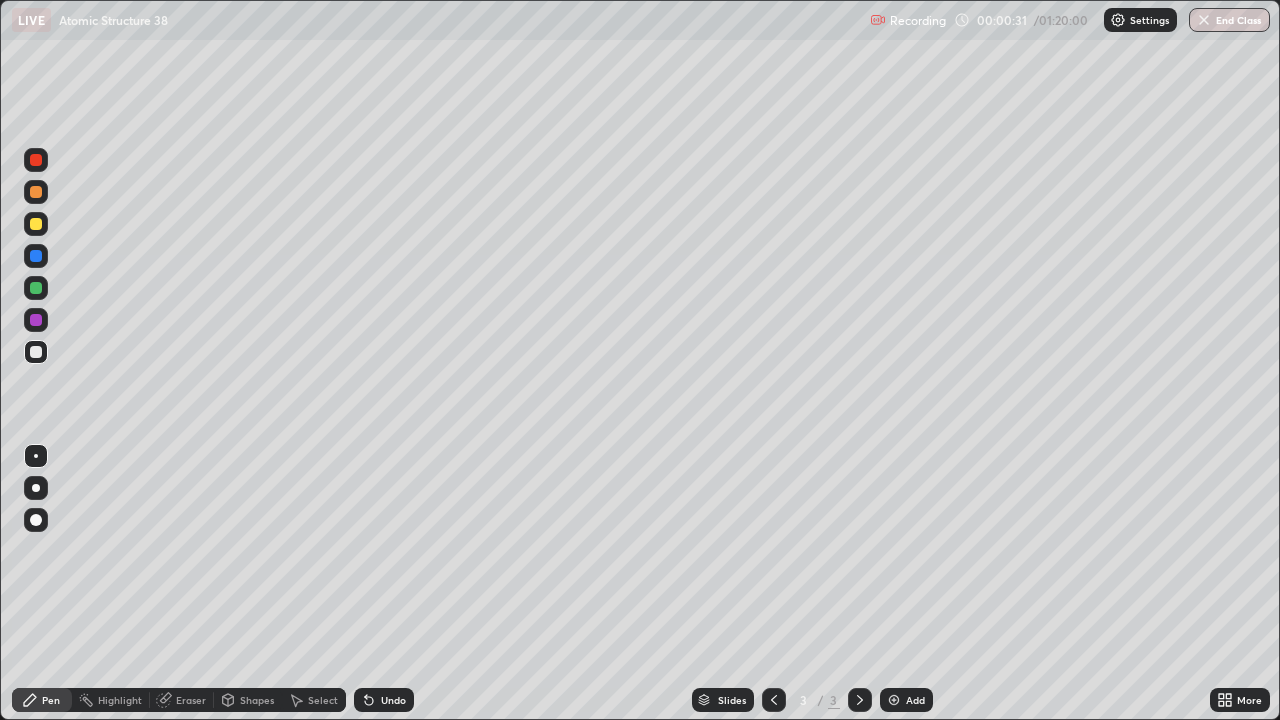 click at bounding box center [36, 224] 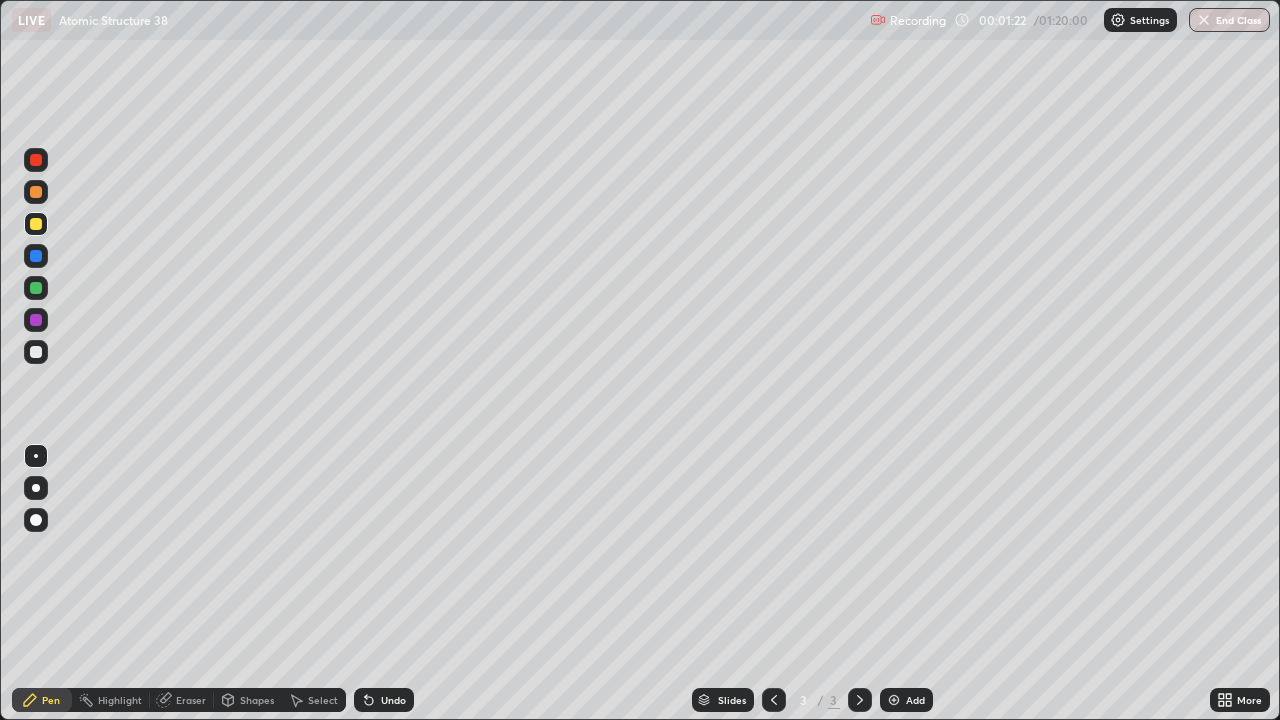 click at bounding box center (36, 288) 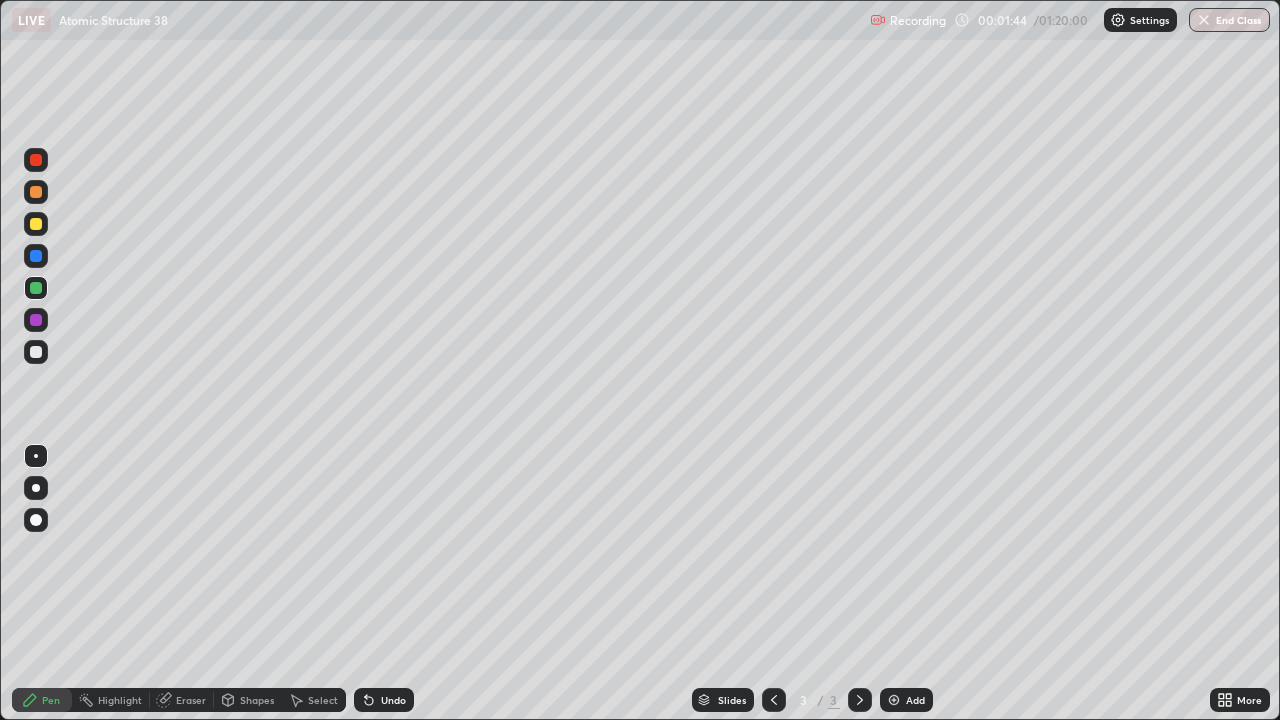 click on "Undo" at bounding box center (393, 700) 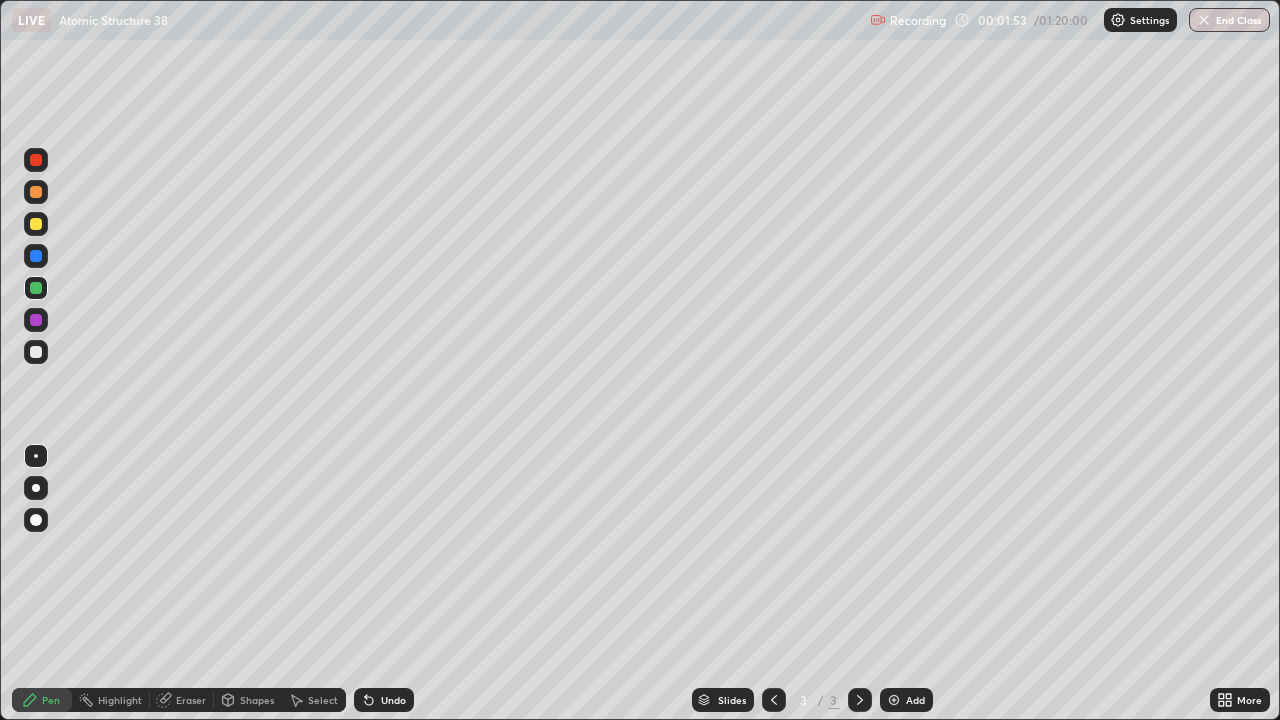 click at bounding box center (36, 352) 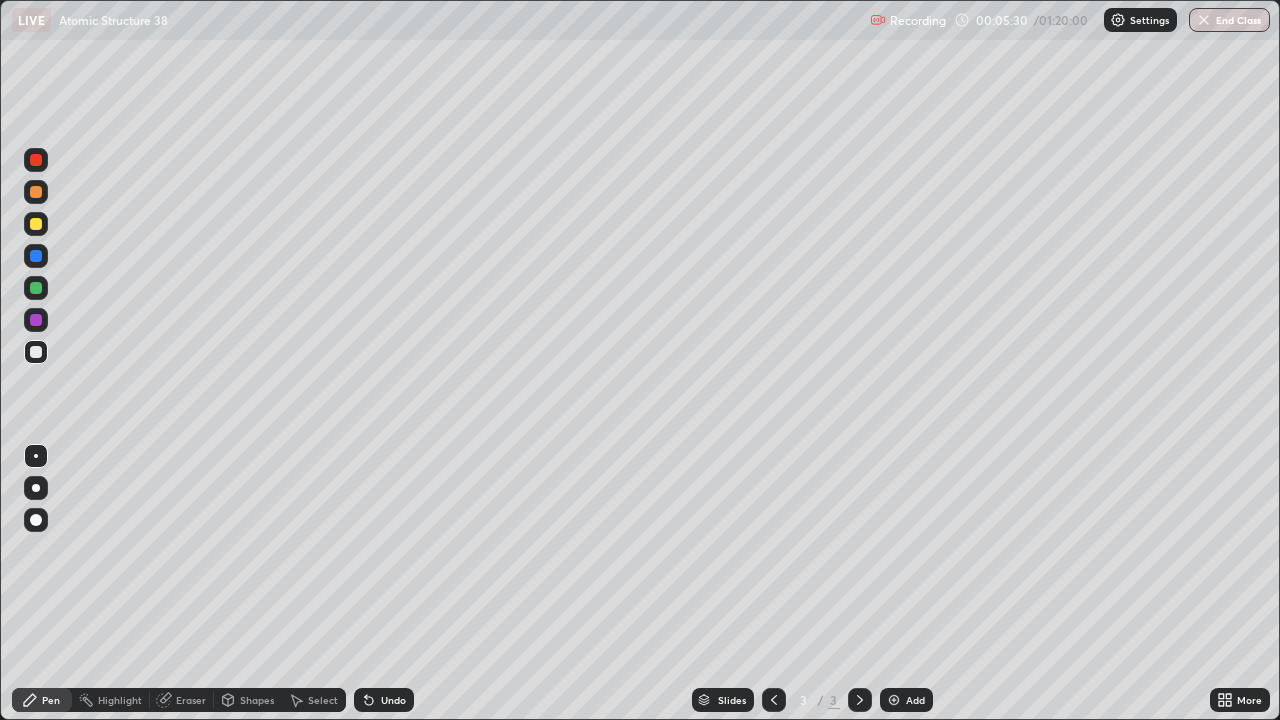 click at bounding box center (894, 700) 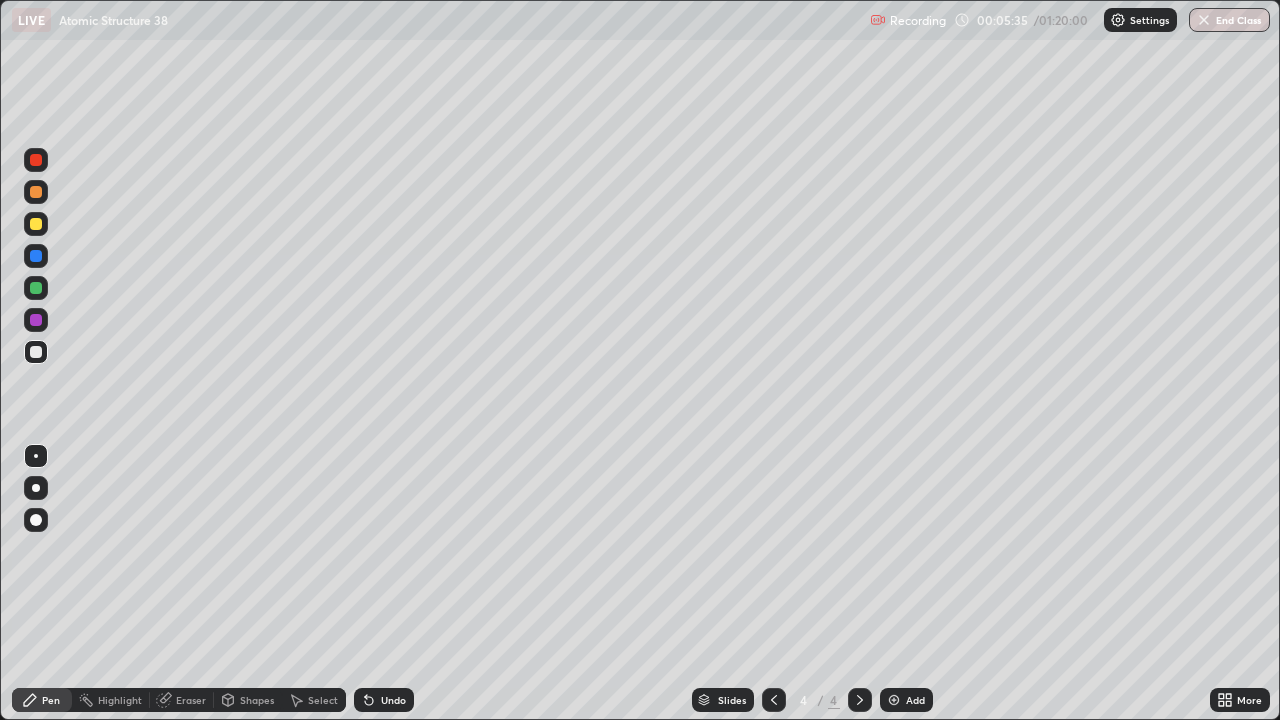 click at bounding box center [36, 224] 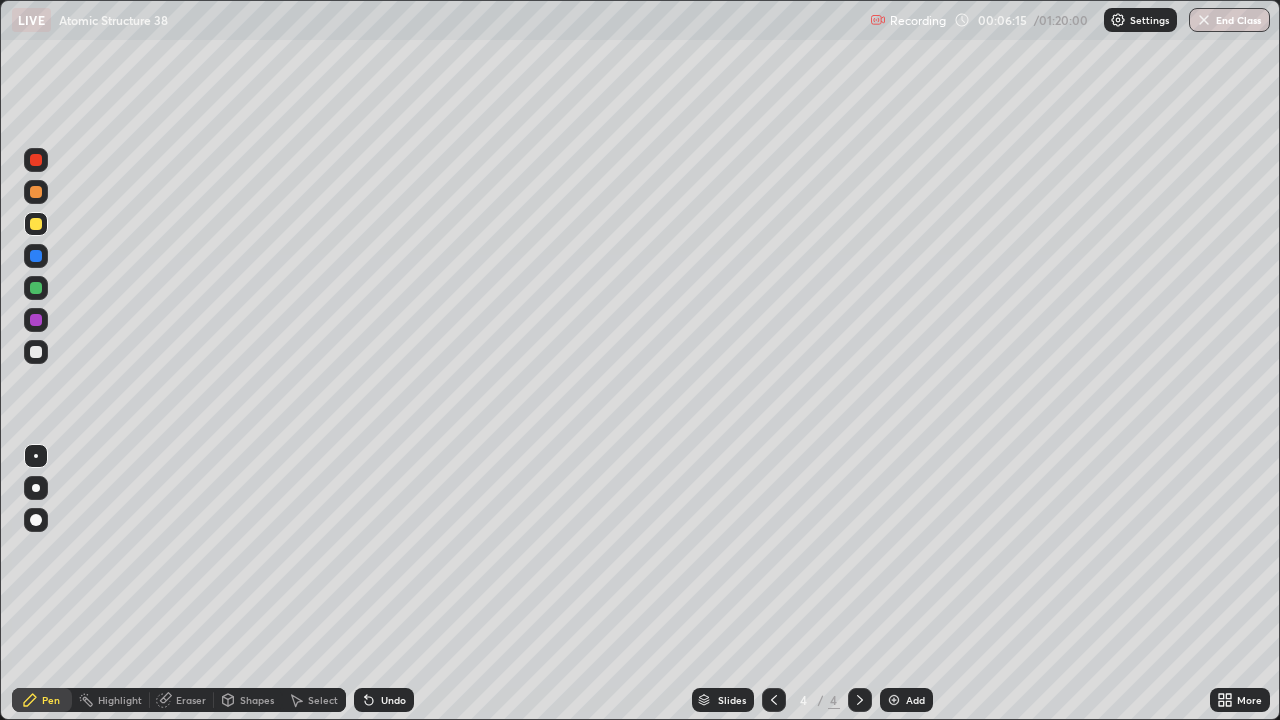 click at bounding box center [36, 288] 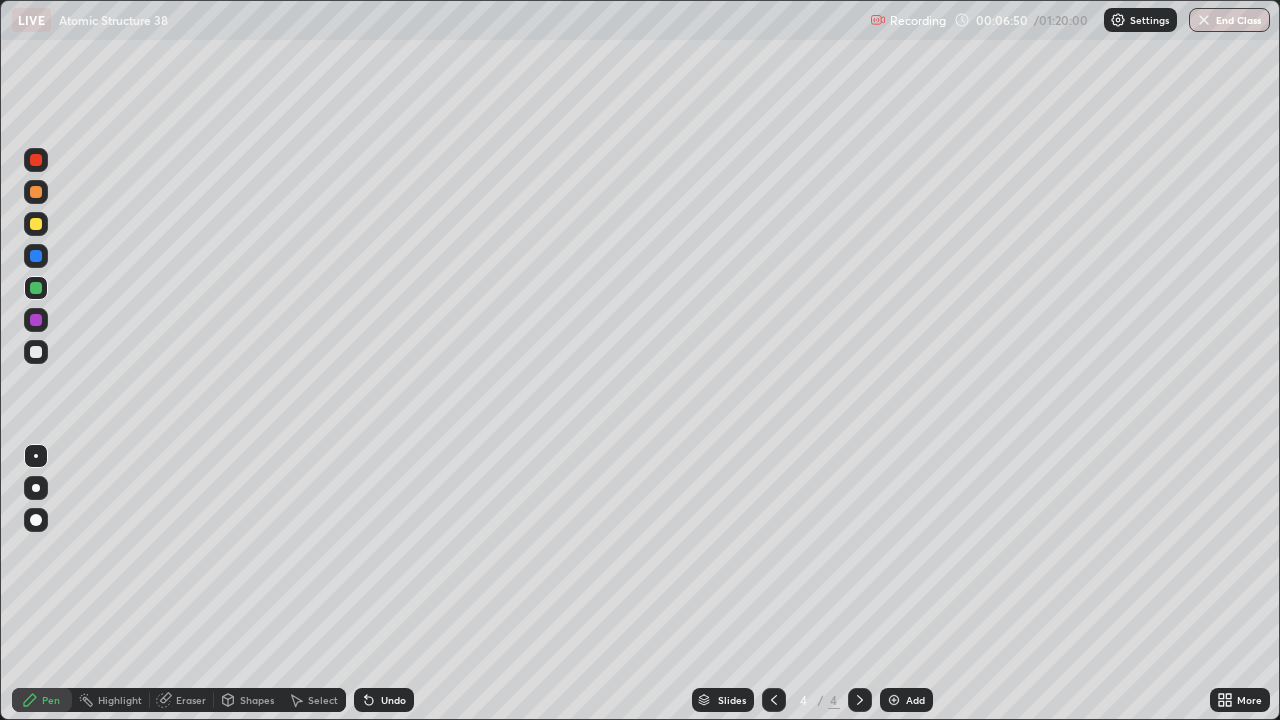 click on "Eraser" at bounding box center [182, 700] 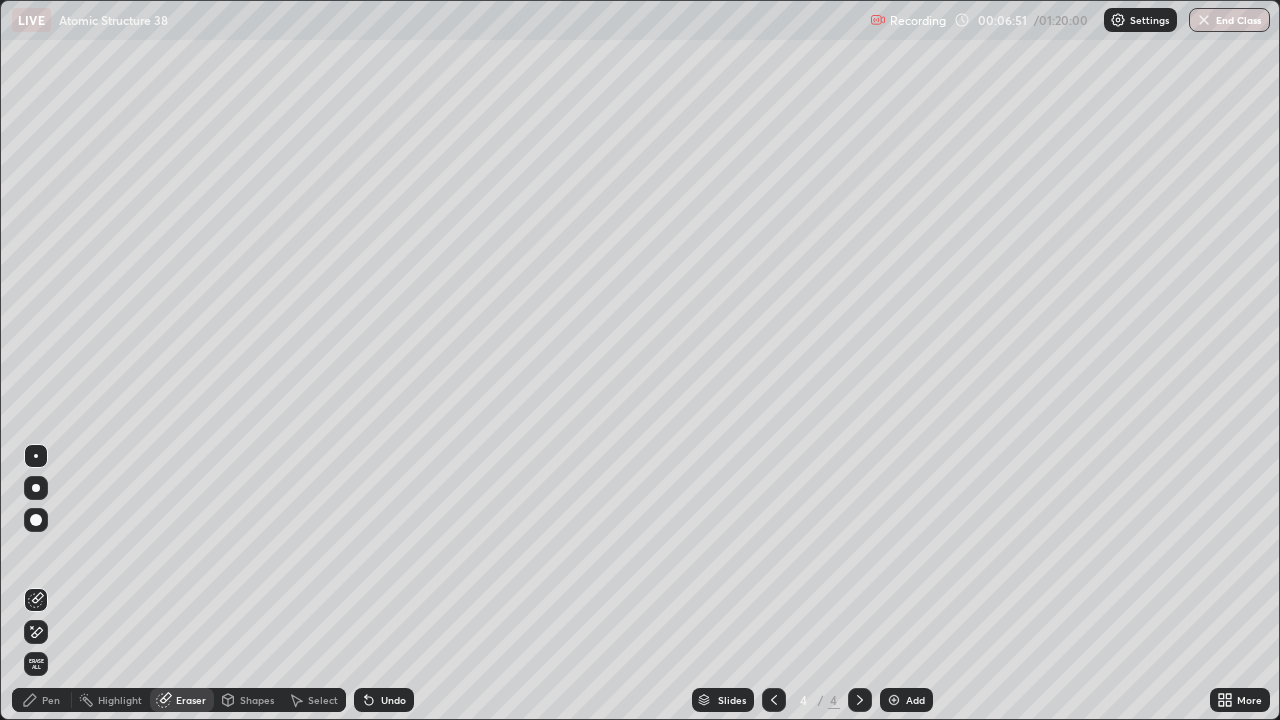 click at bounding box center (36, 520) 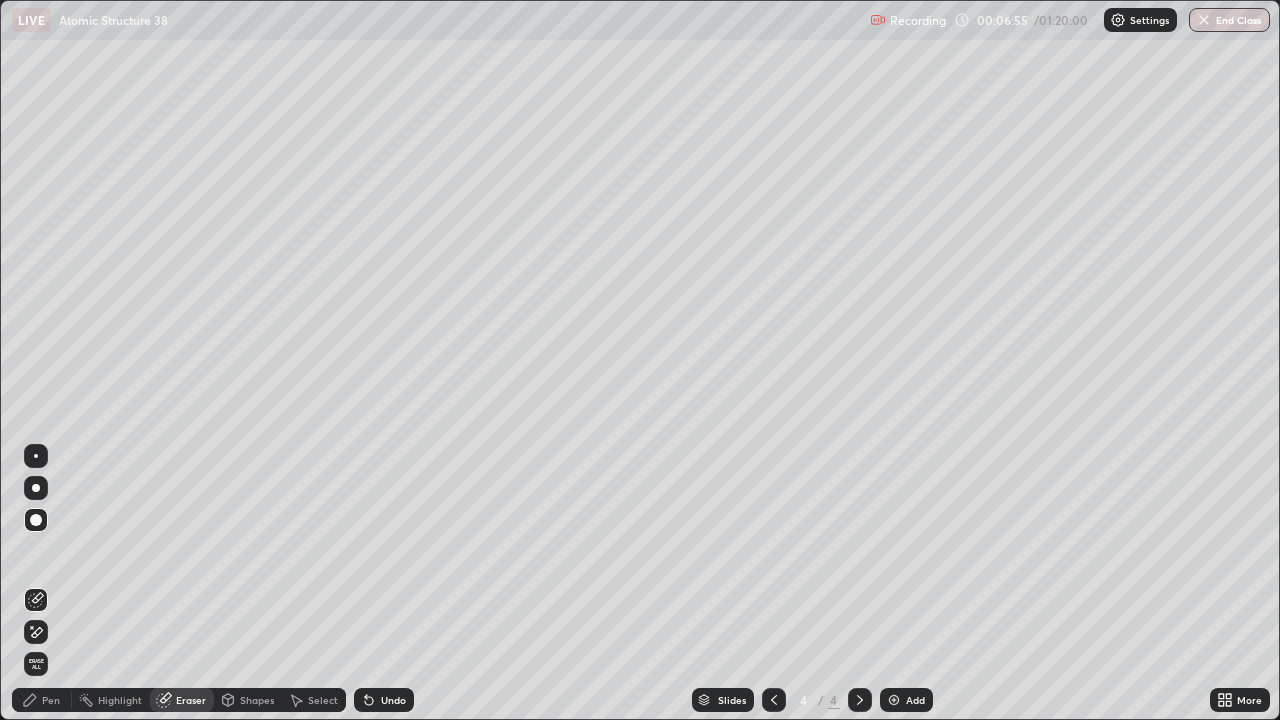 click on "Pen" at bounding box center [51, 700] 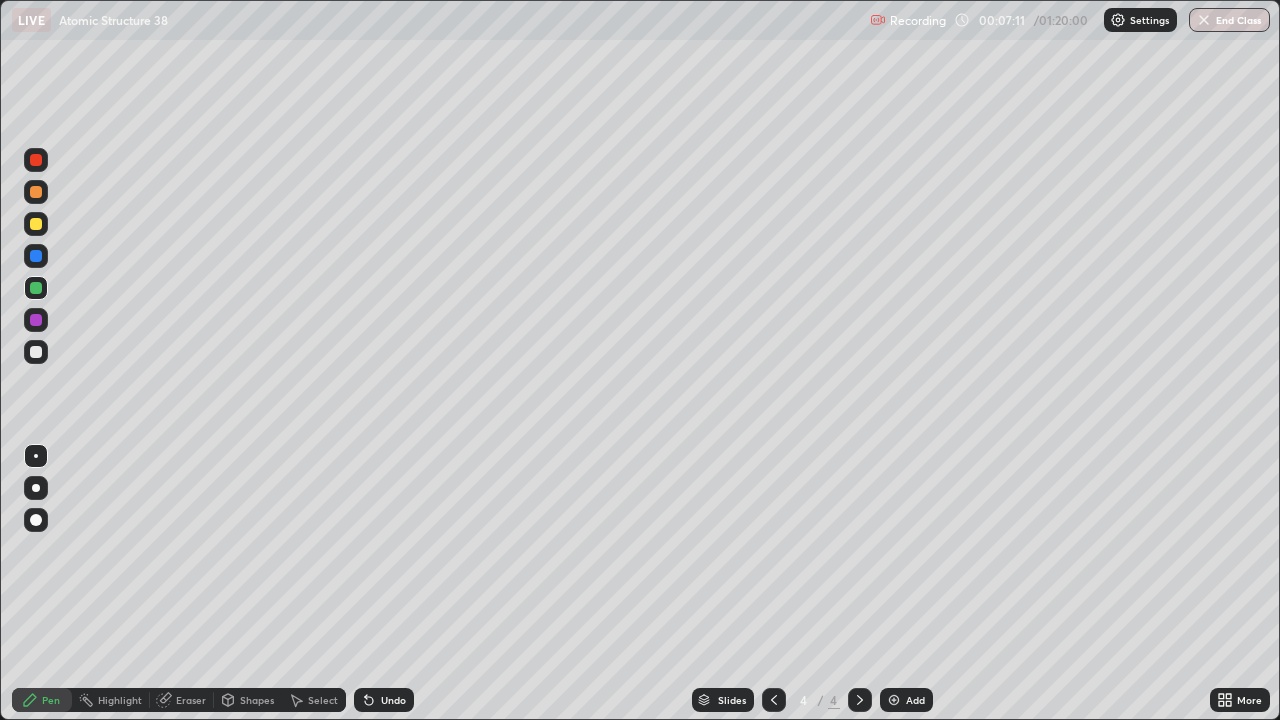 click at bounding box center [36, 320] 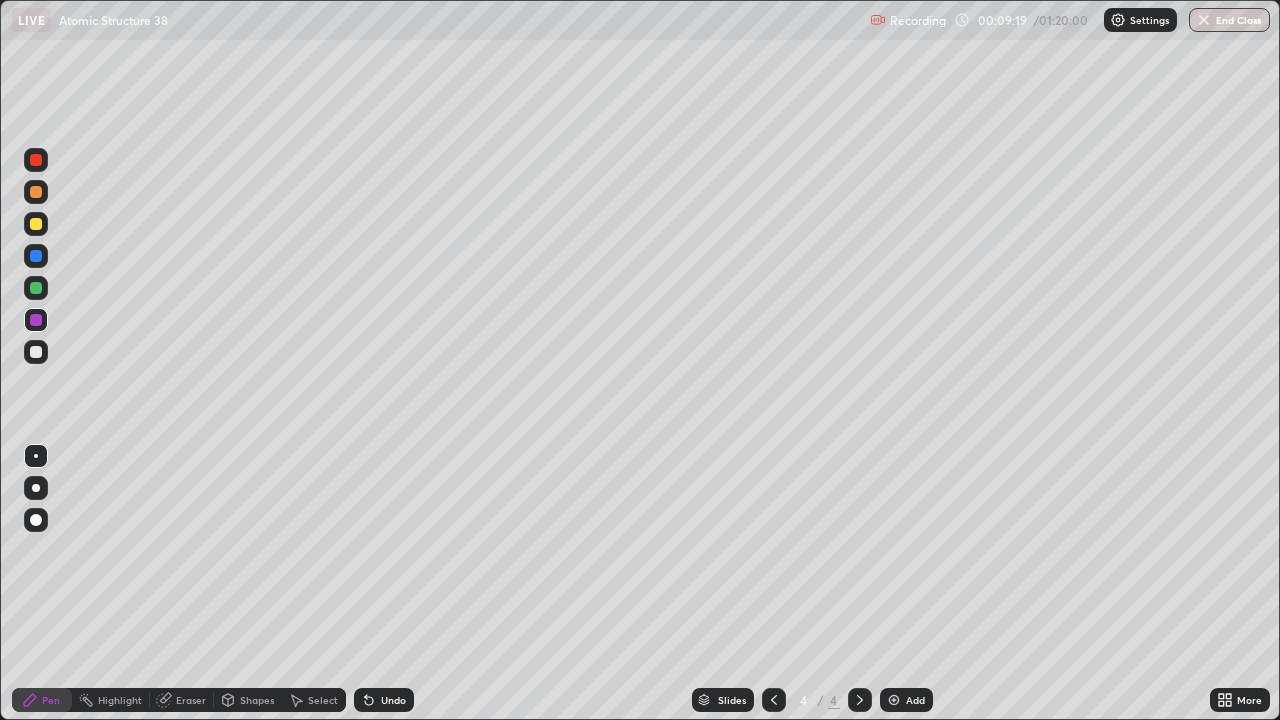 click at bounding box center (36, 352) 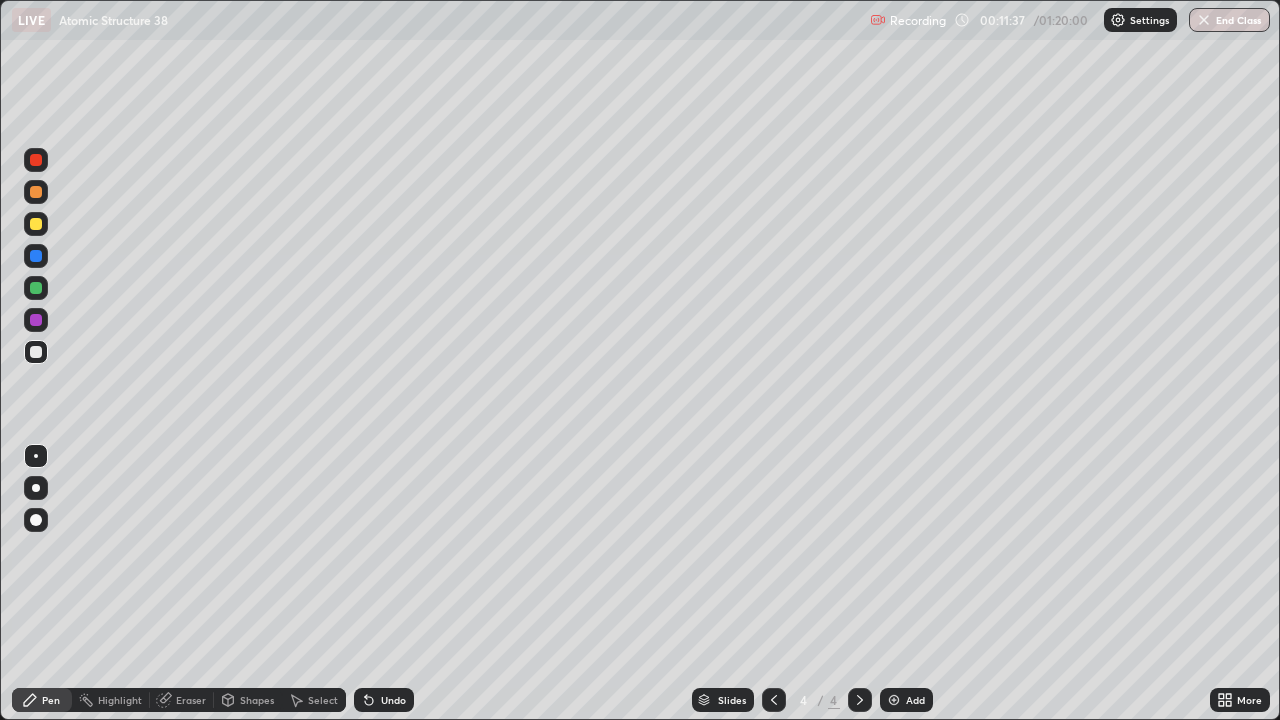 click on "Add" at bounding box center [915, 700] 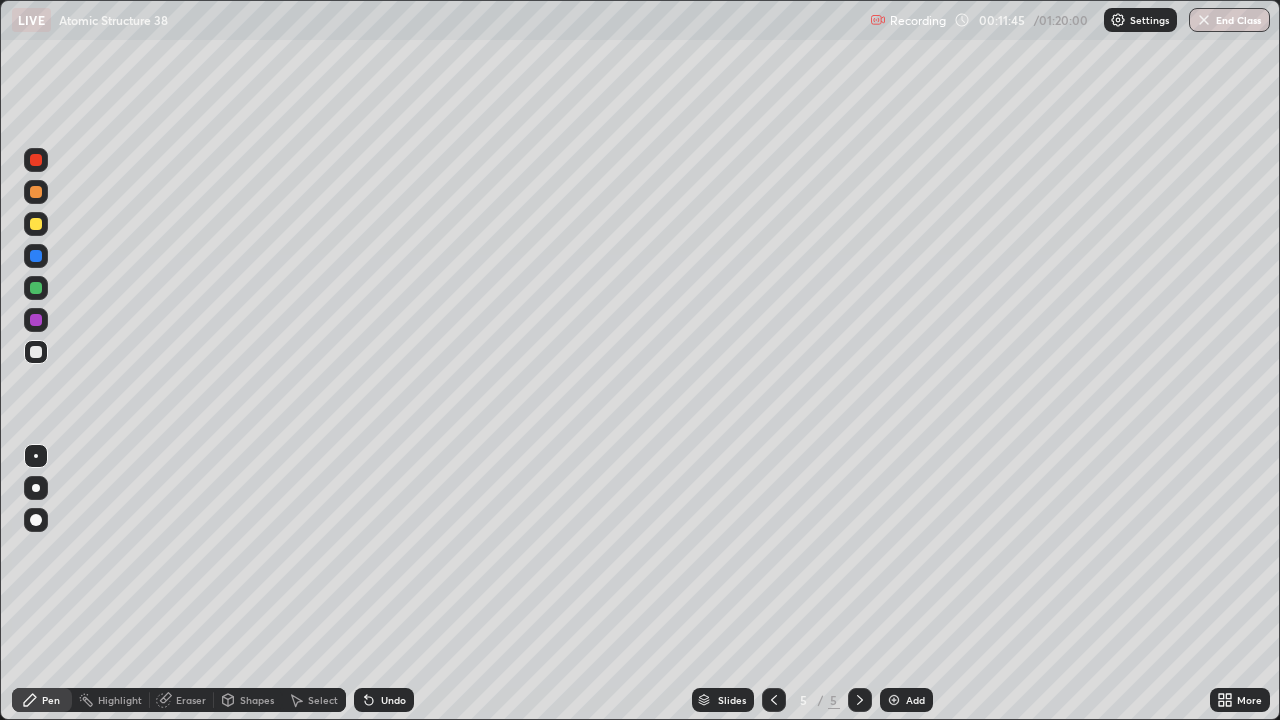 click at bounding box center (36, 224) 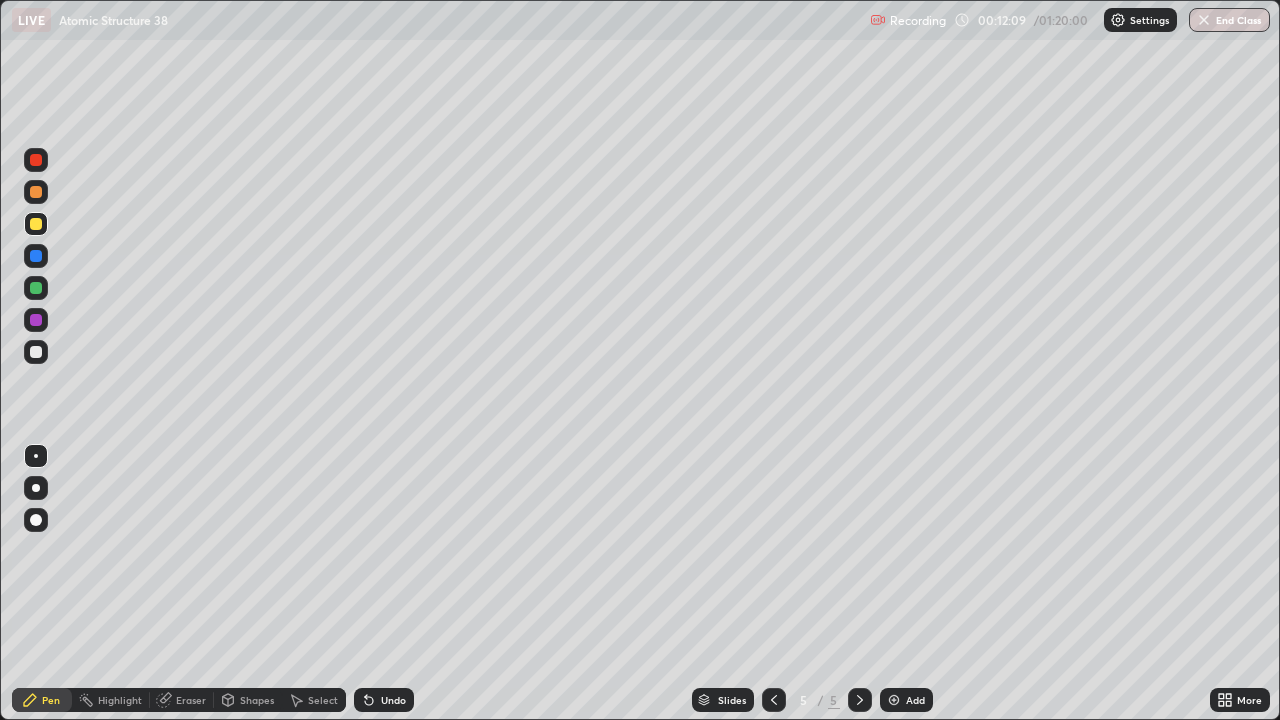 click at bounding box center [36, 288] 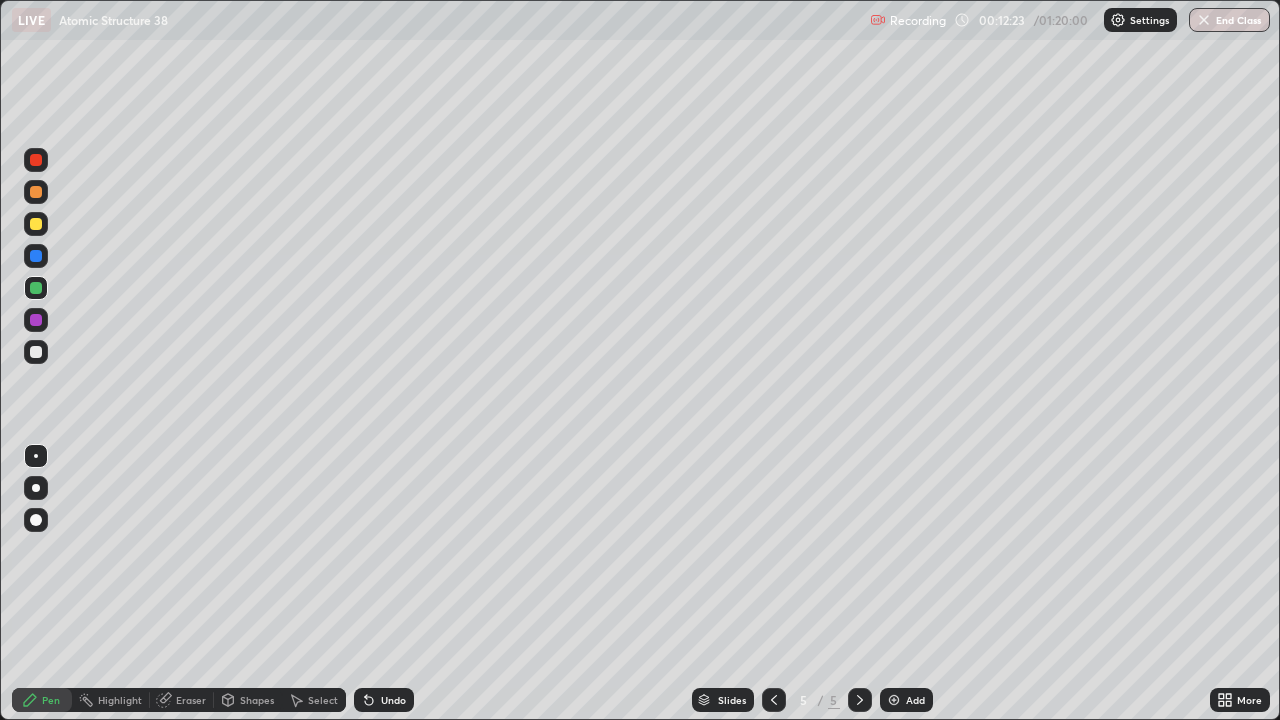 click at bounding box center (36, 320) 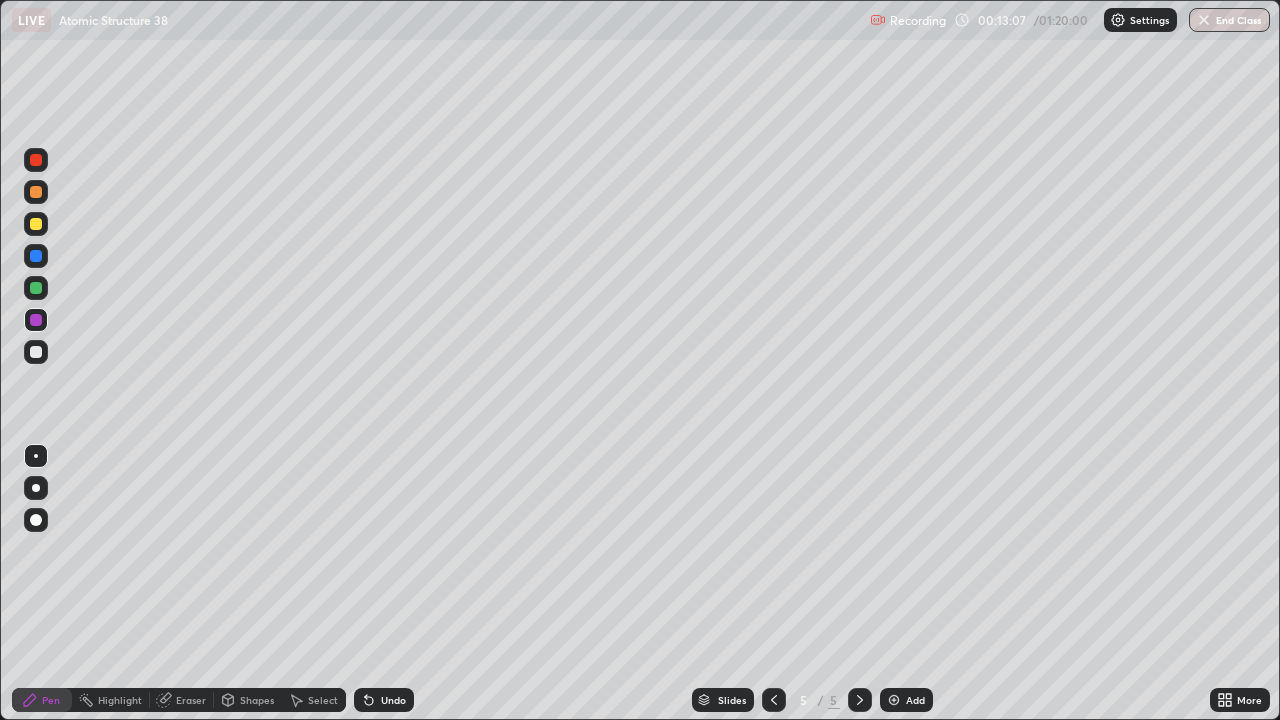 click on "Undo" at bounding box center [384, 700] 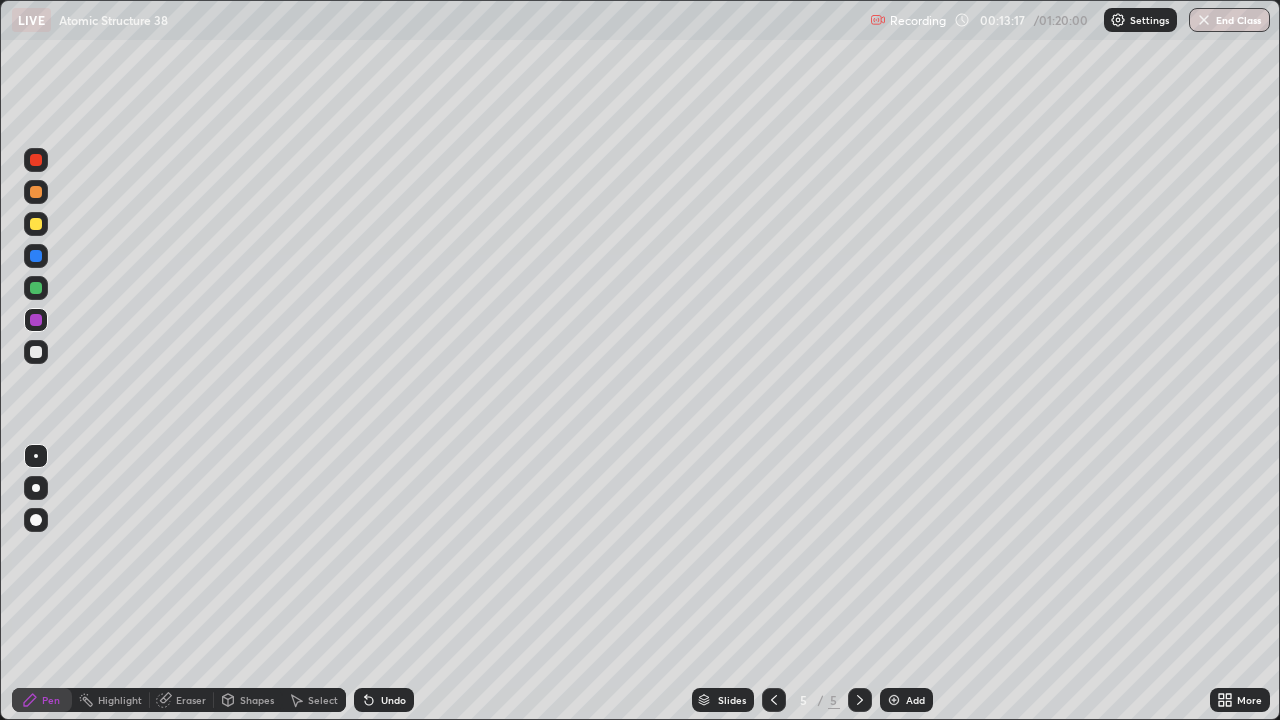 click at bounding box center (36, 352) 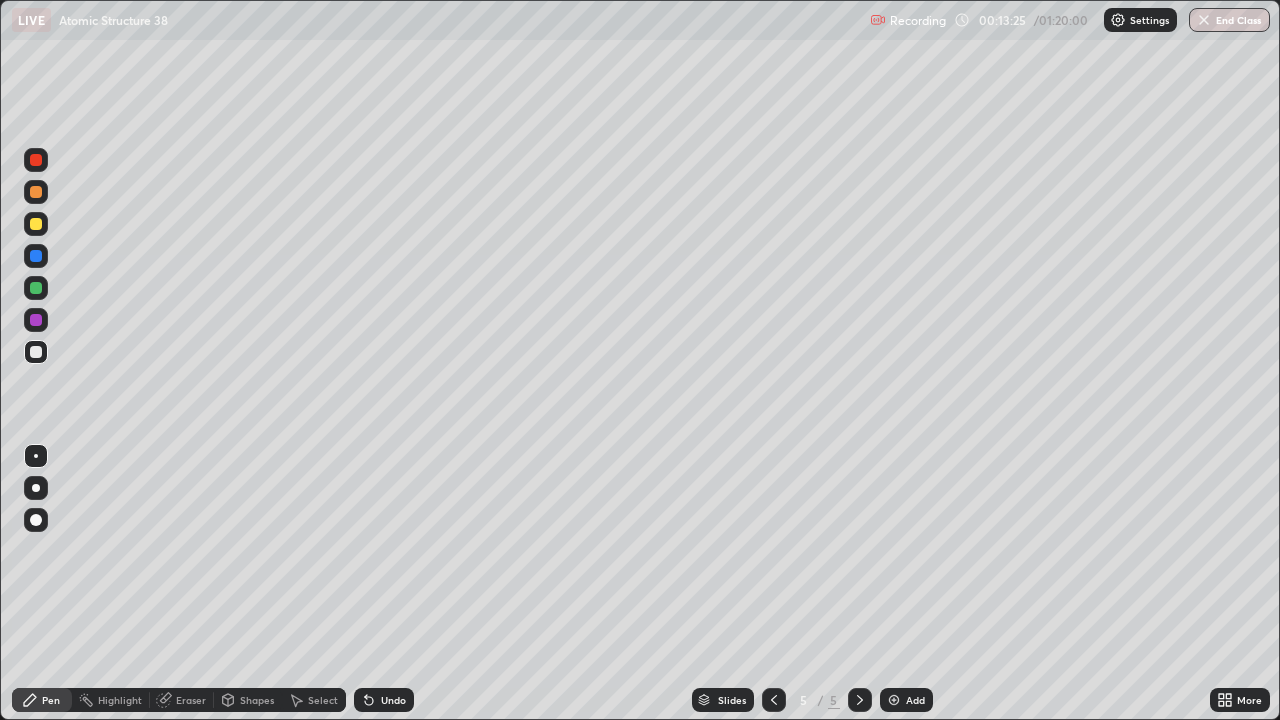 click at bounding box center (36, 224) 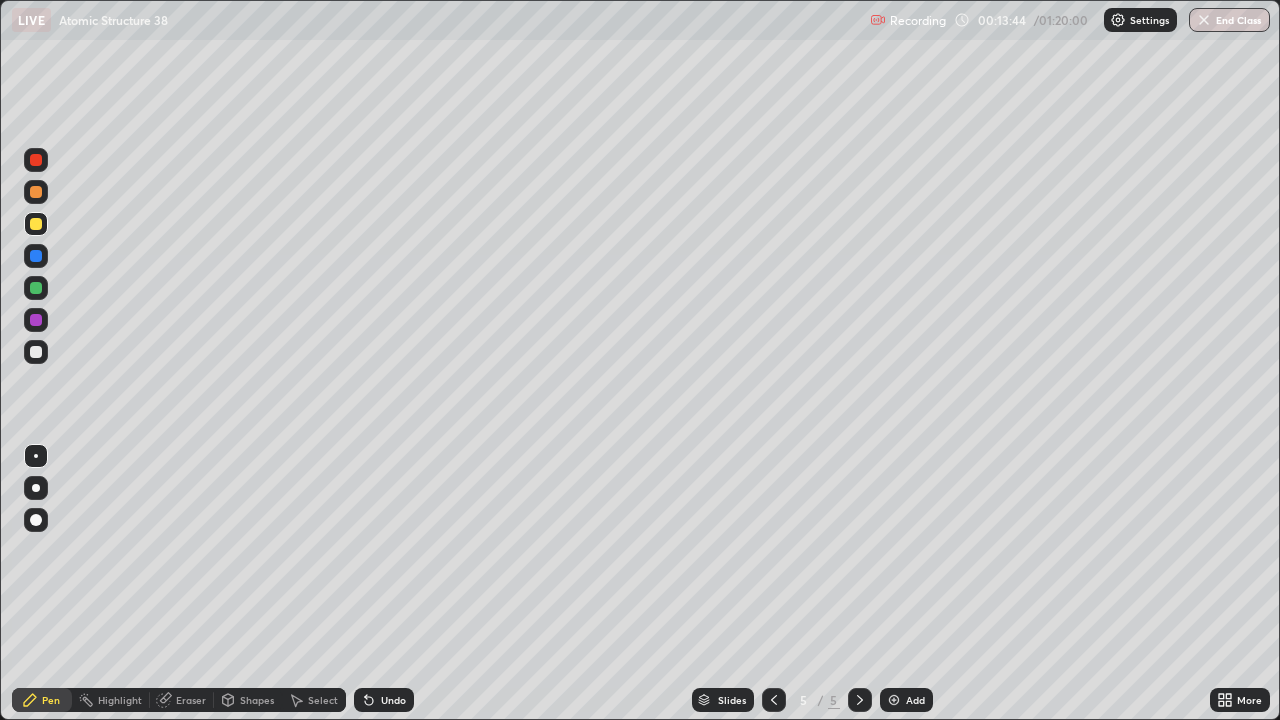 click at bounding box center [36, 288] 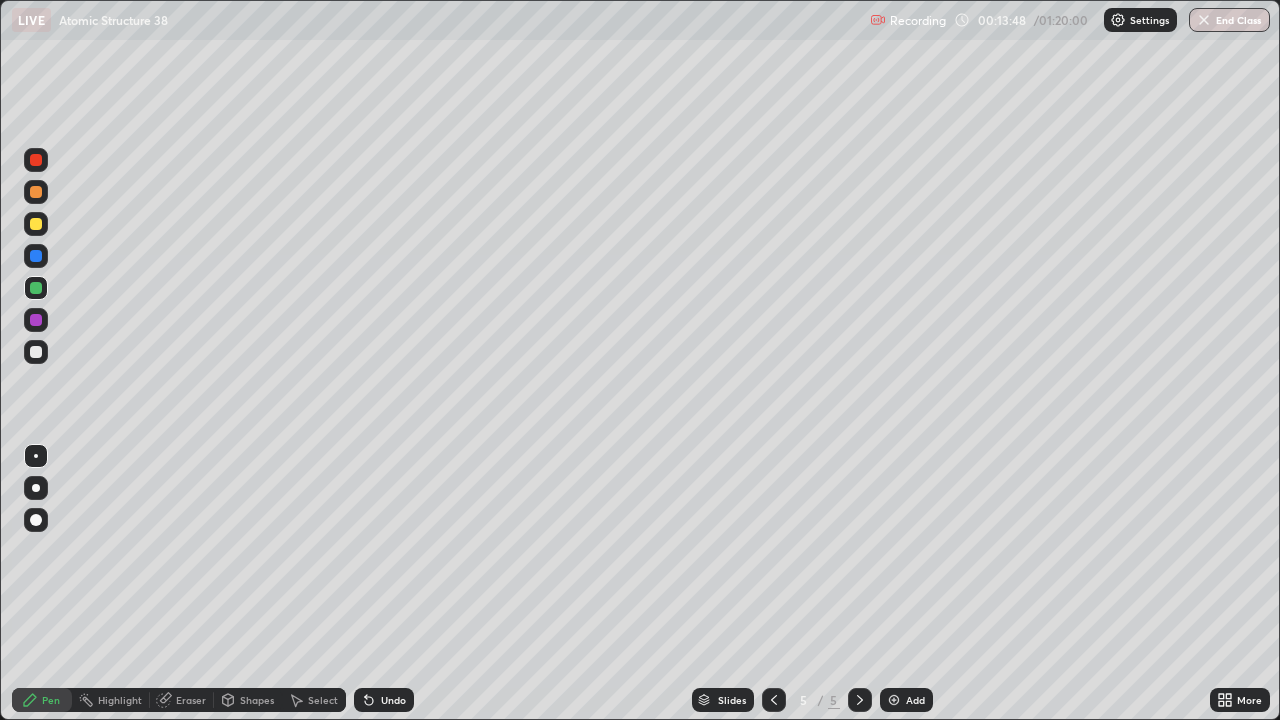 click at bounding box center (36, 288) 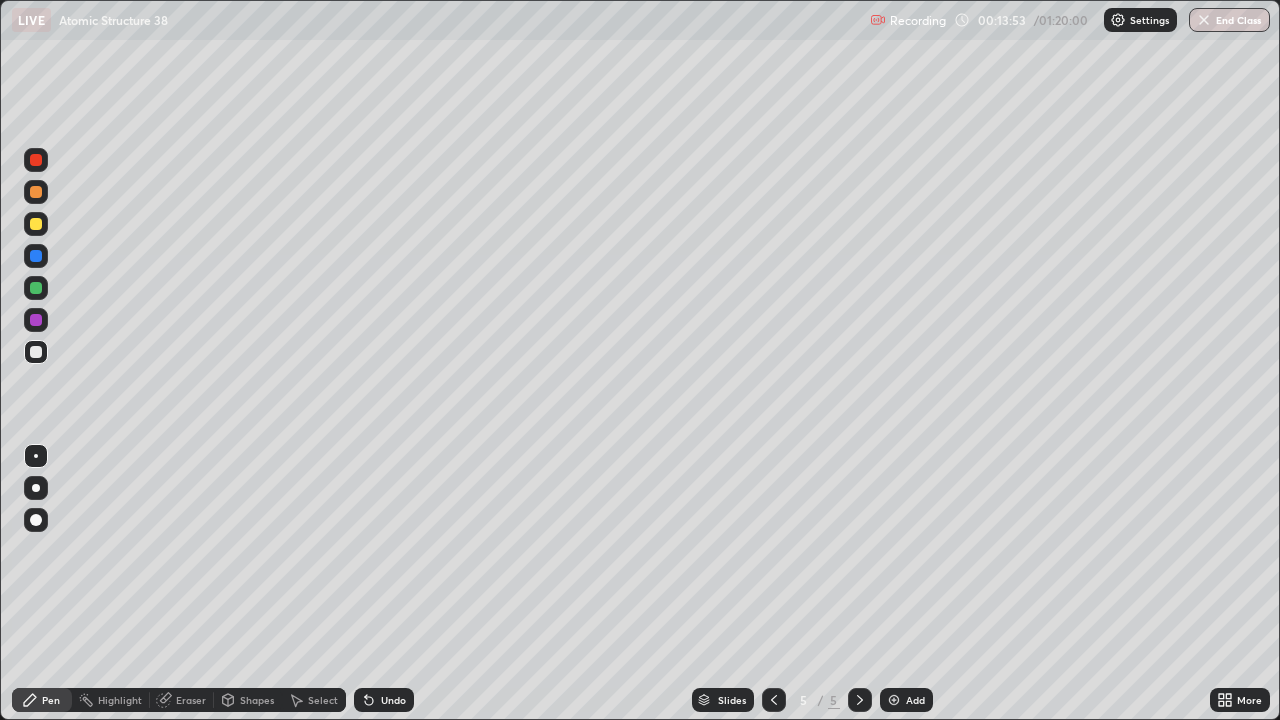 click on "Erase all" at bounding box center (36, 360) 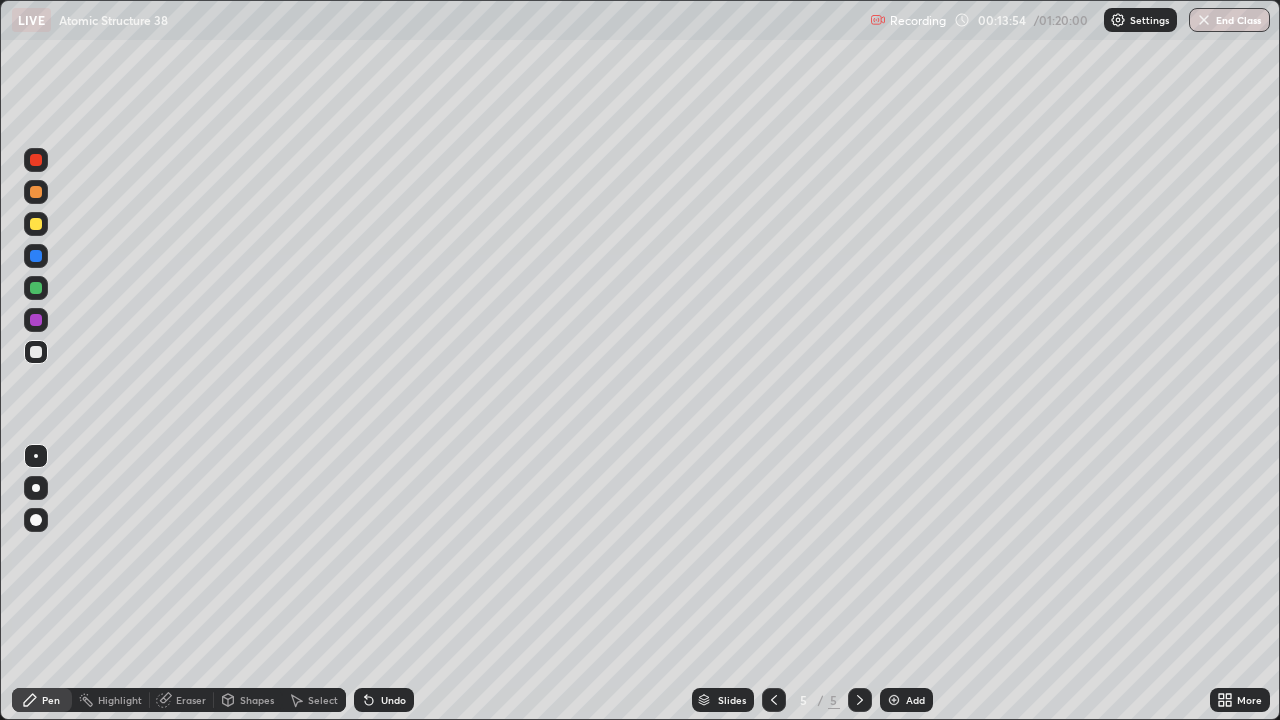 click at bounding box center [36, 288] 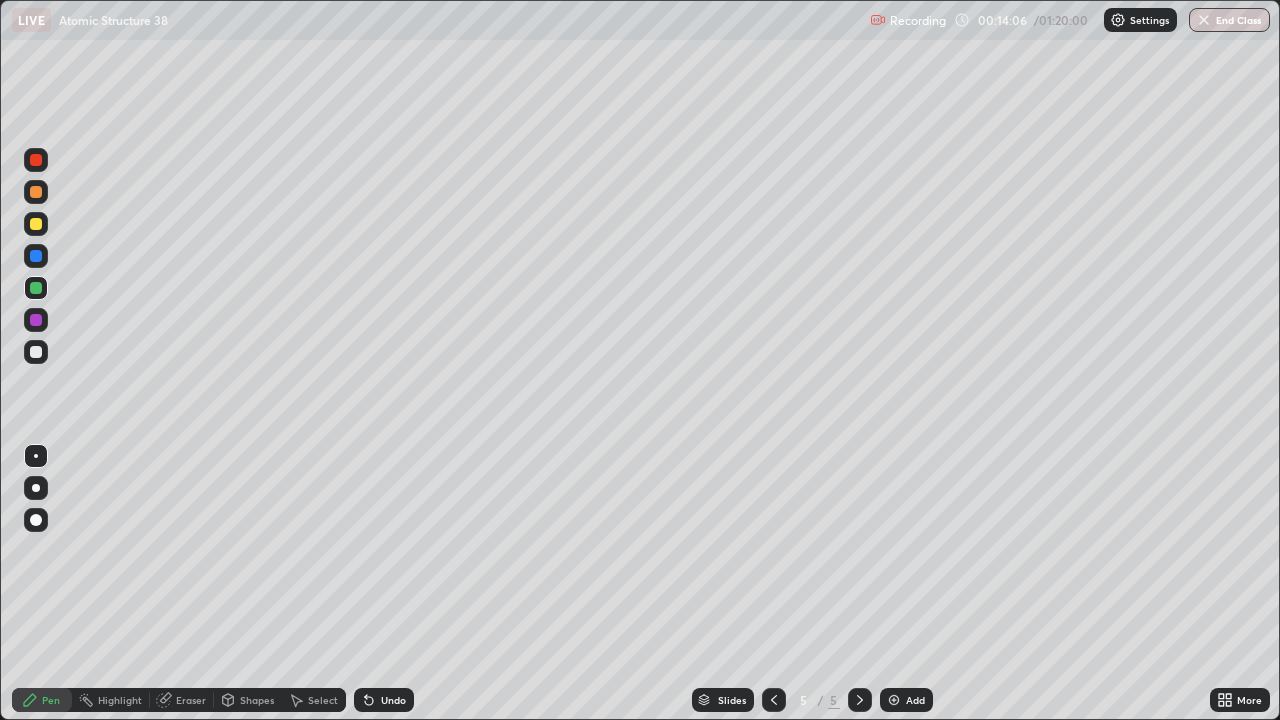click at bounding box center (36, 320) 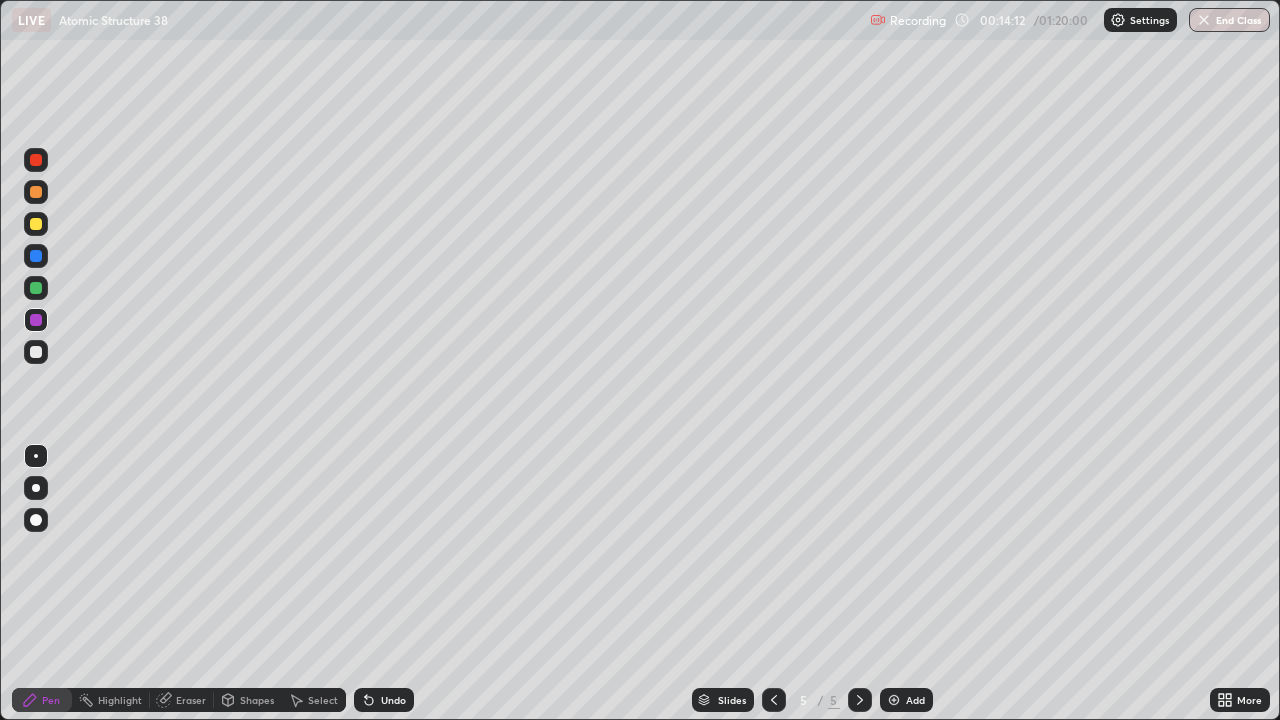 click at bounding box center [36, 352] 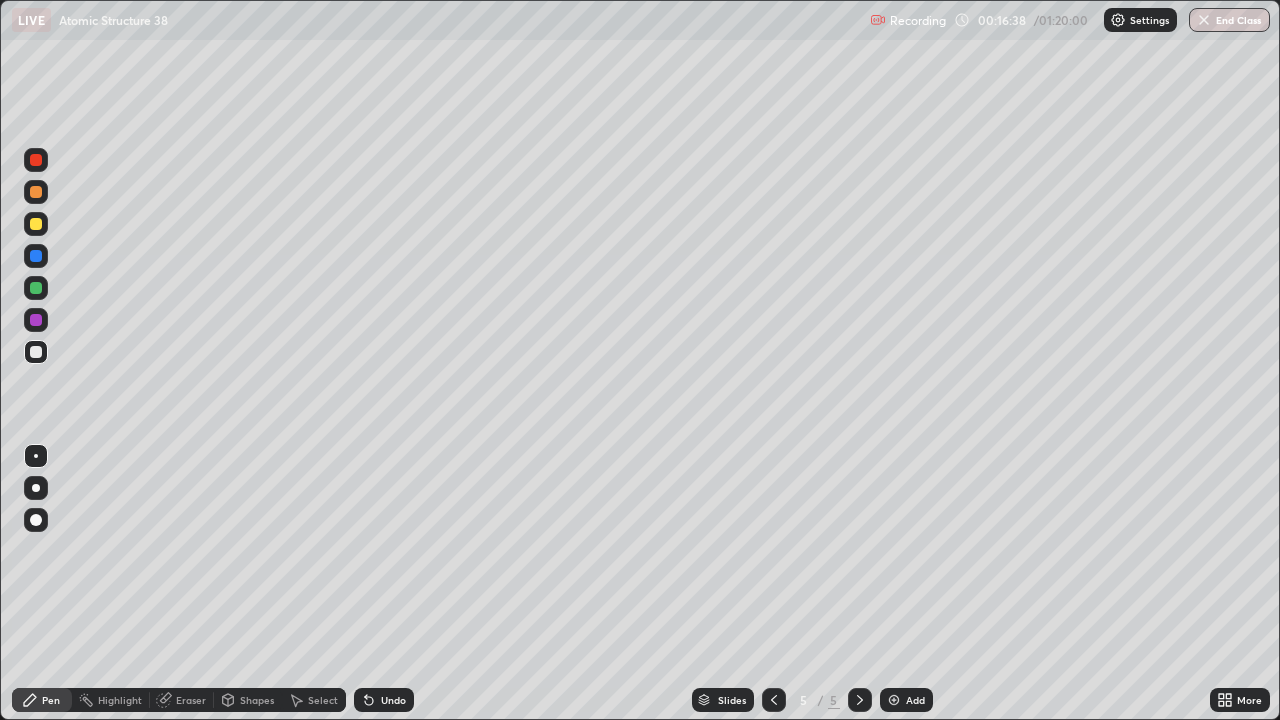 click at bounding box center [894, 700] 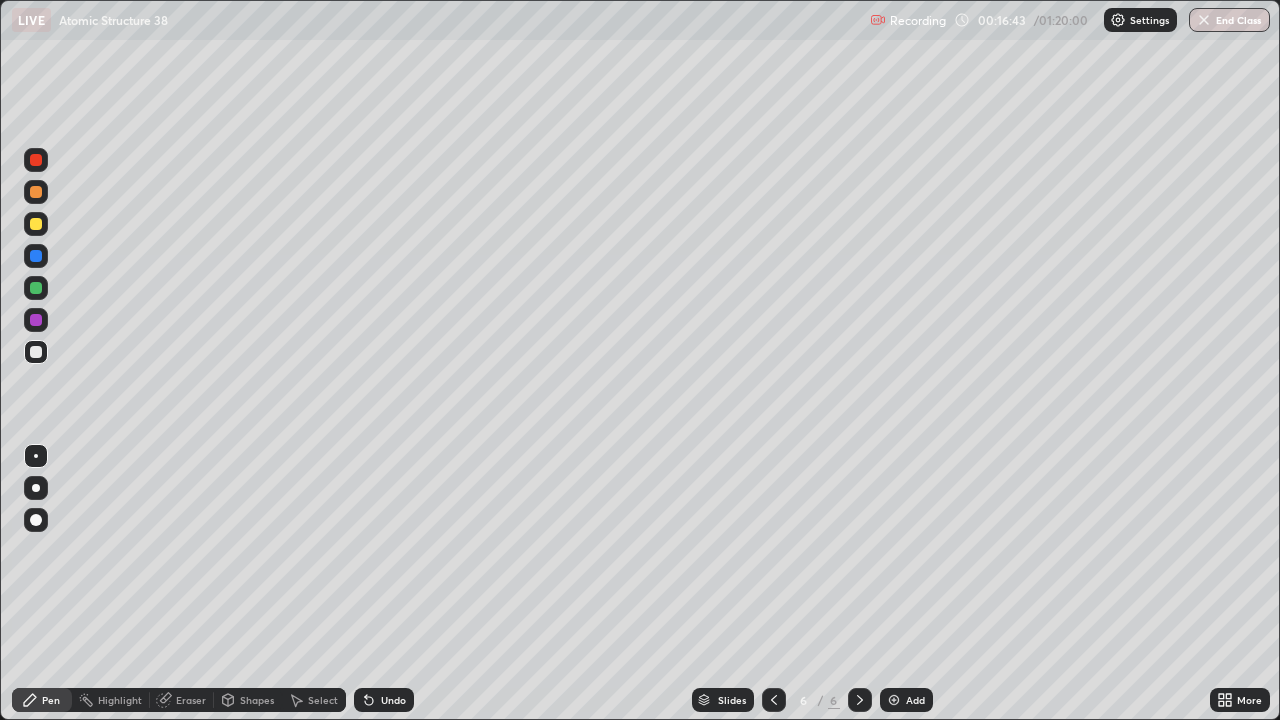 click at bounding box center (36, 224) 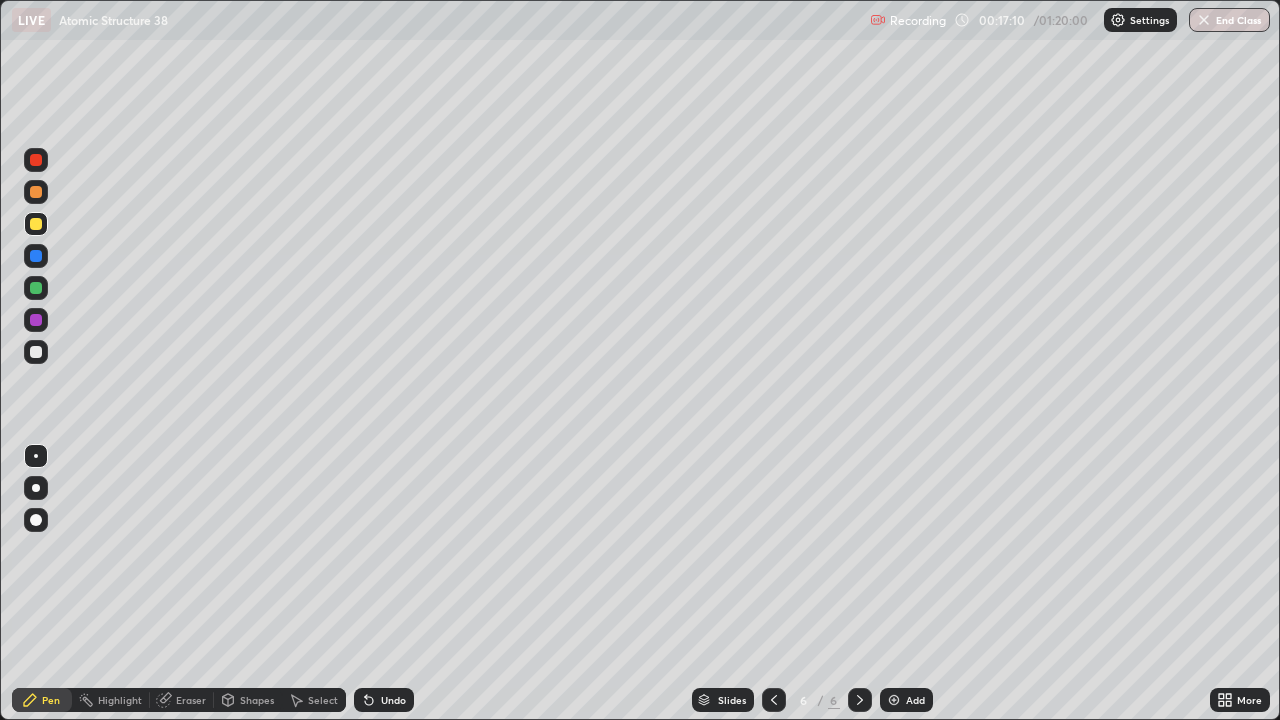 click at bounding box center (36, 288) 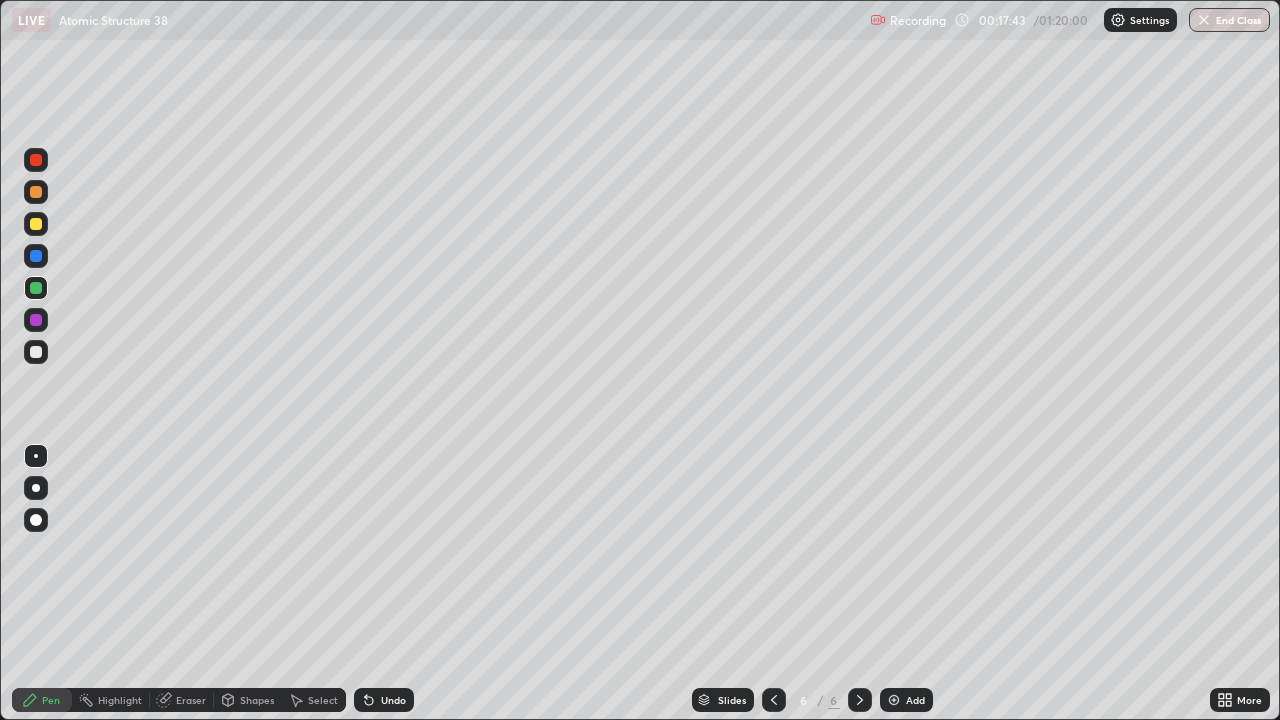 click at bounding box center [36, 320] 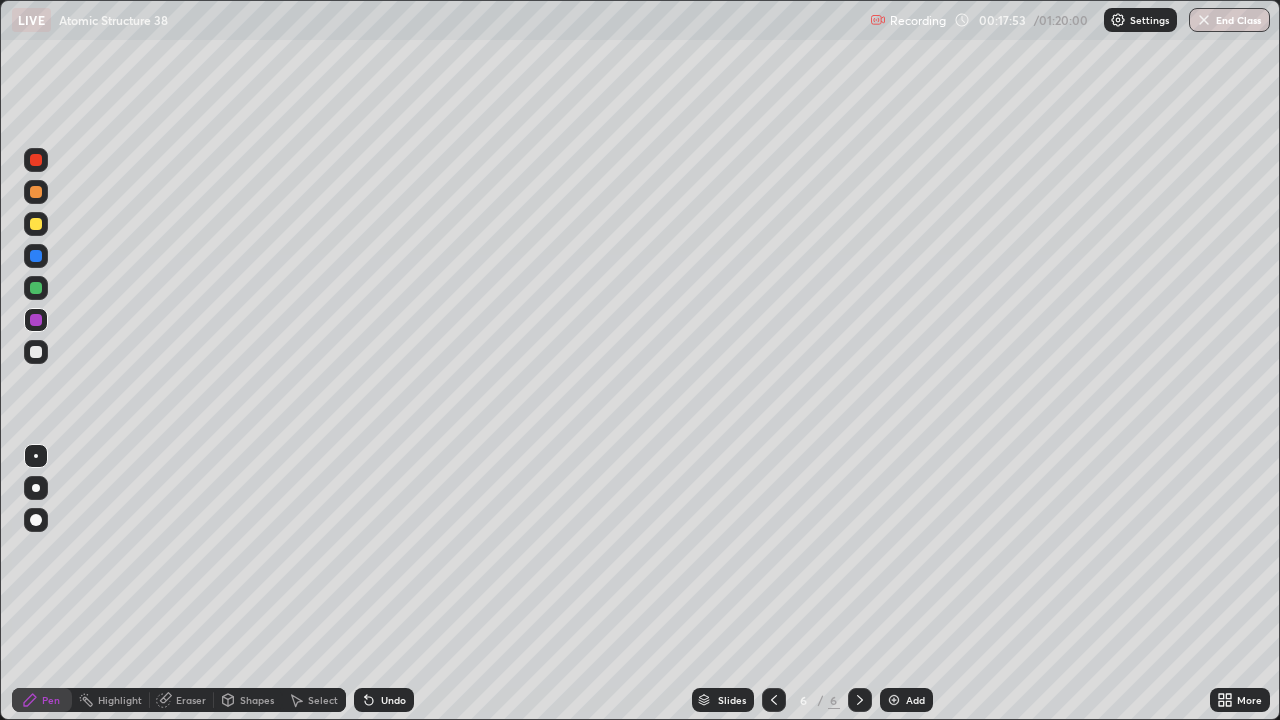 click at bounding box center (36, 352) 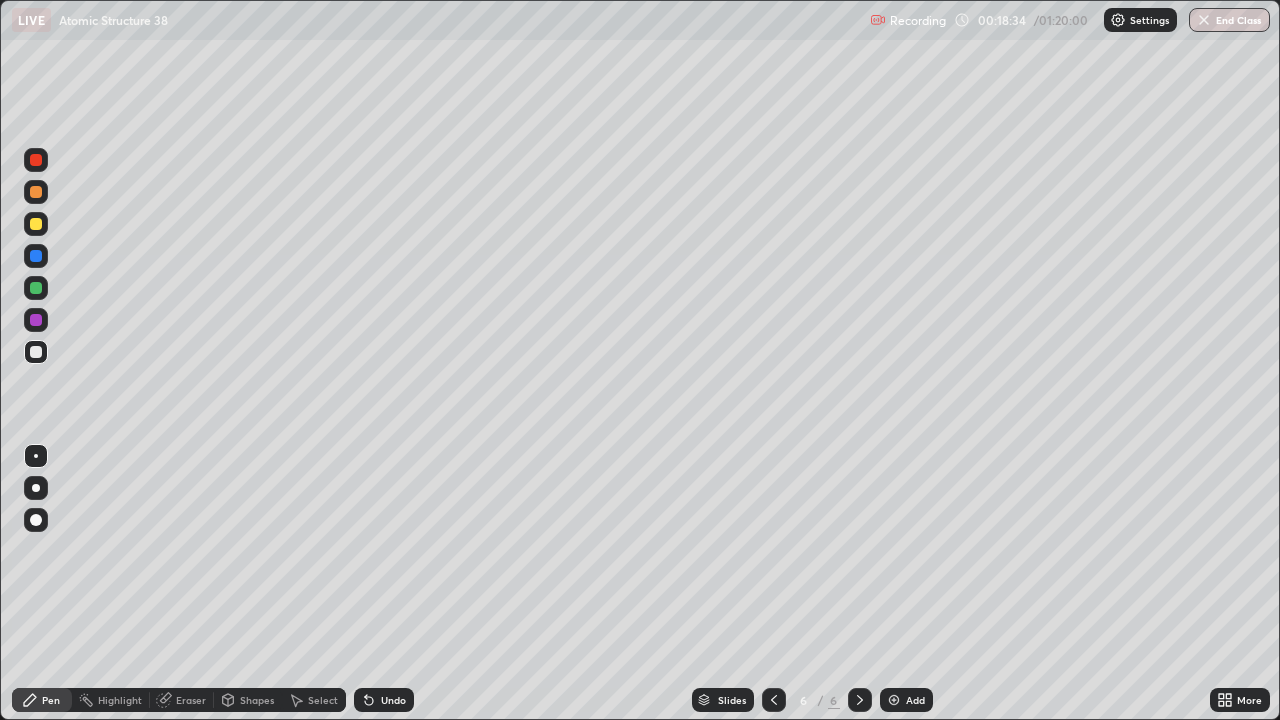 click at bounding box center [36, 160] 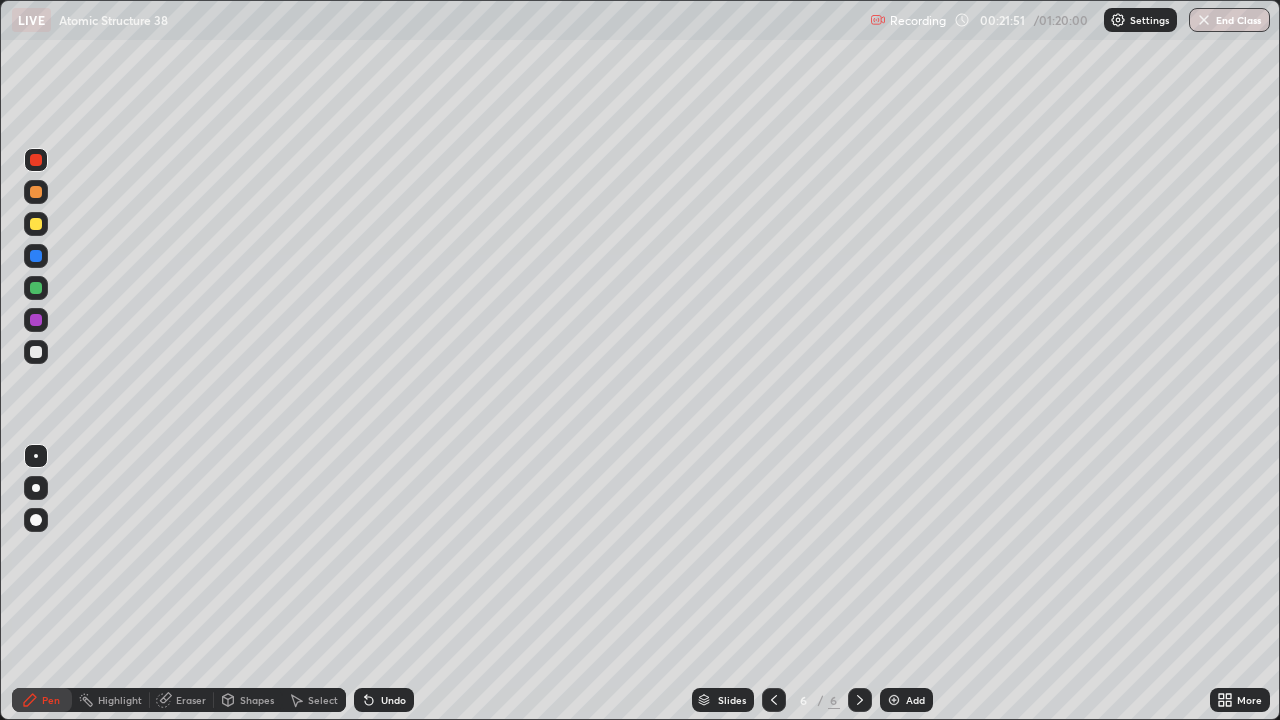 click at bounding box center [894, 700] 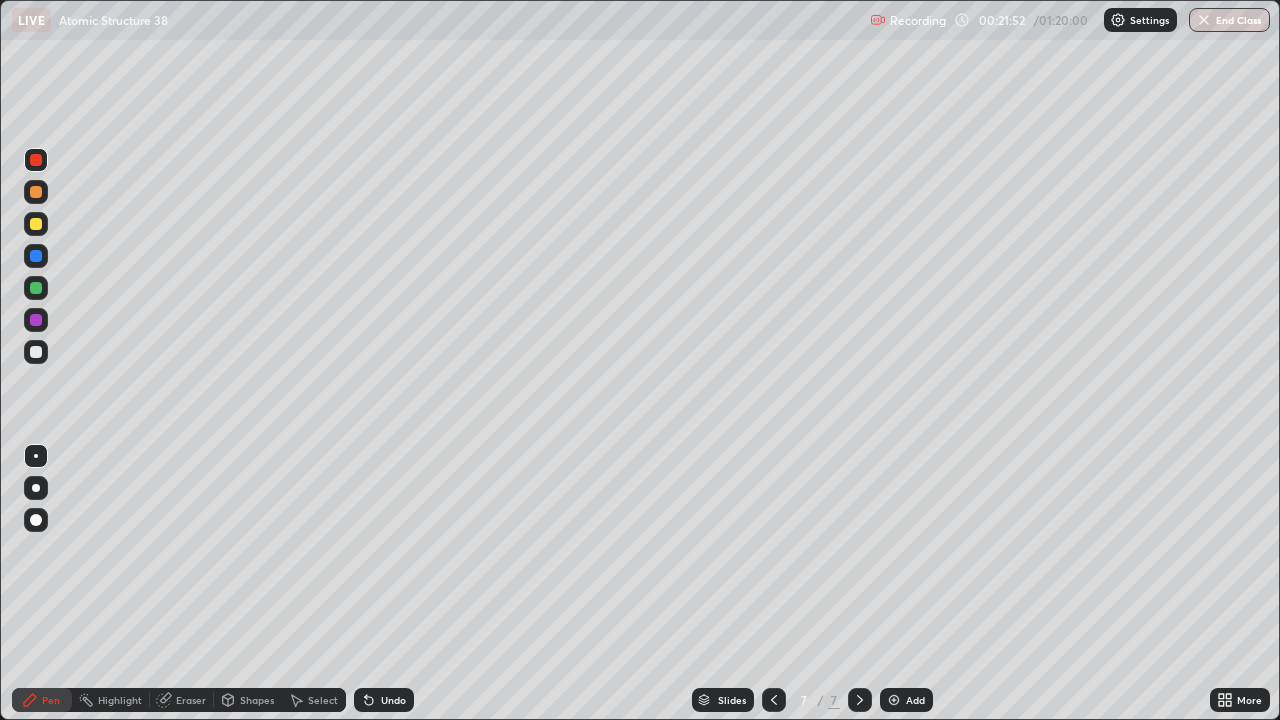 click at bounding box center (36, 352) 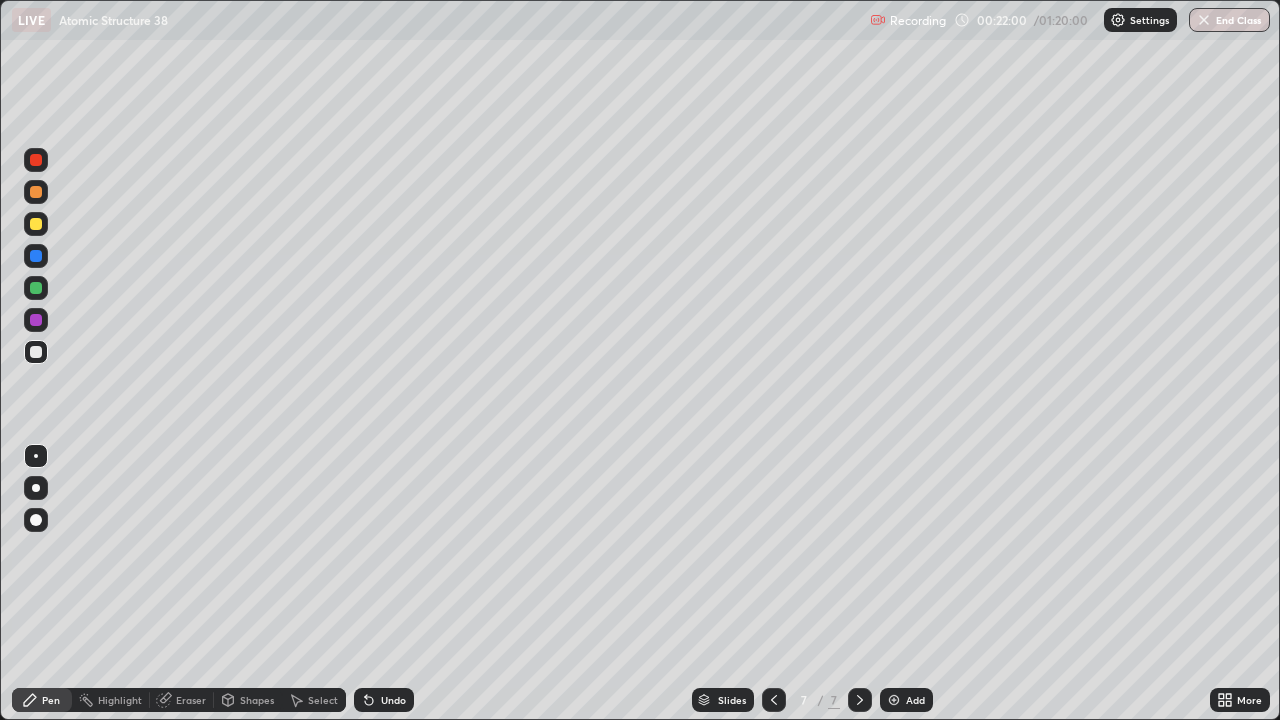 click at bounding box center [36, 224] 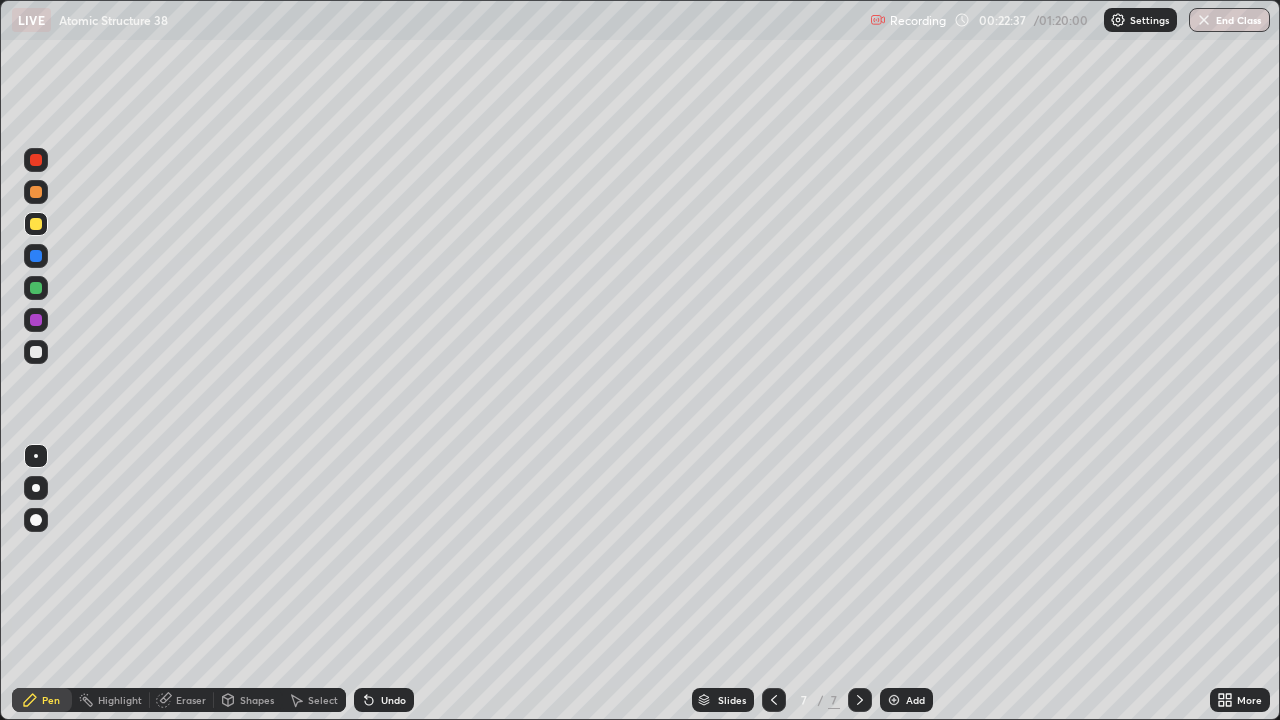 click at bounding box center (36, 288) 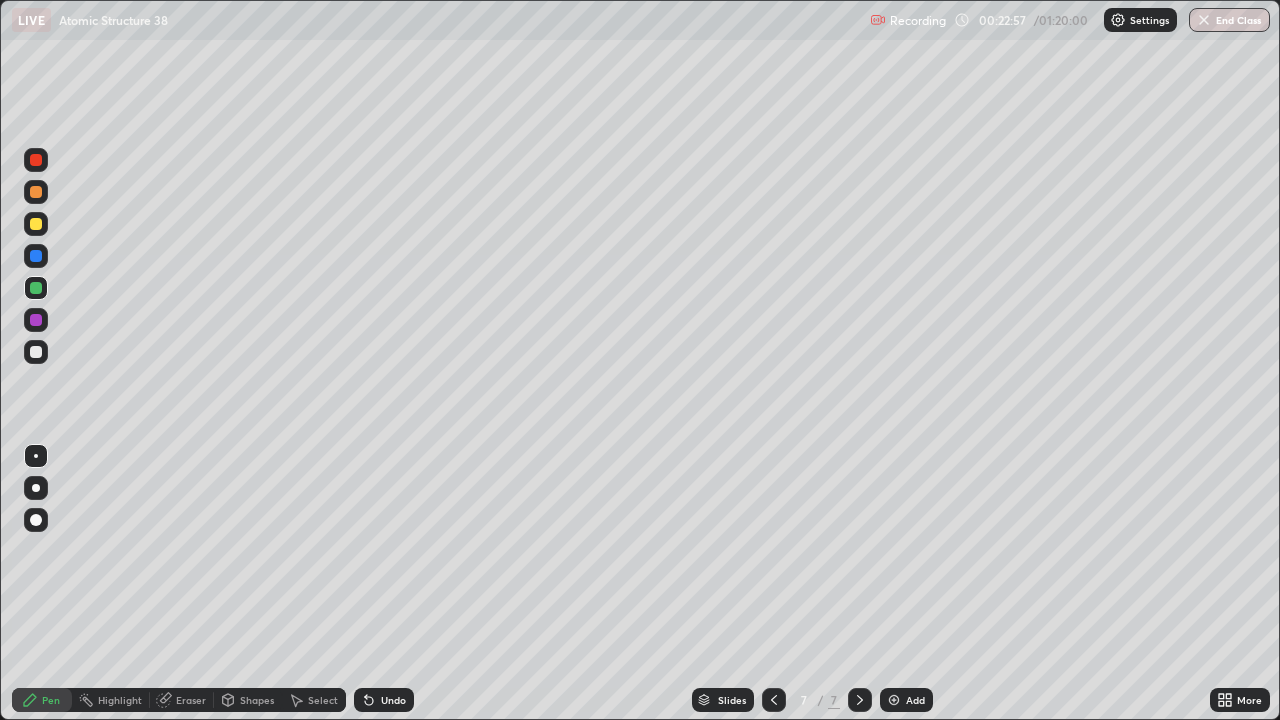 click at bounding box center [36, 320] 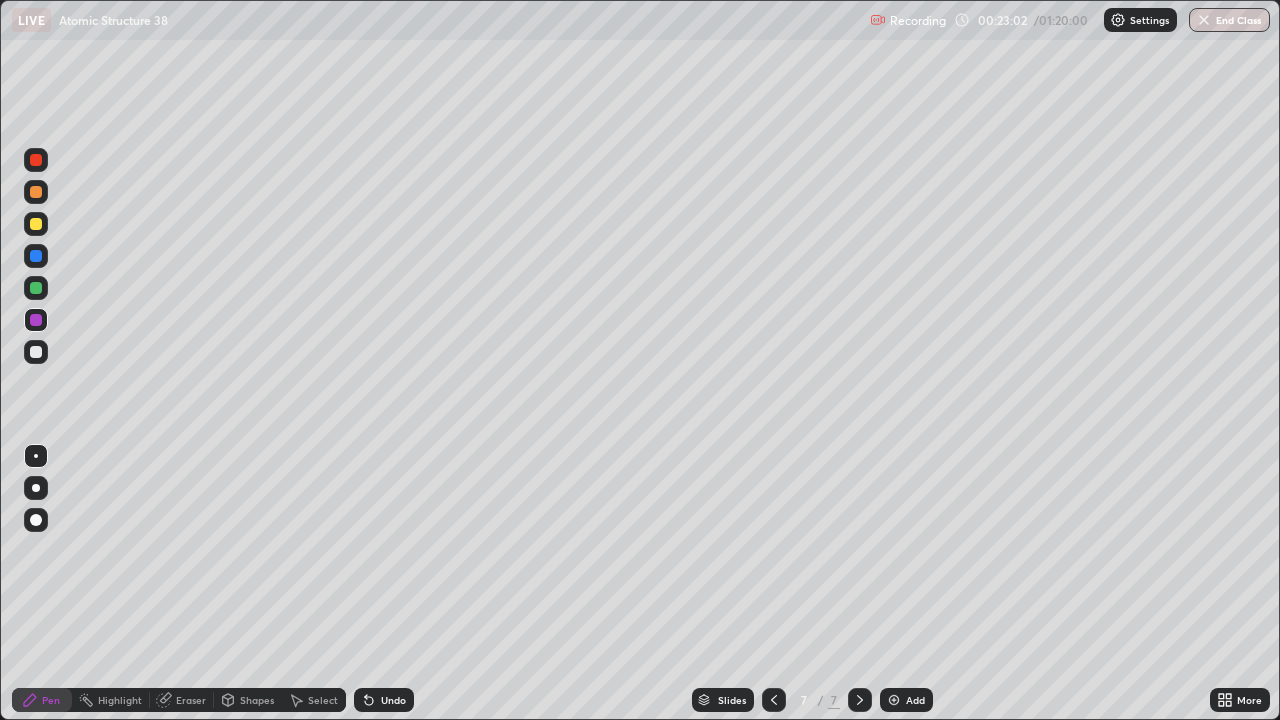 click 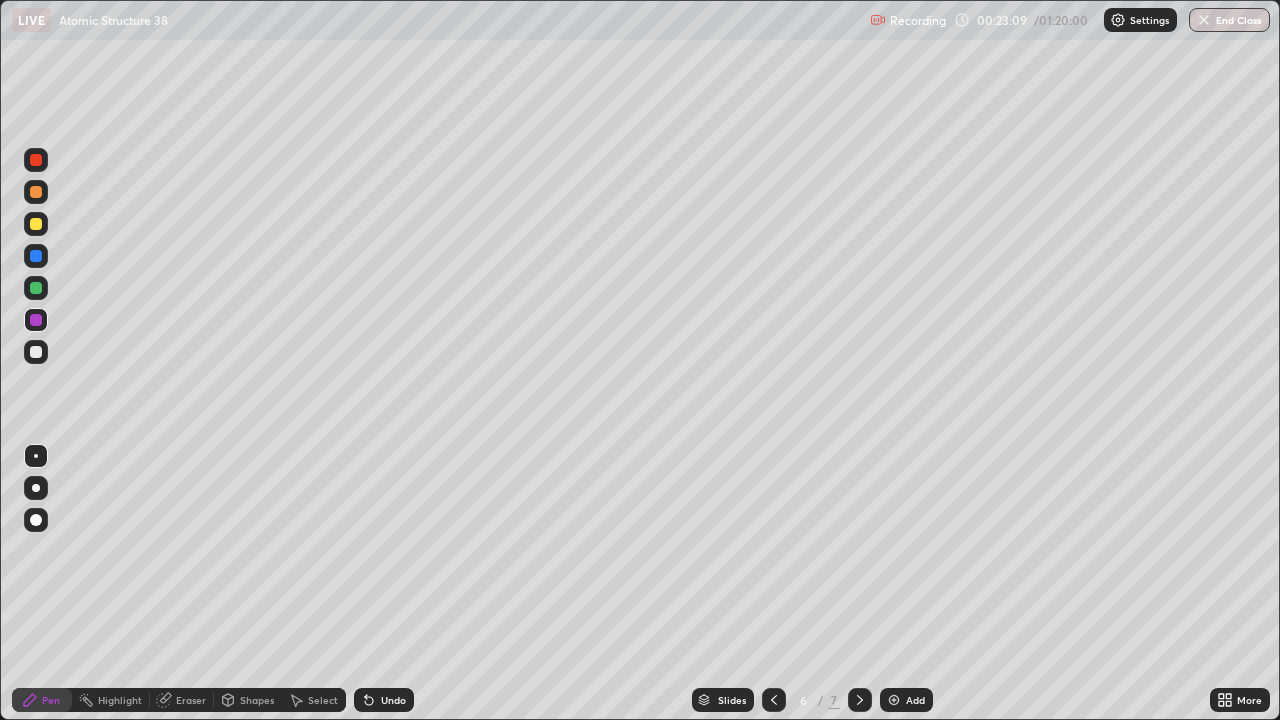 click at bounding box center [860, 700] 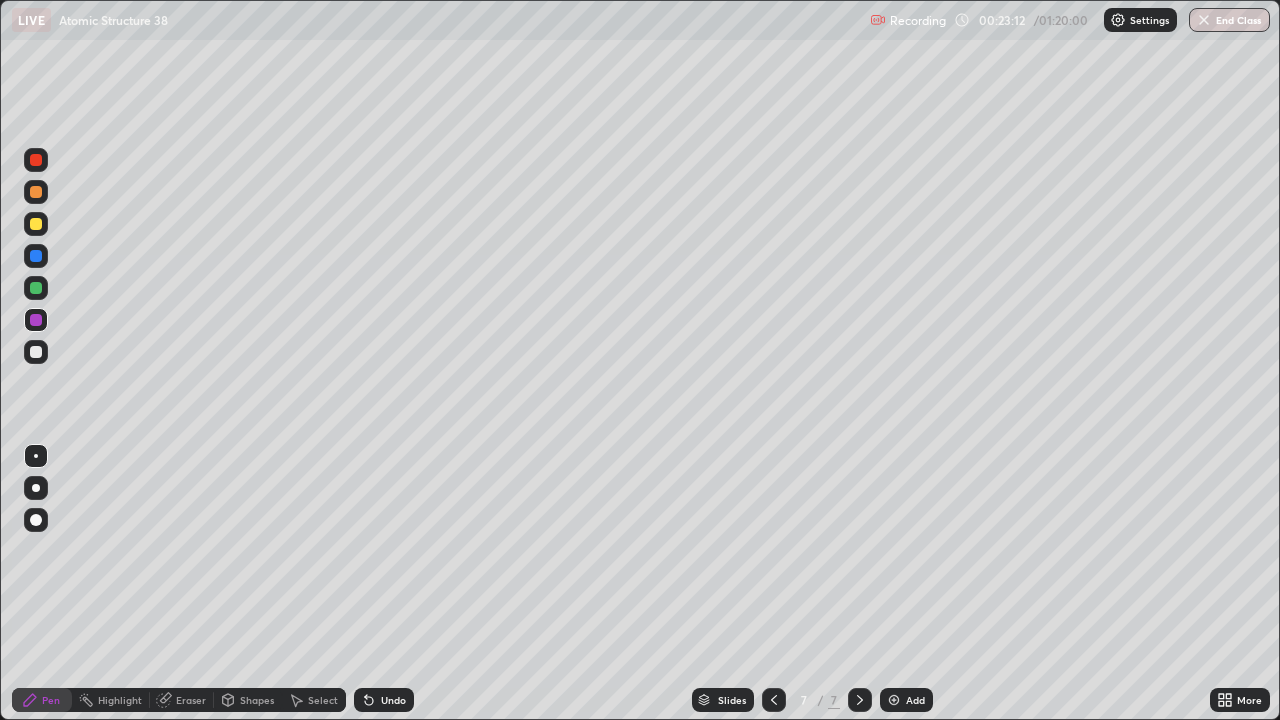 click at bounding box center [36, 352] 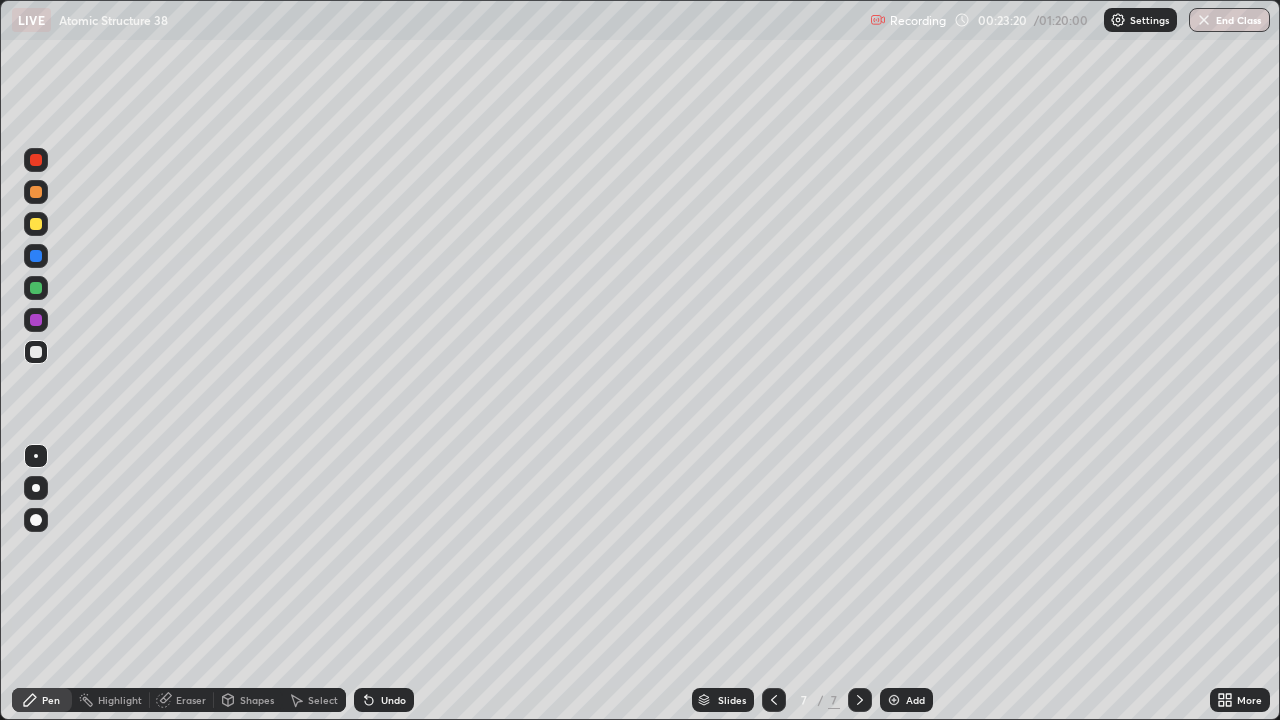 click at bounding box center (36, 192) 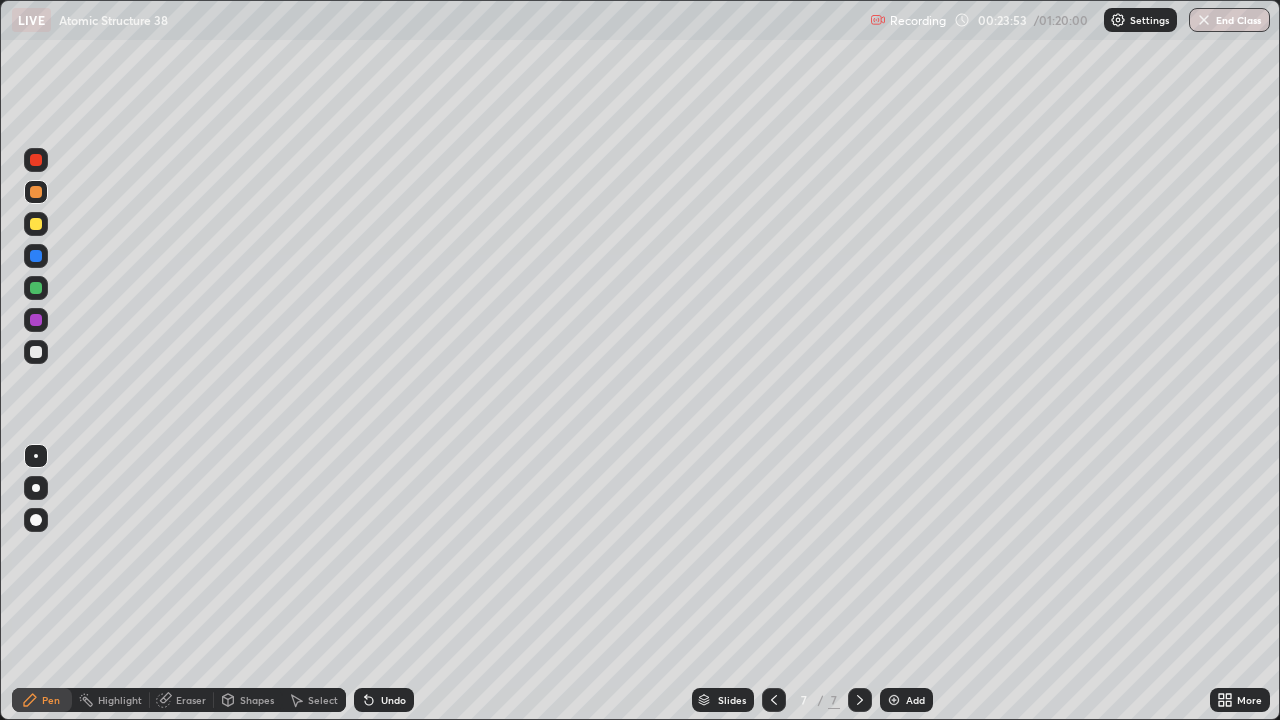 click on "Eraser" at bounding box center [182, 700] 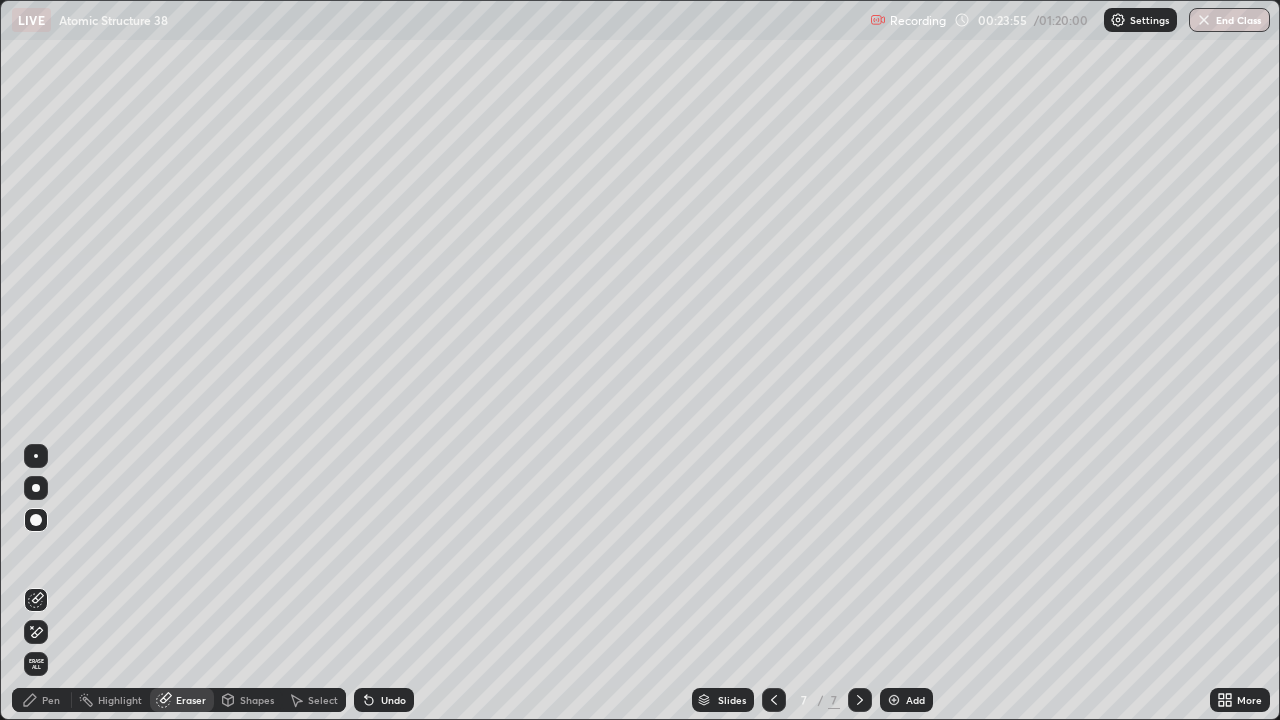click on "Pen" at bounding box center [51, 700] 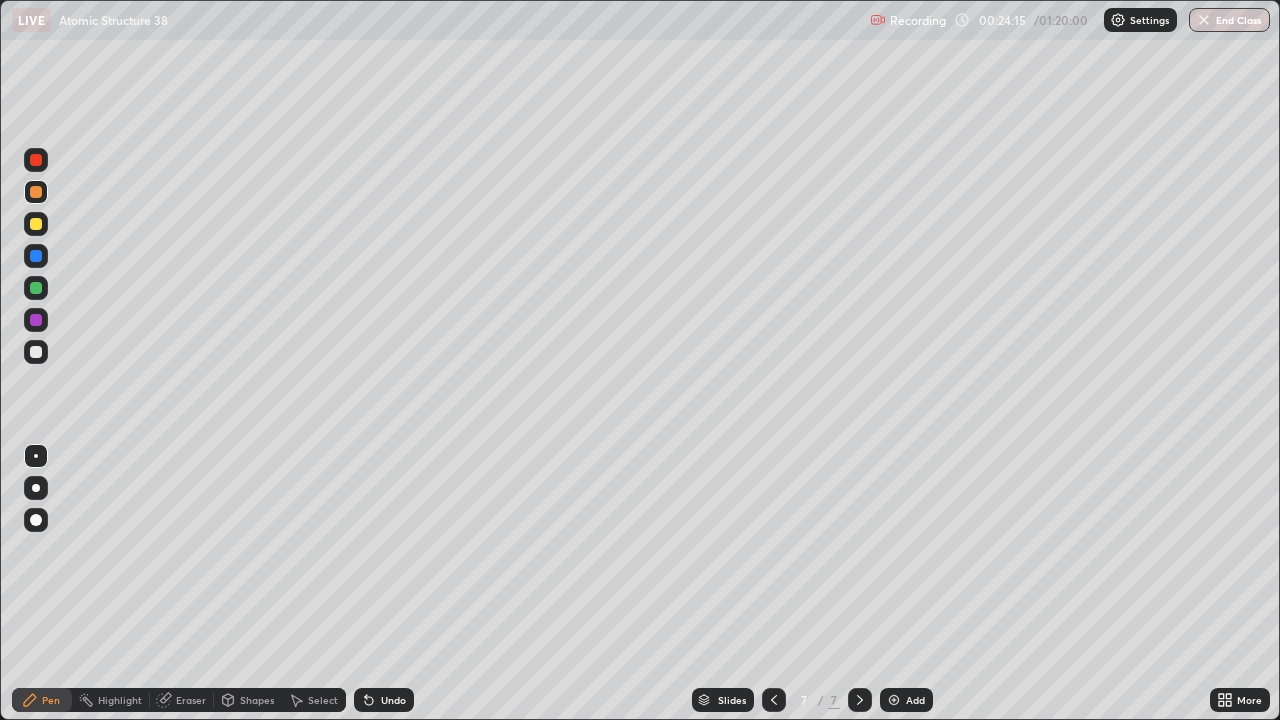 click 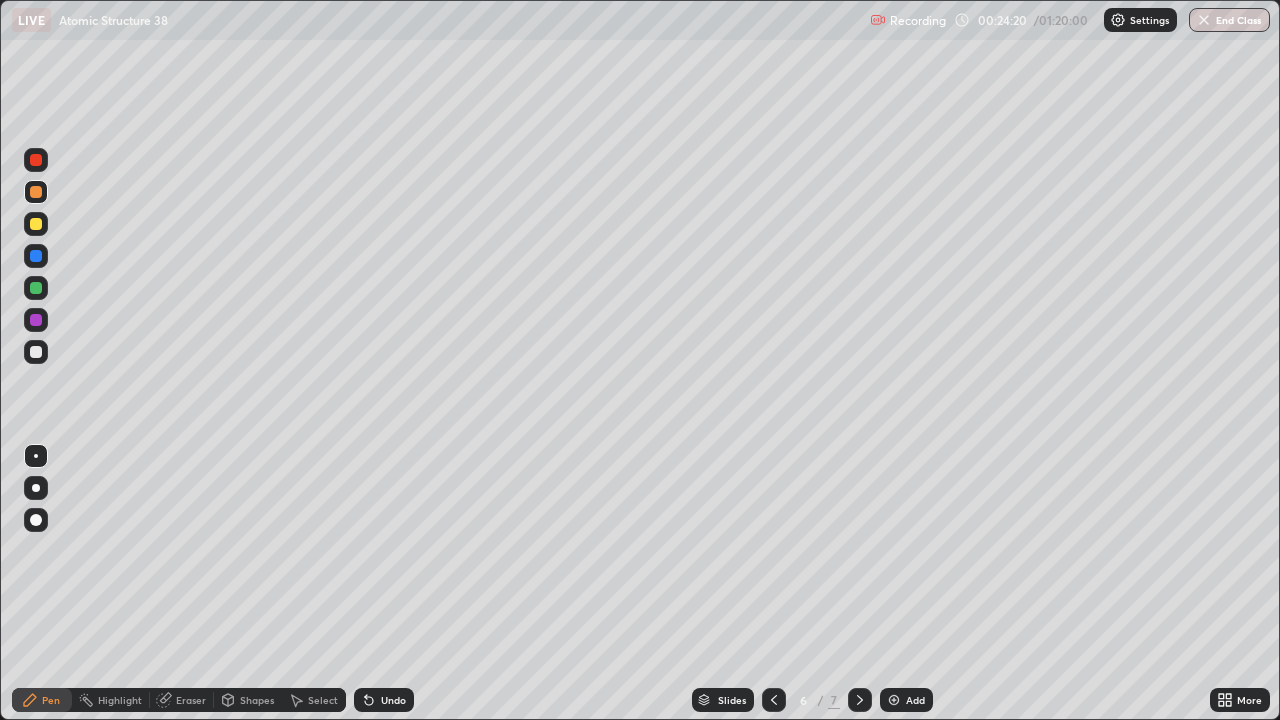 click 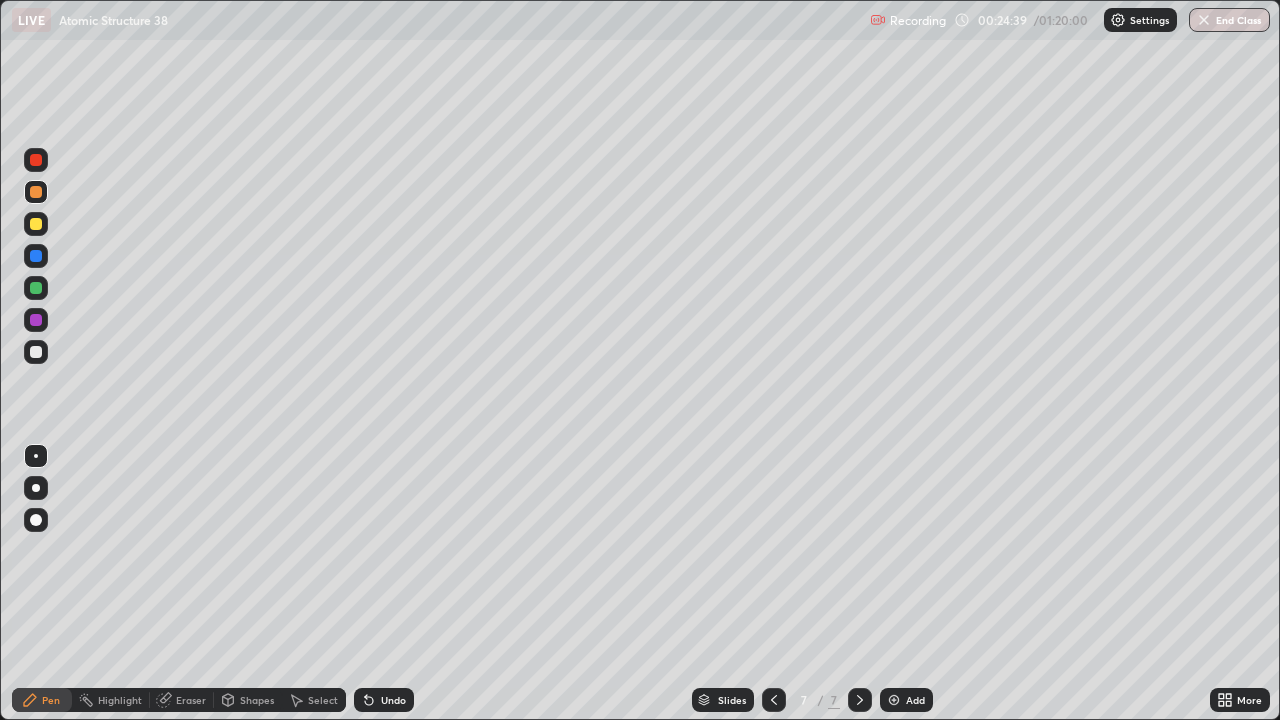 click at bounding box center [36, 320] 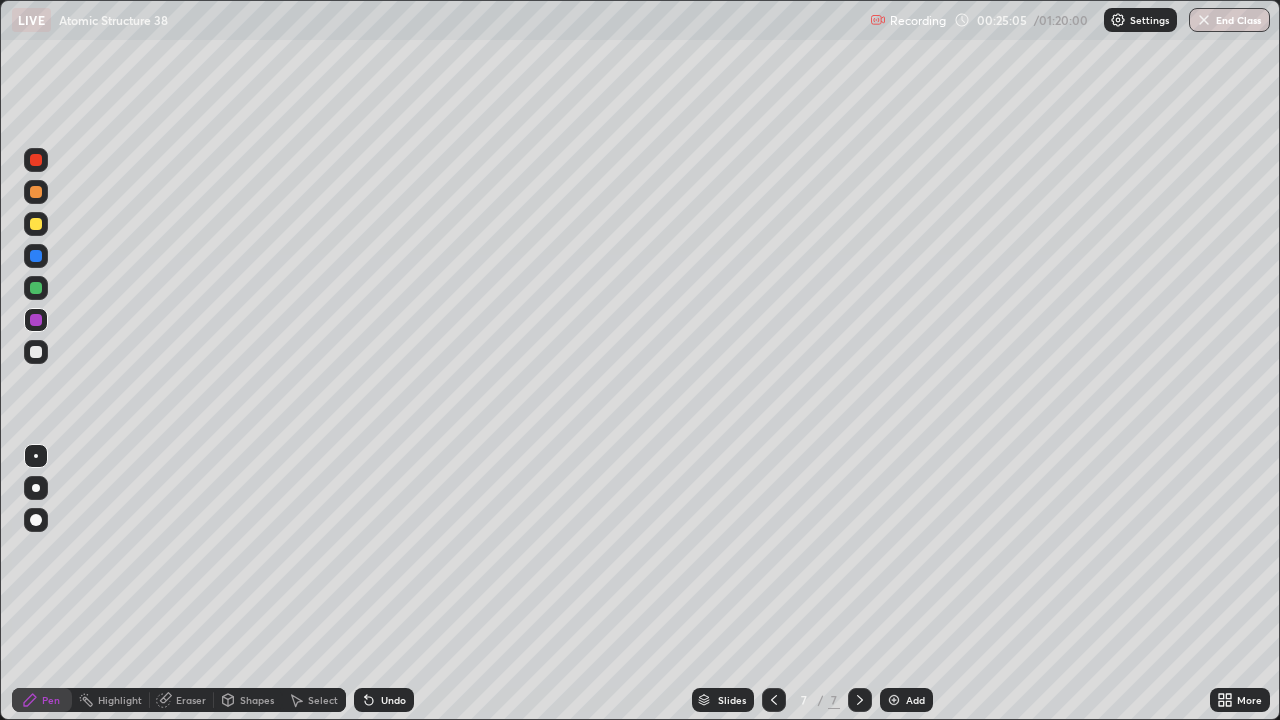 click at bounding box center (36, 256) 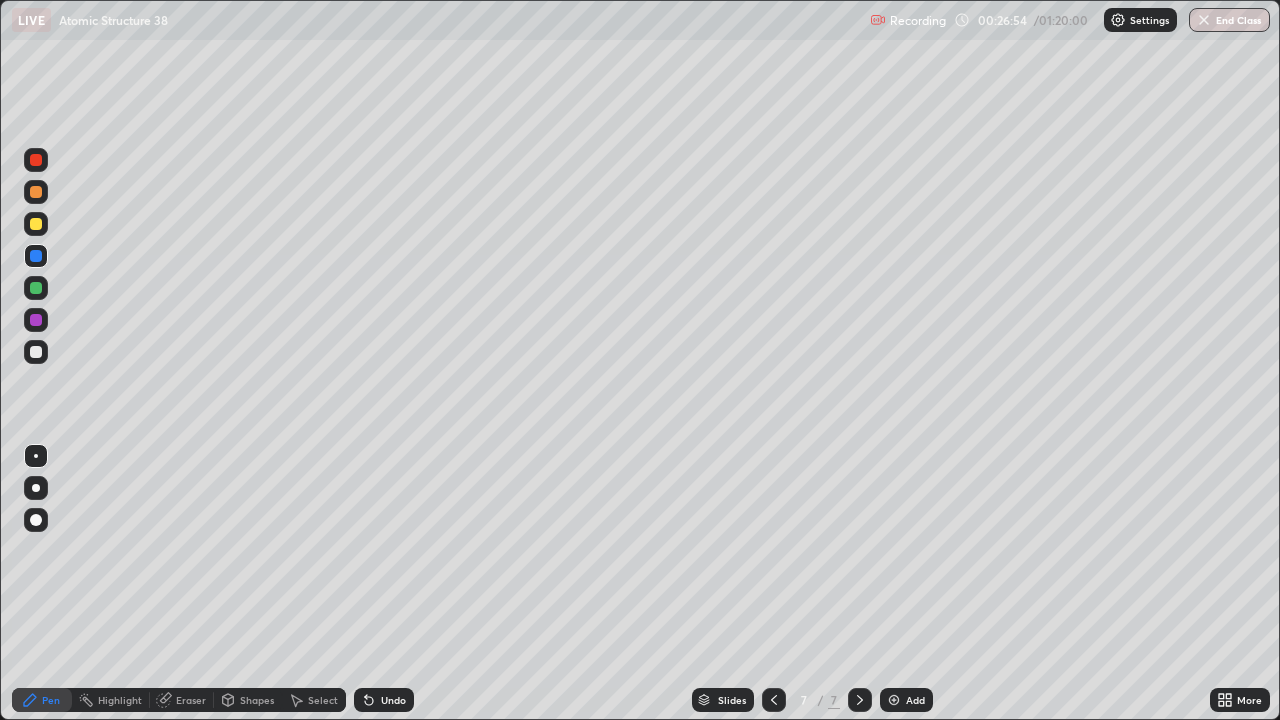 click on "Erase all" at bounding box center (36, 360) 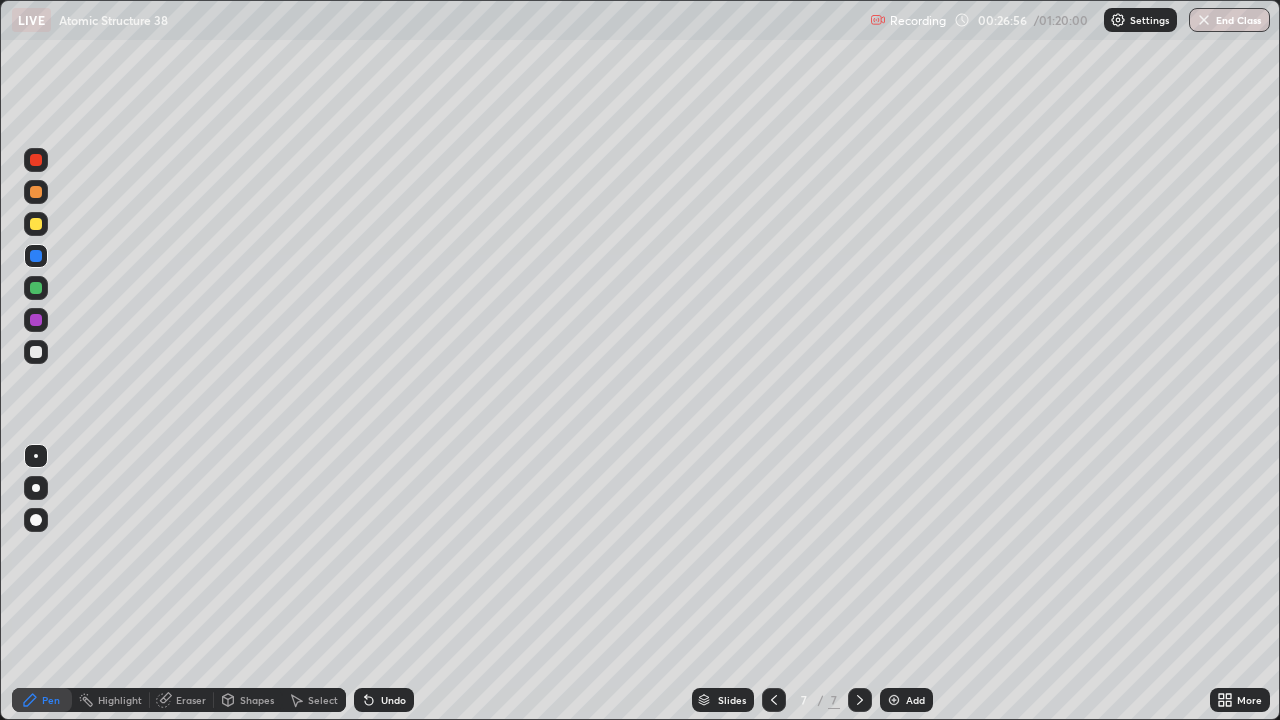 click at bounding box center [36, 352] 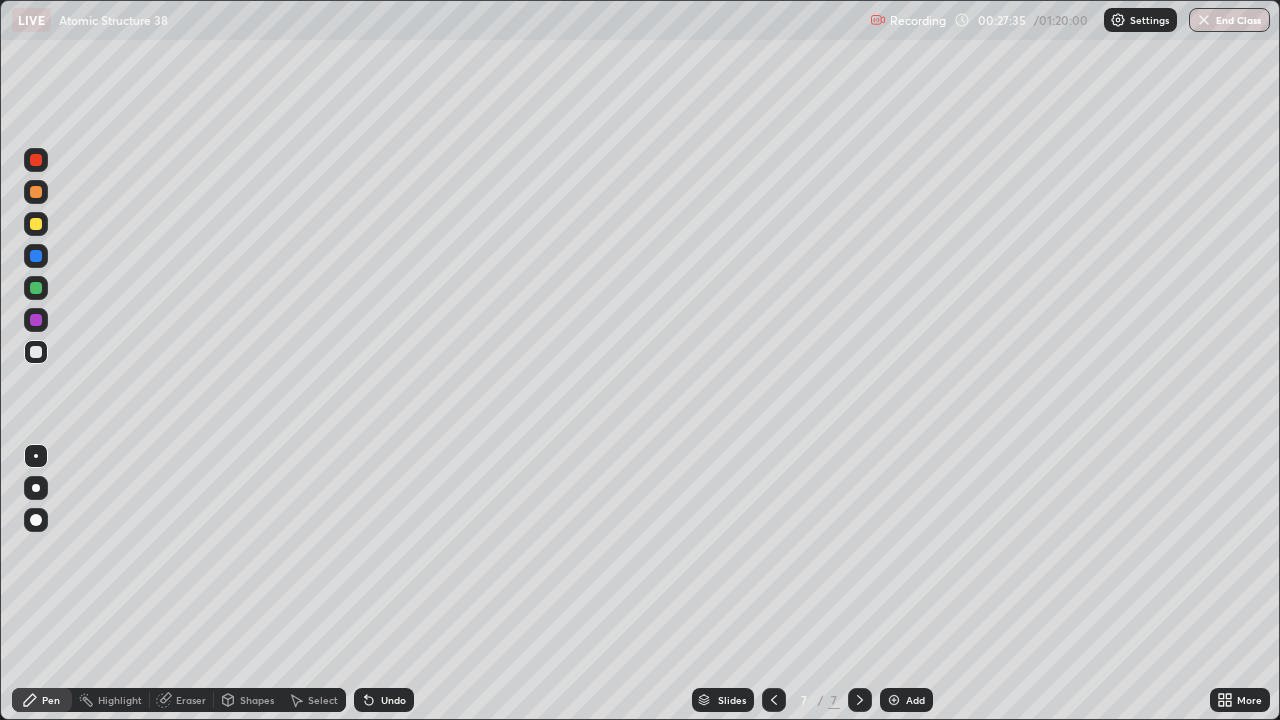 click on "Erase all" at bounding box center (36, 360) 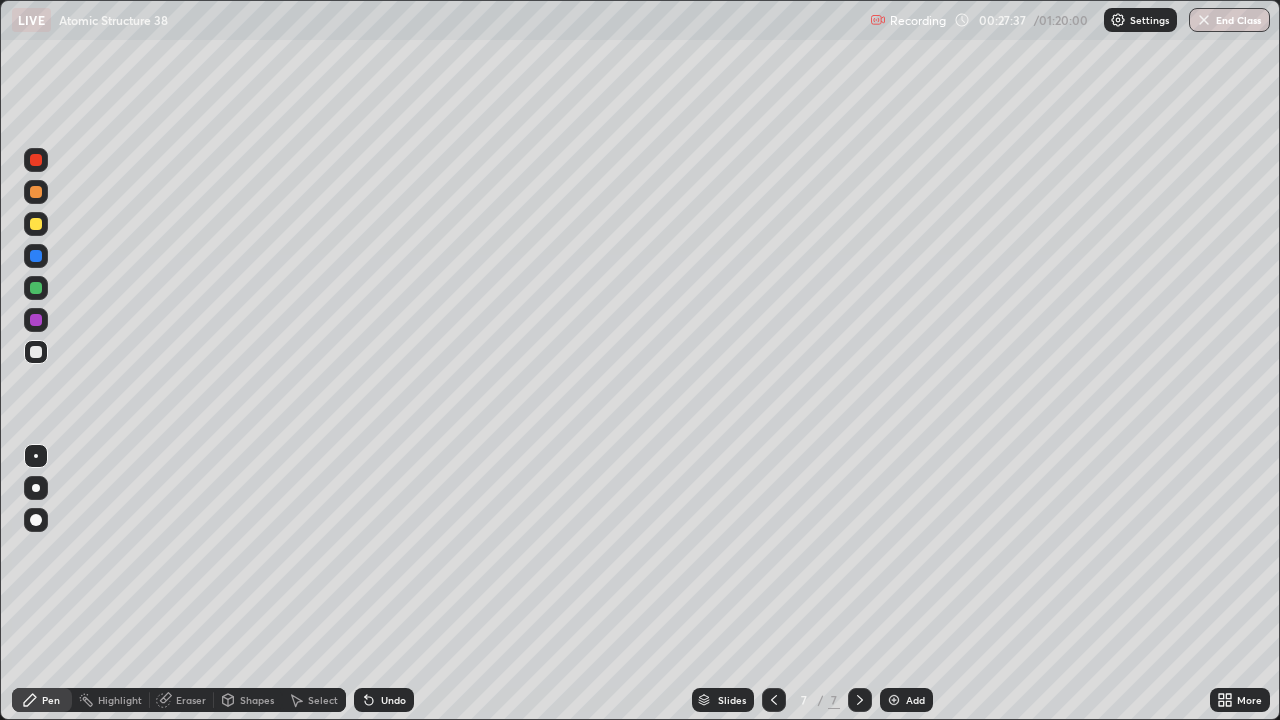 click at bounding box center [36, 160] 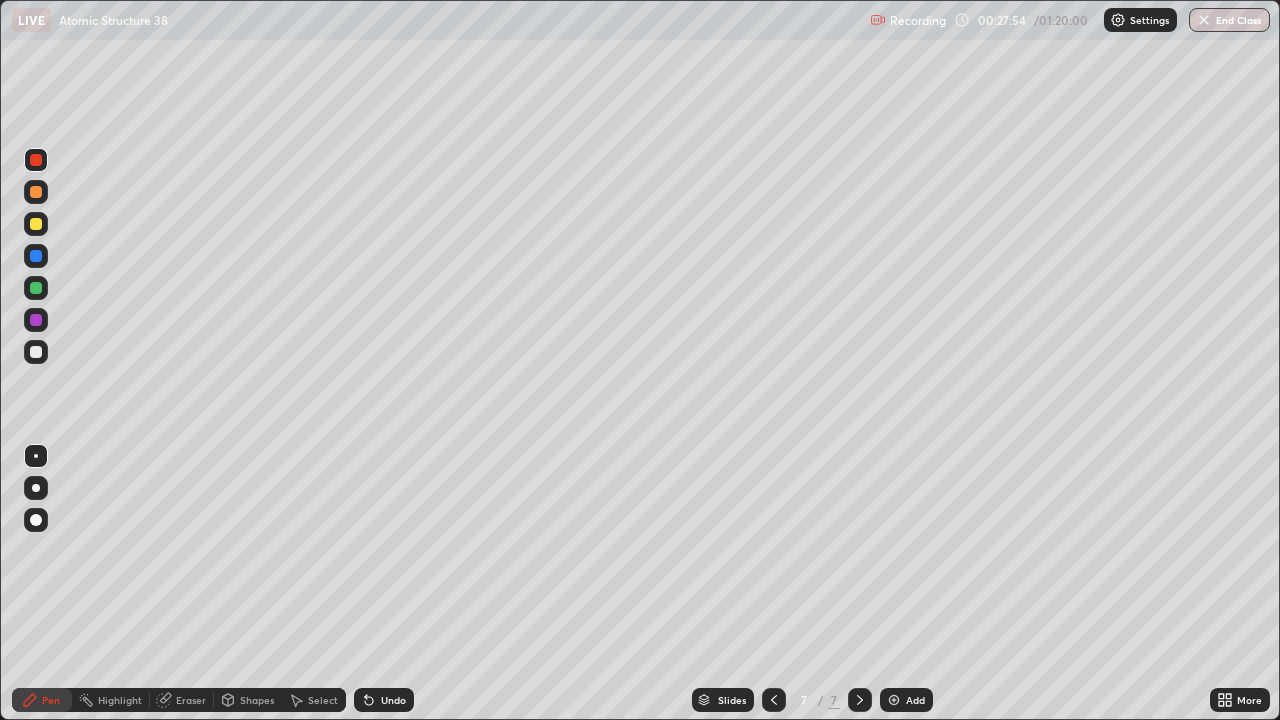 click 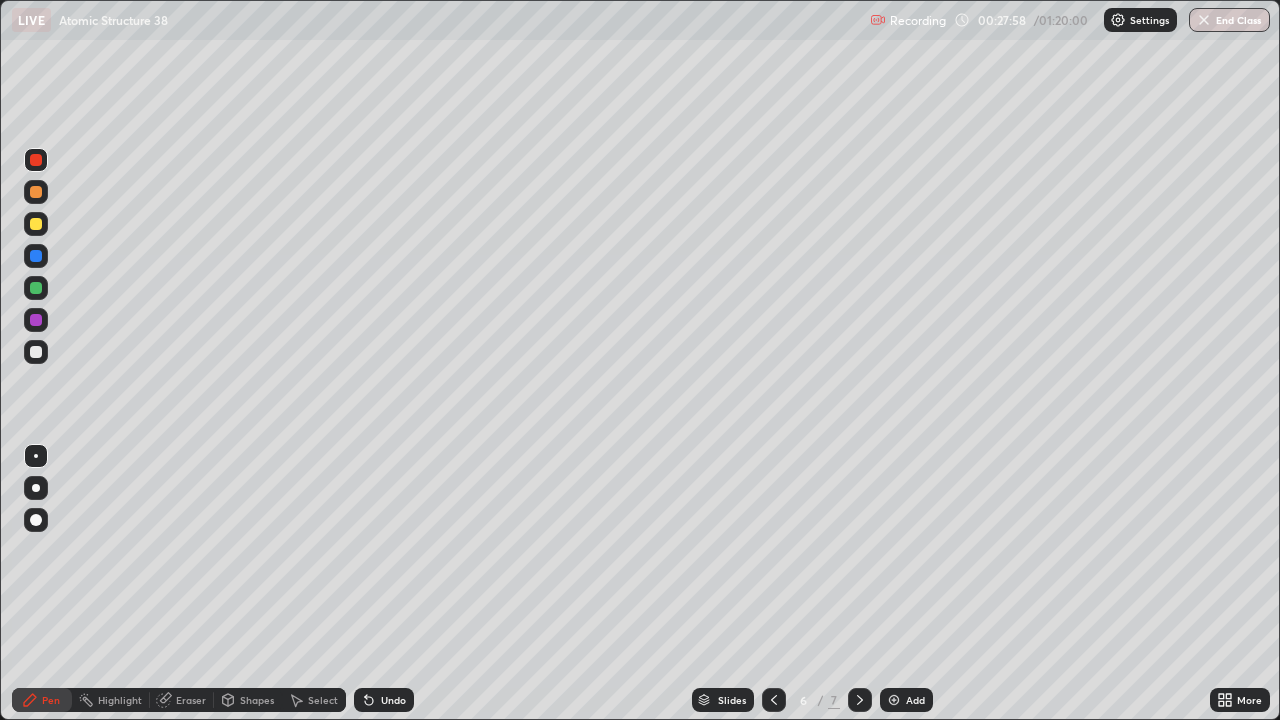 click 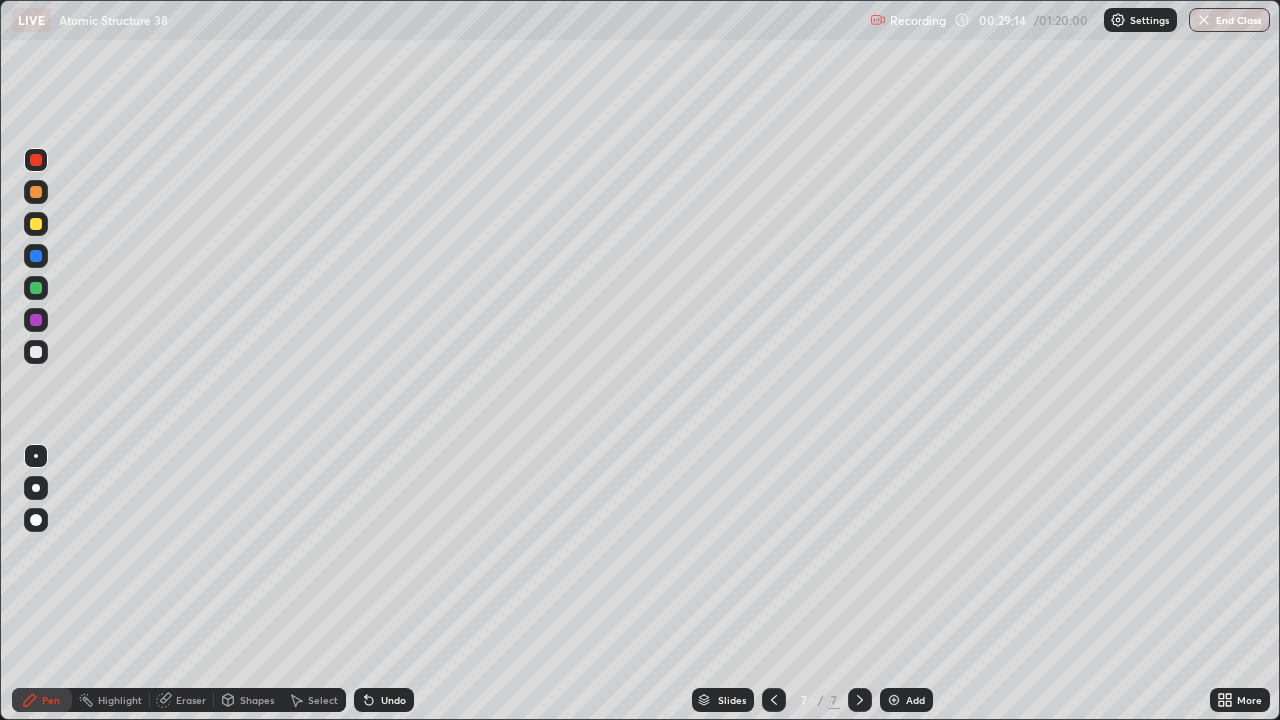 click 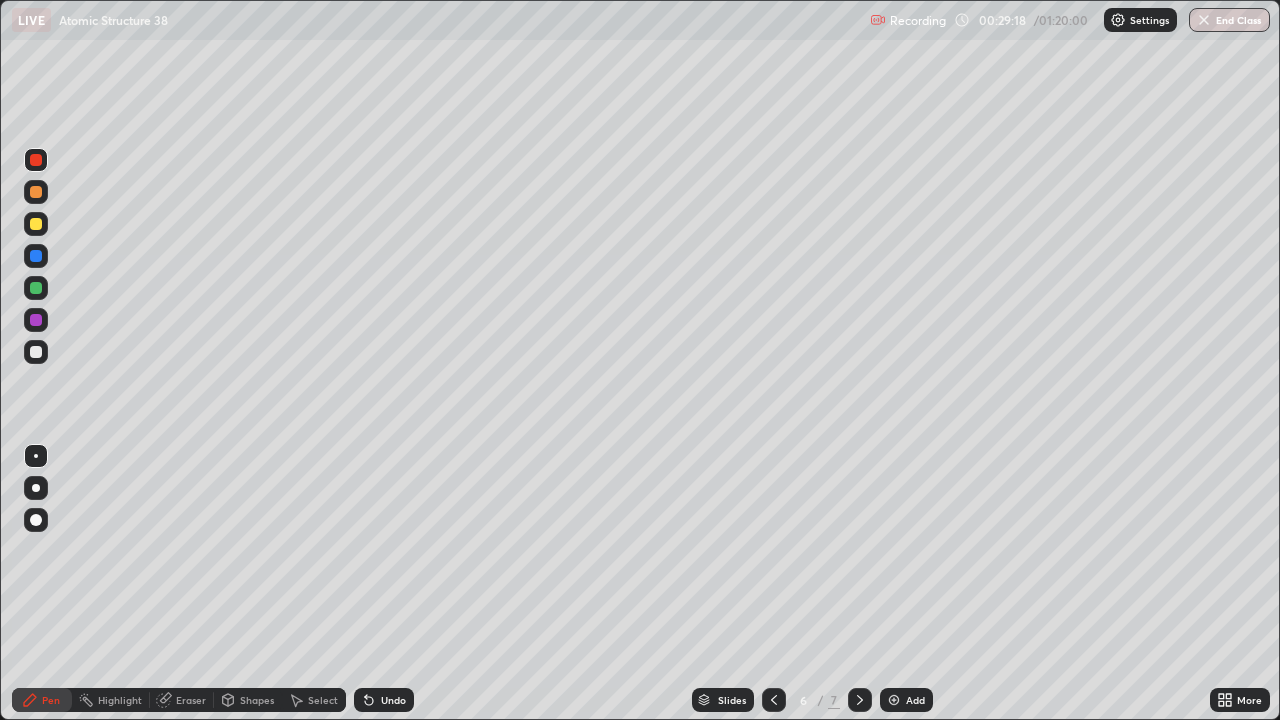click 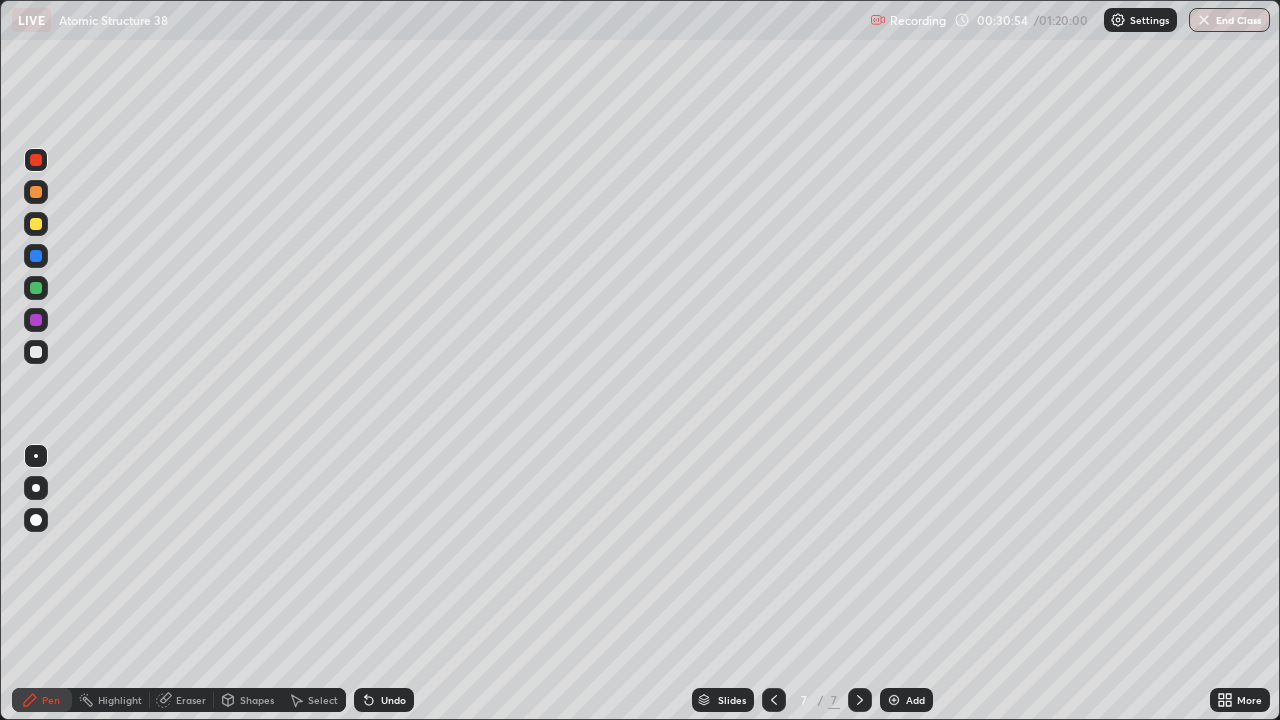 click on "Add" at bounding box center (915, 700) 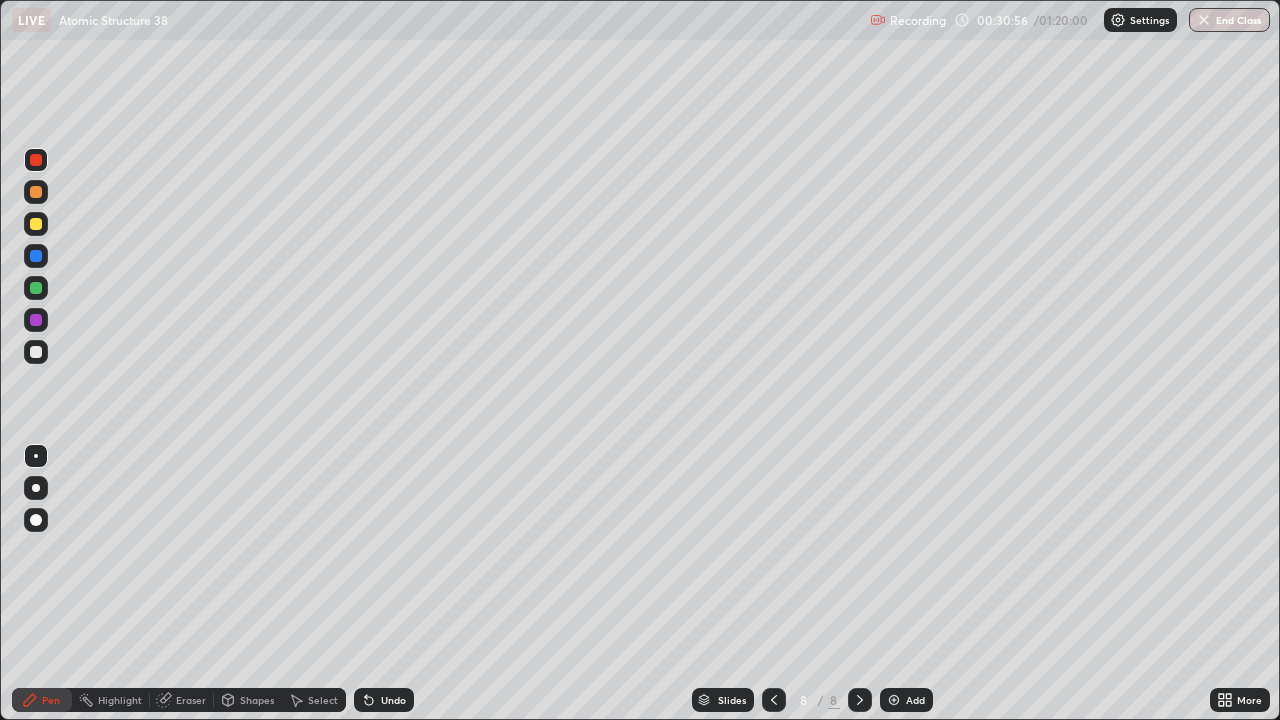 click 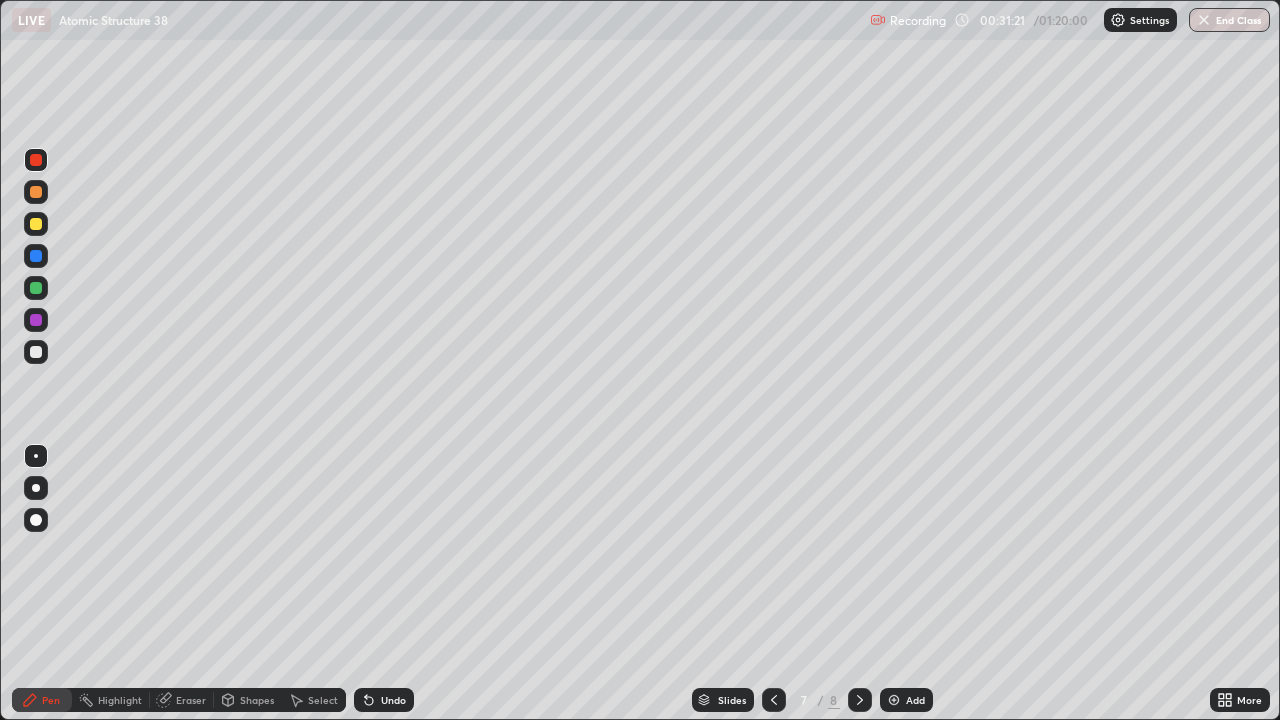 click 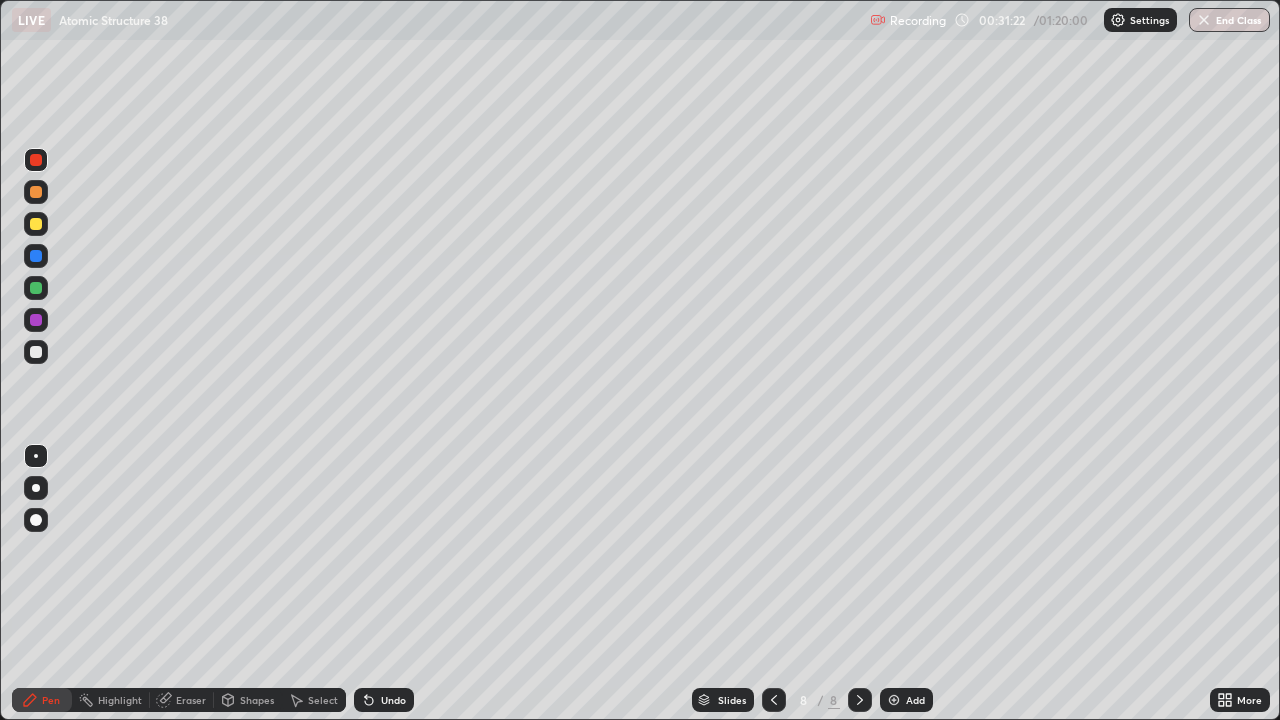 click at bounding box center [36, 352] 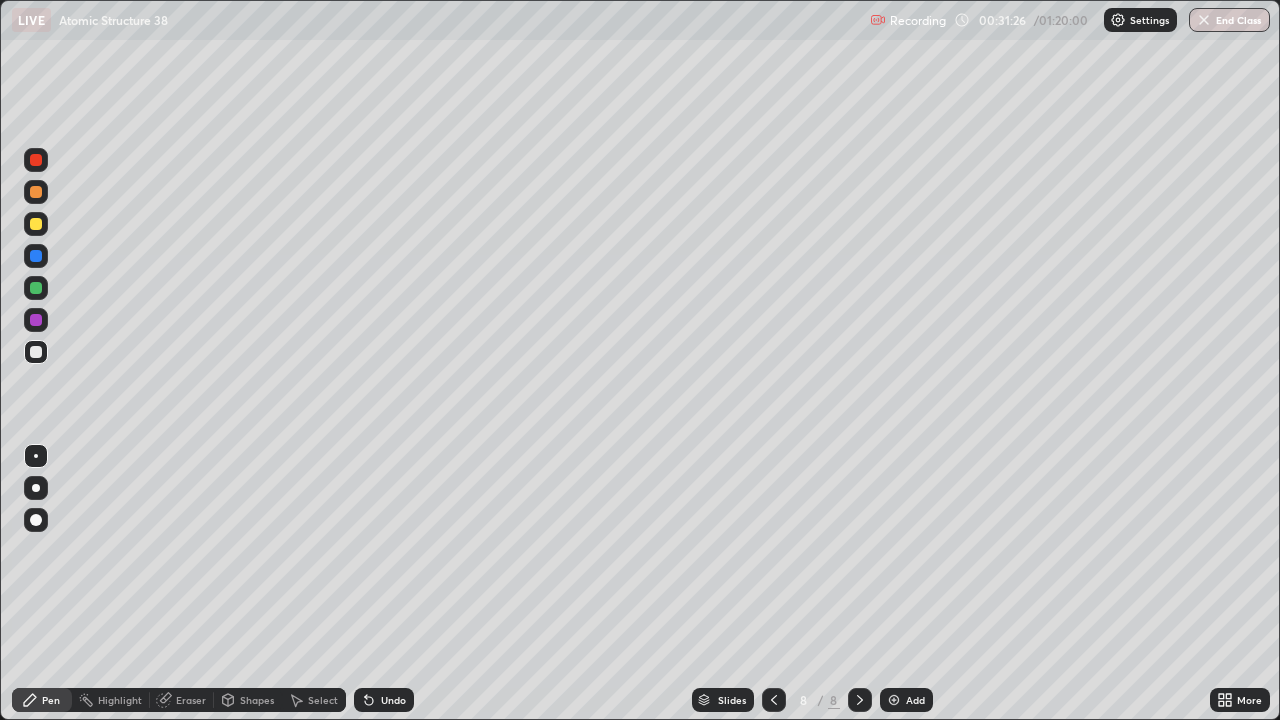 click at bounding box center (36, 224) 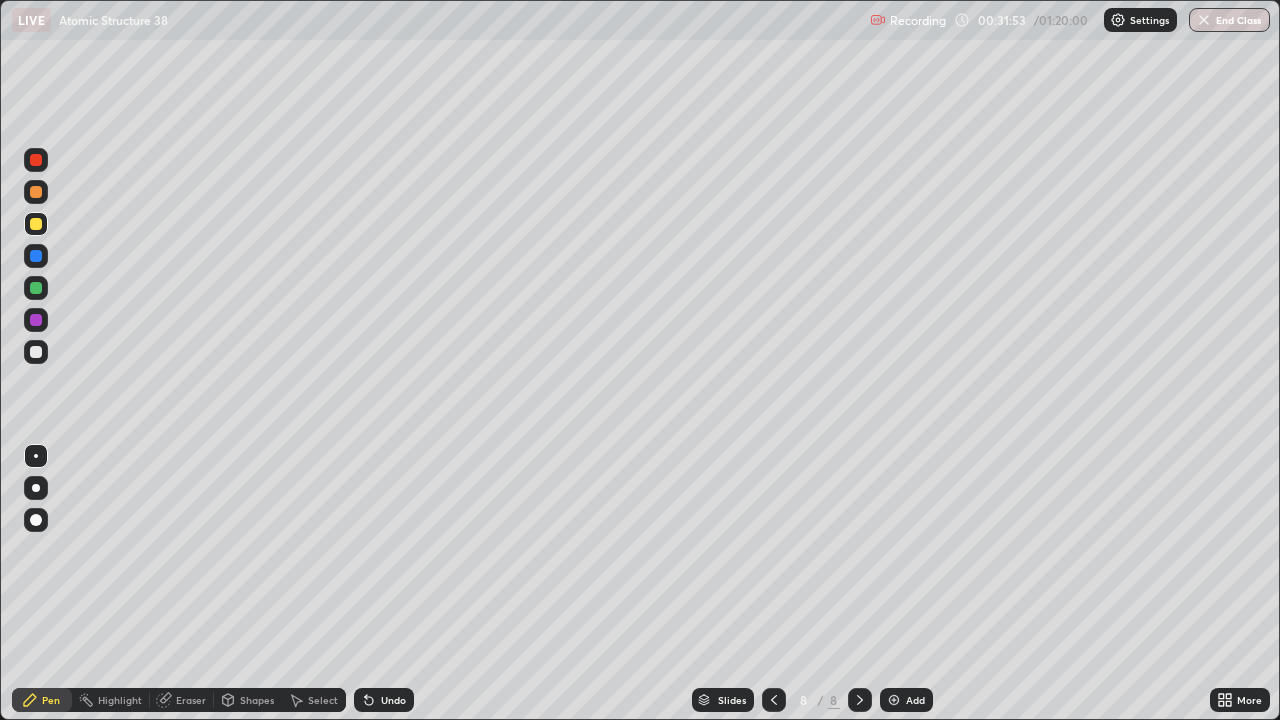 click at bounding box center [774, 700] 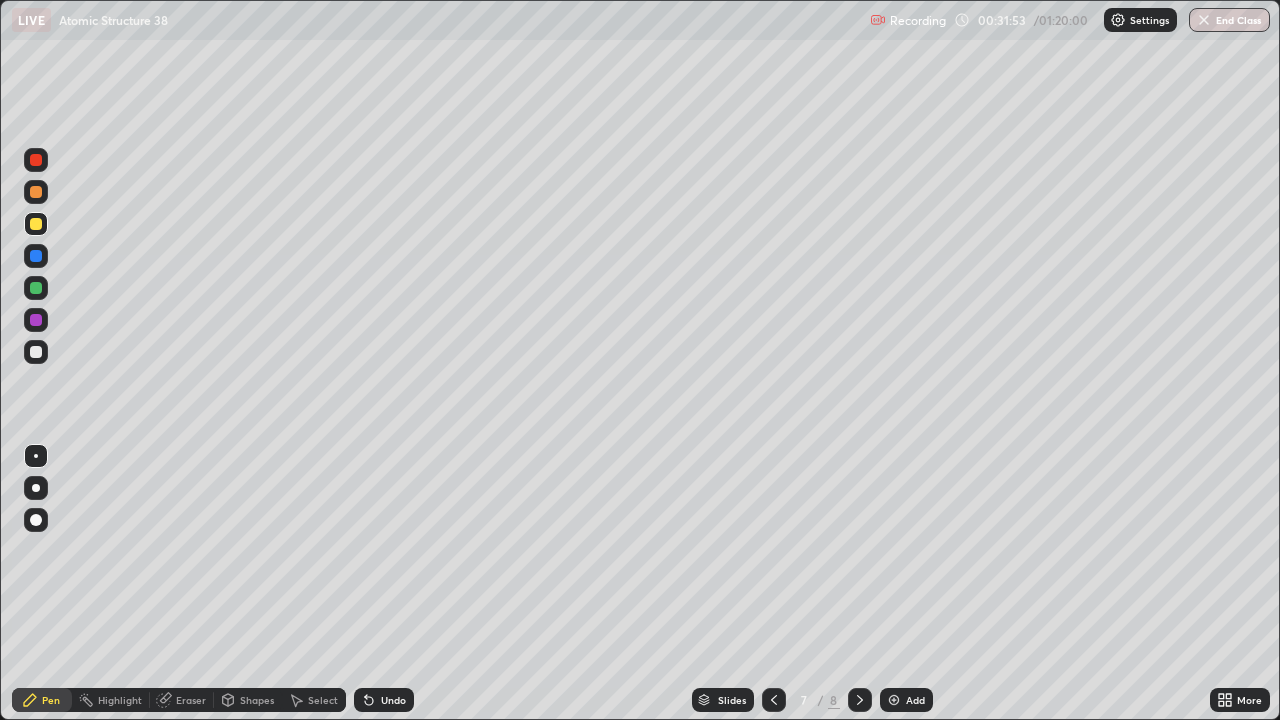click at bounding box center (774, 700) 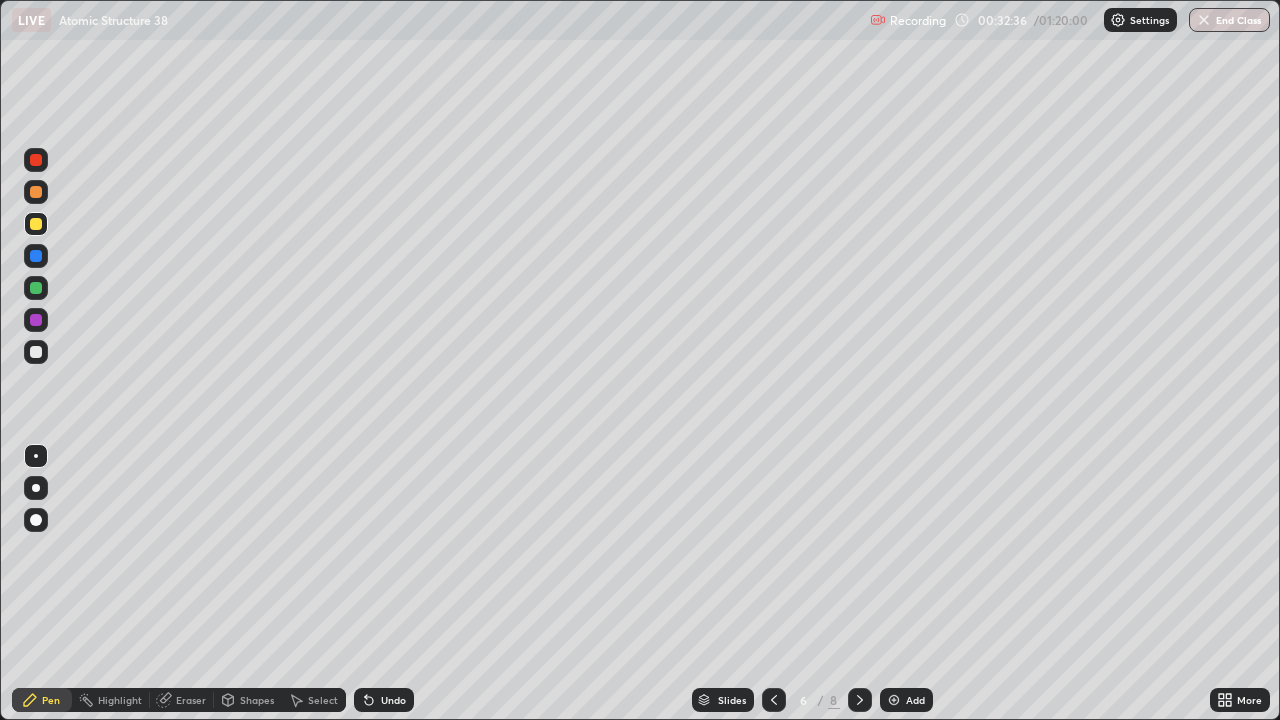 click at bounding box center (860, 700) 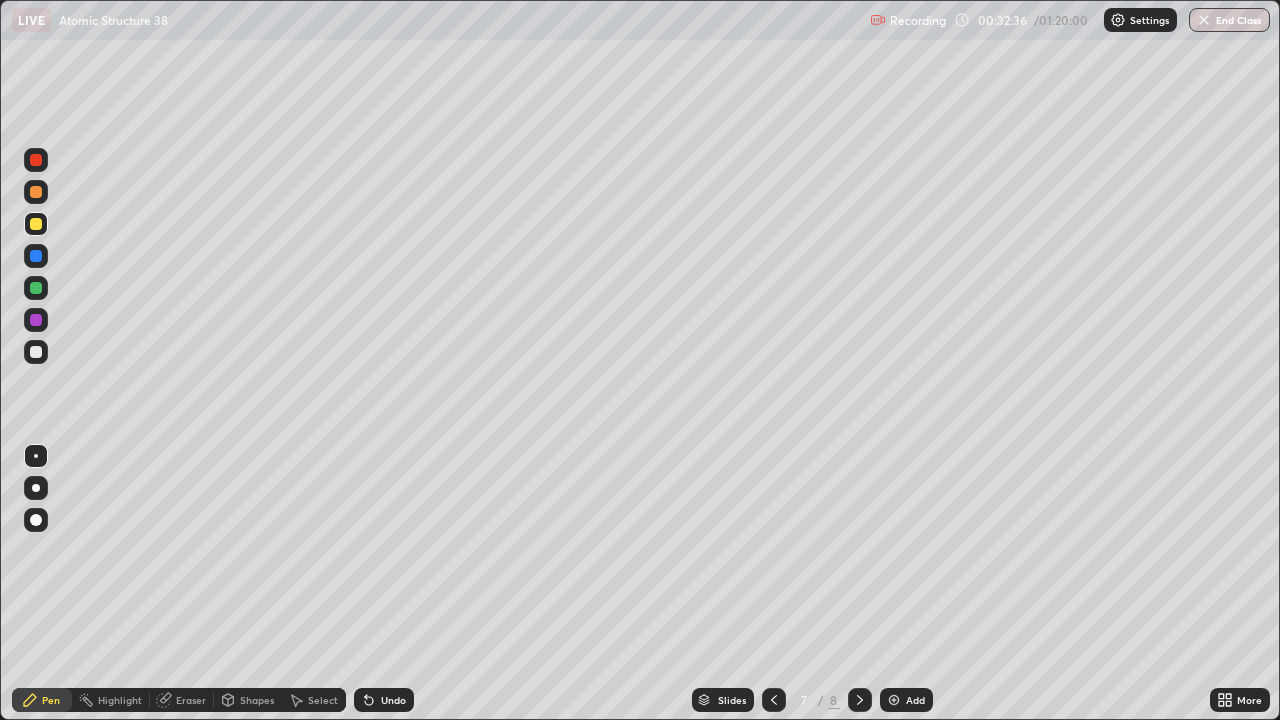 click at bounding box center (860, 700) 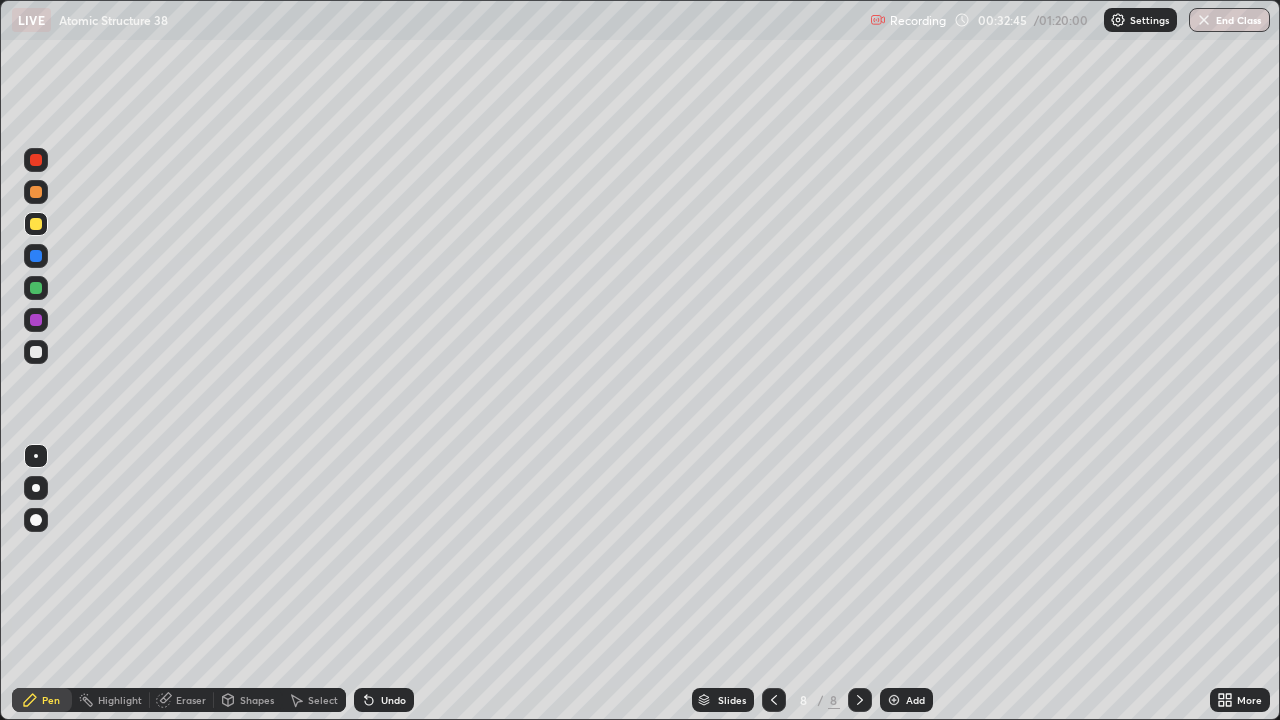 click on "Erase all" at bounding box center (36, 360) 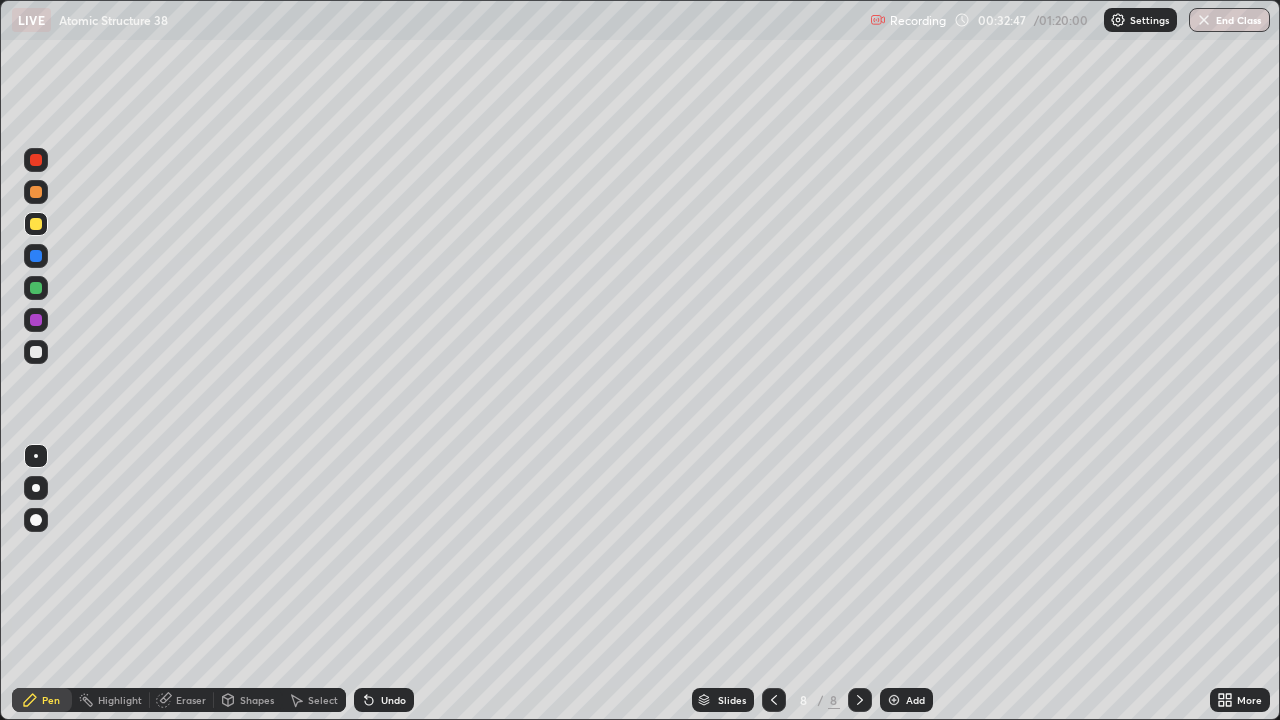 click at bounding box center (36, 288) 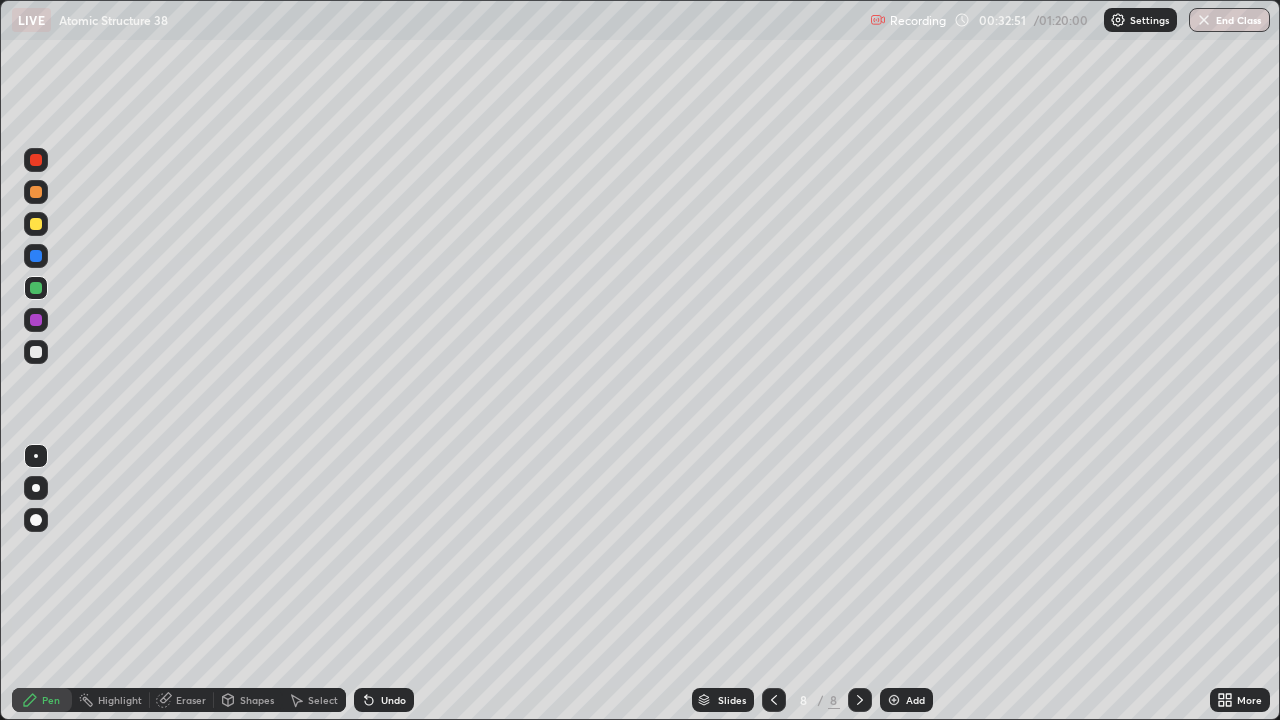 click on "Undo" at bounding box center (393, 700) 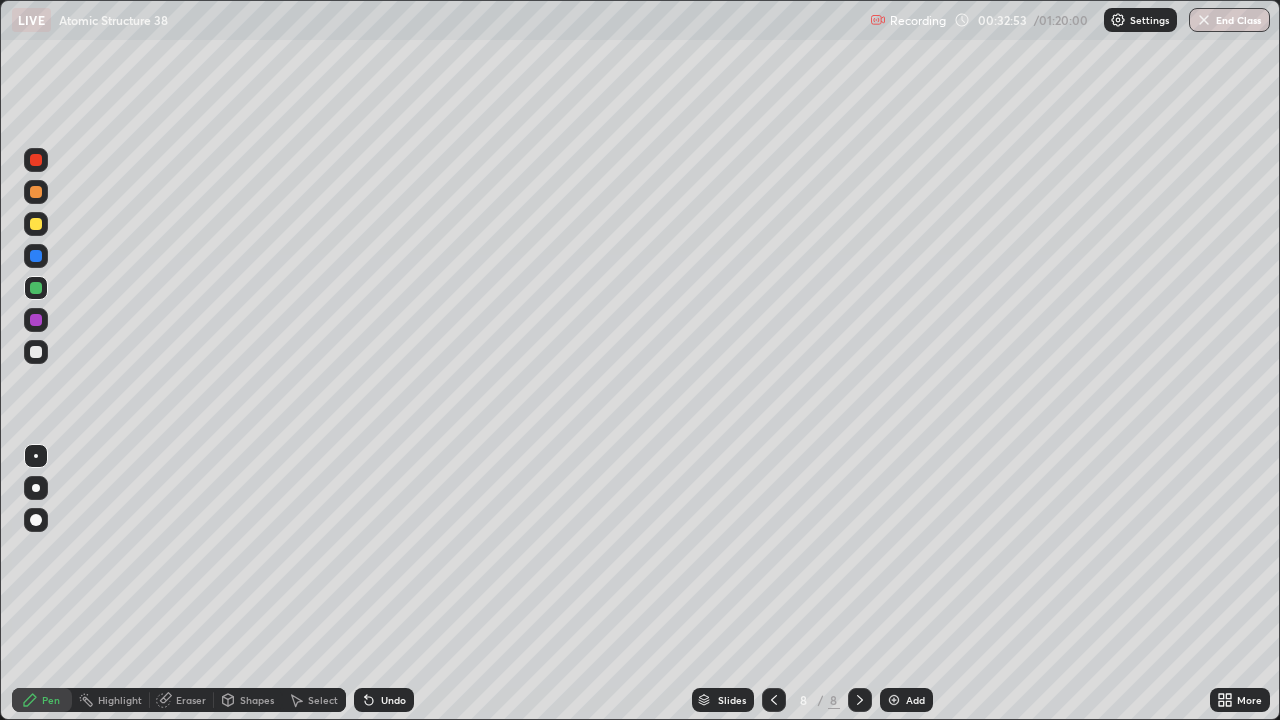 click on "Undo" at bounding box center (393, 700) 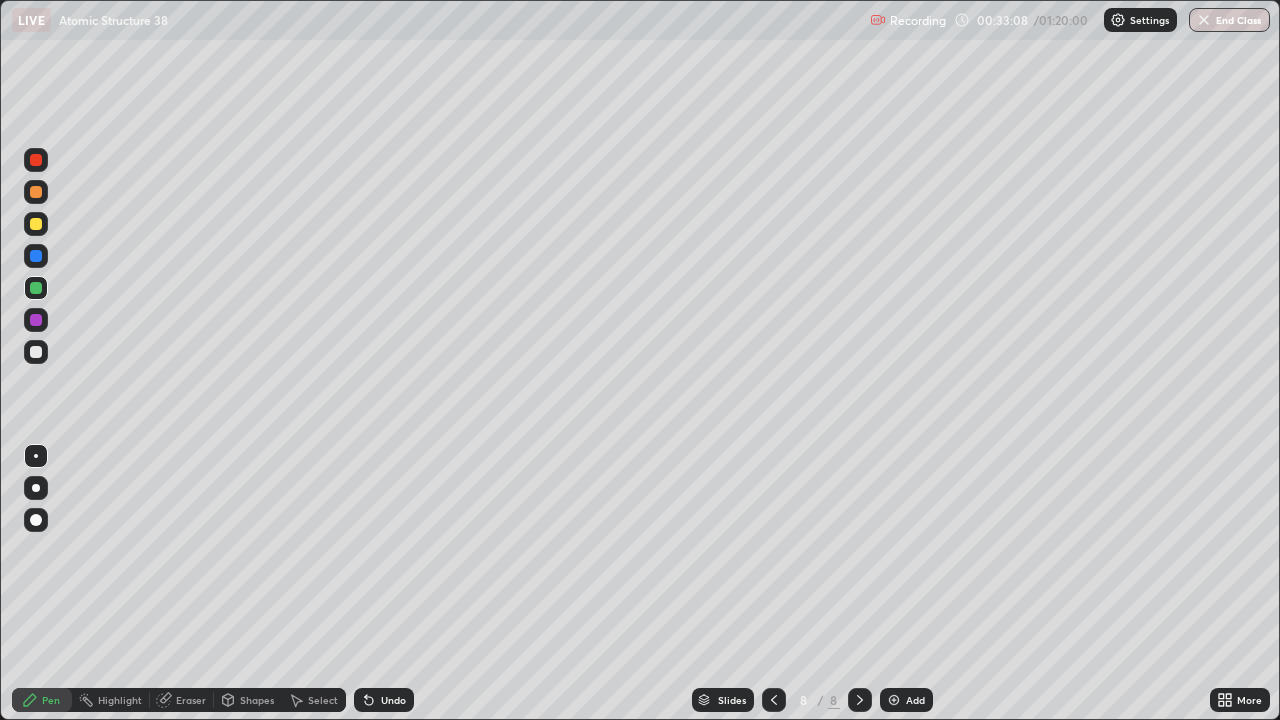 click at bounding box center [36, 320] 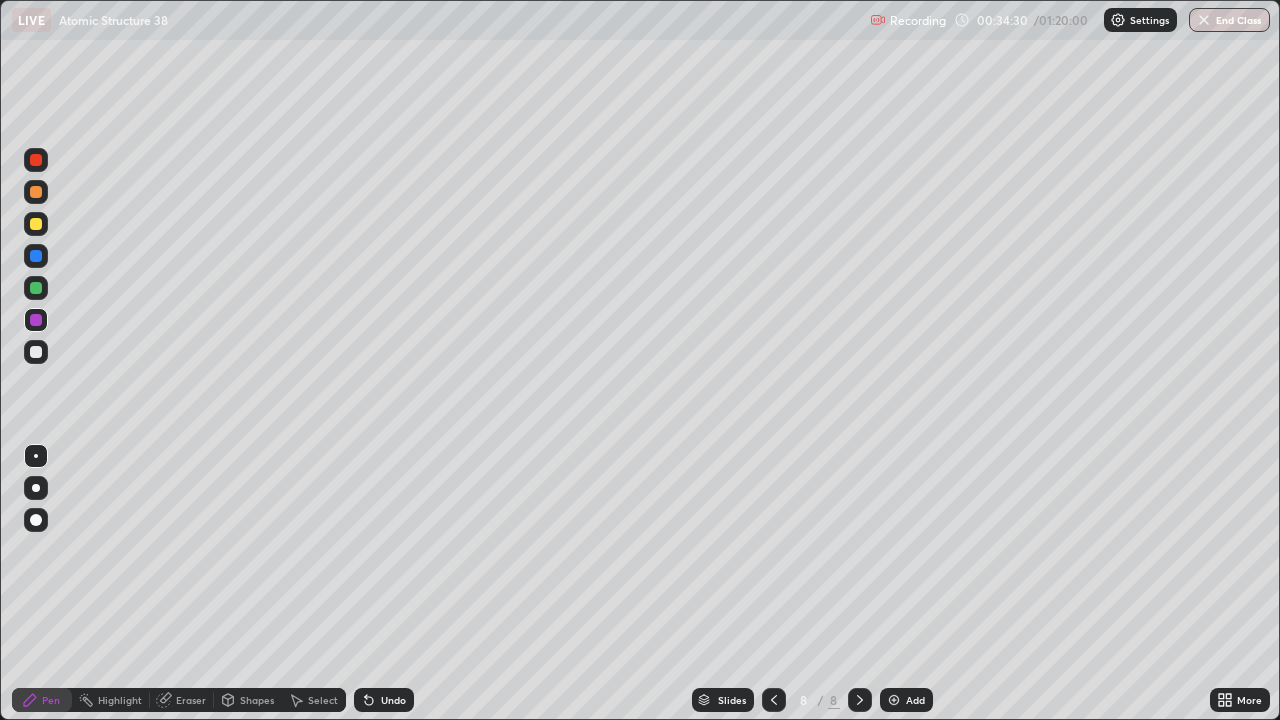 click at bounding box center (894, 700) 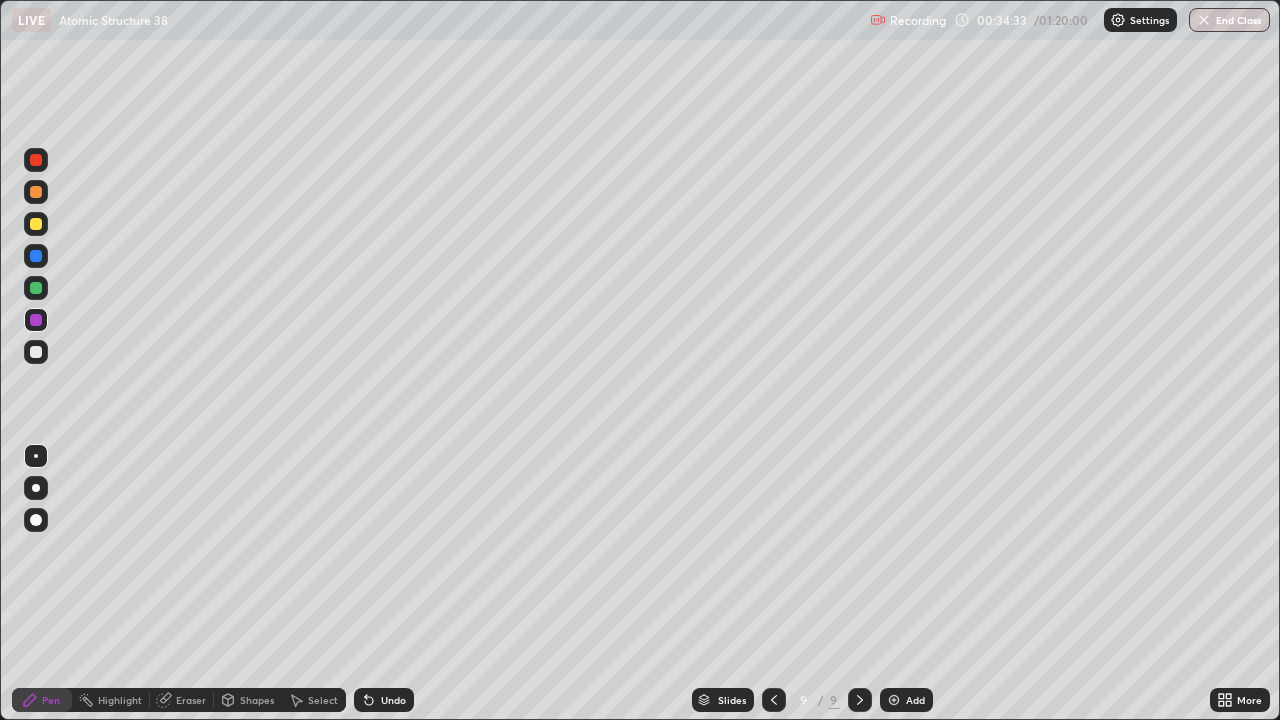 click at bounding box center [36, 224] 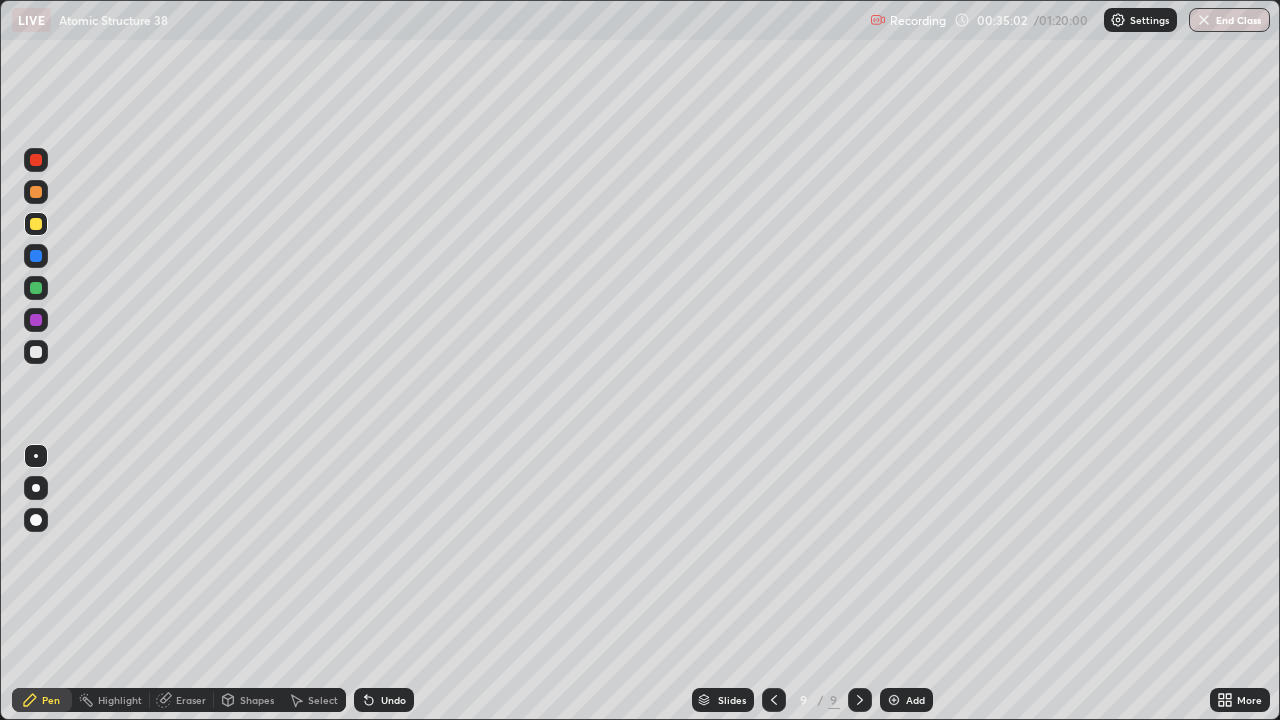 click on "Undo" at bounding box center [393, 700] 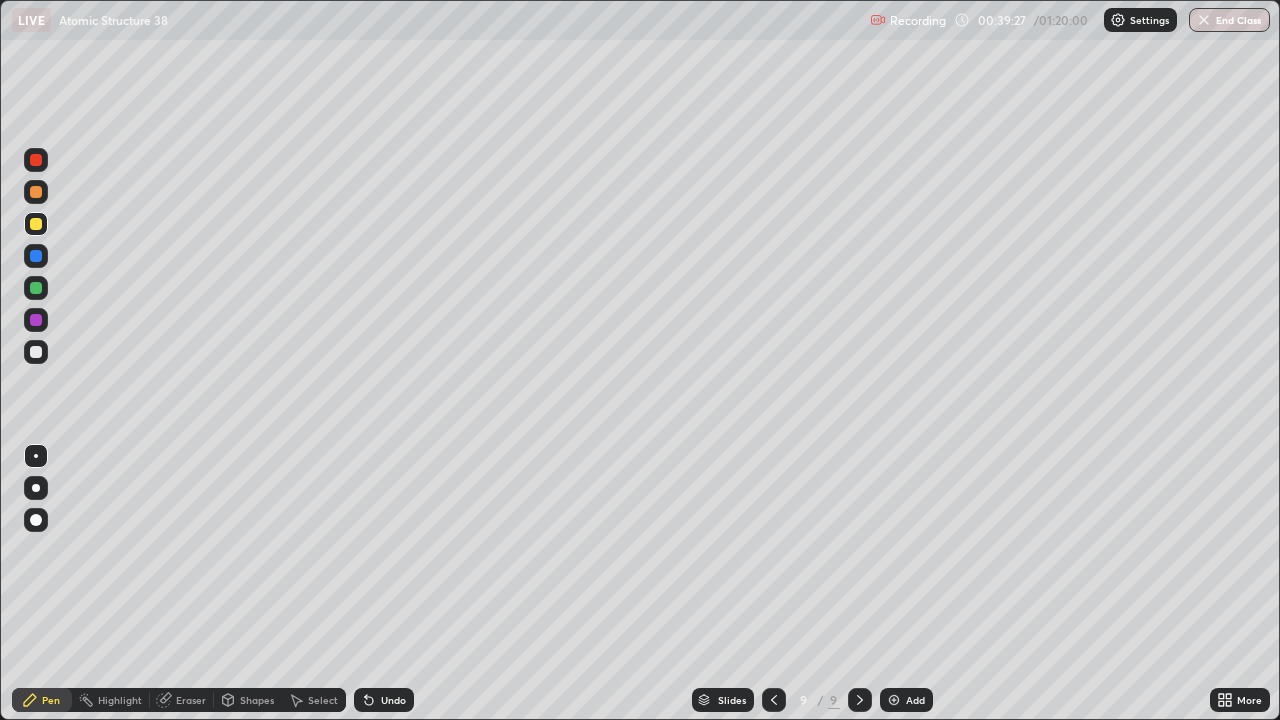 click at bounding box center [36, 288] 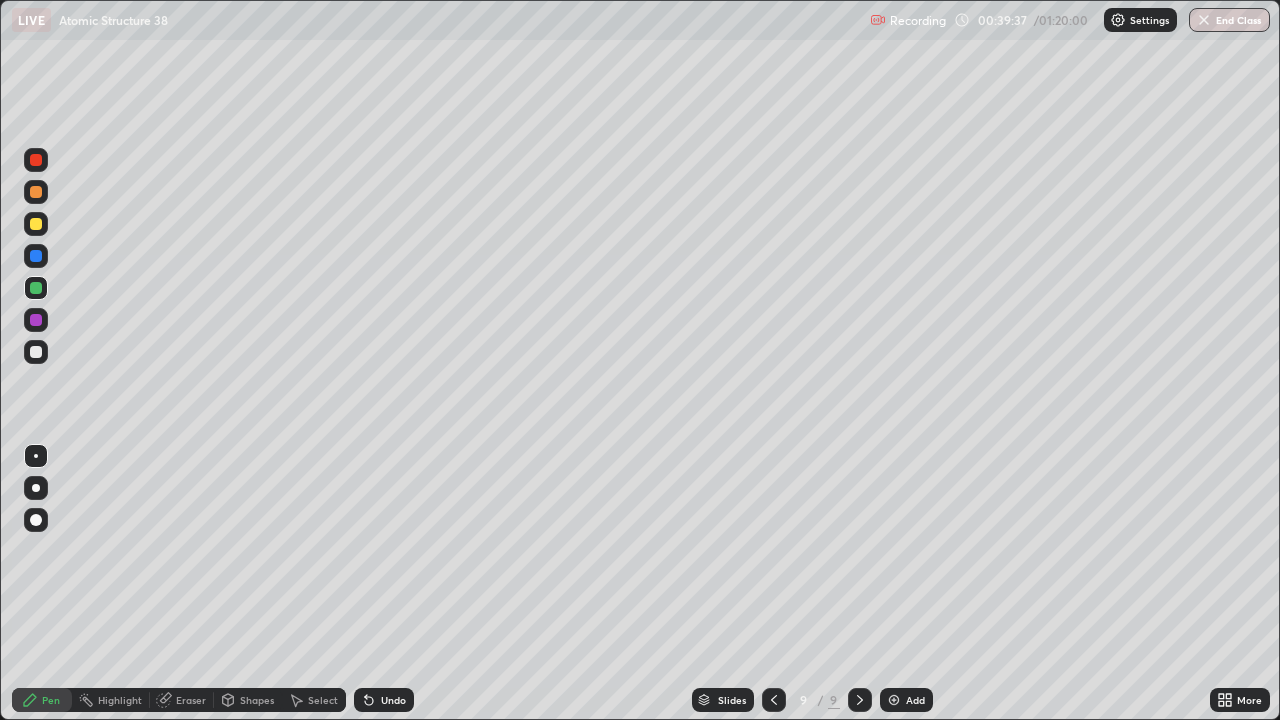 click on "Eraser" at bounding box center (191, 700) 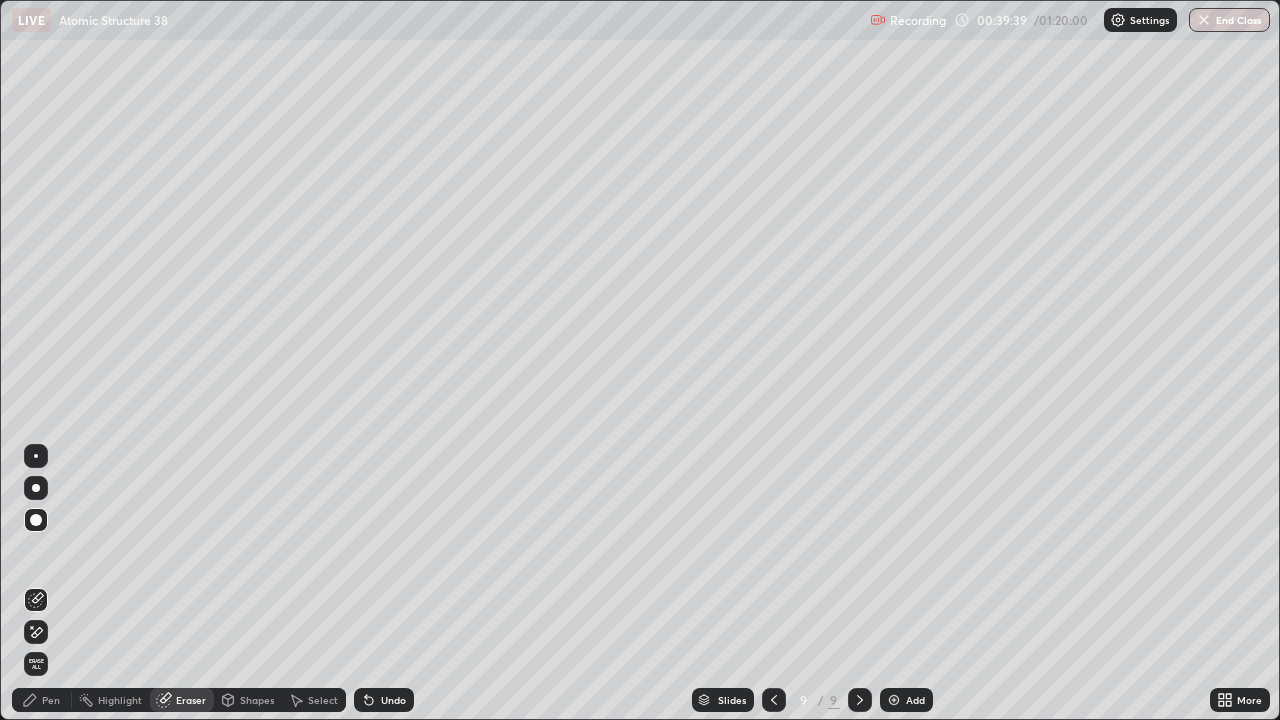 click on "Pen" at bounding box center [51, 700] 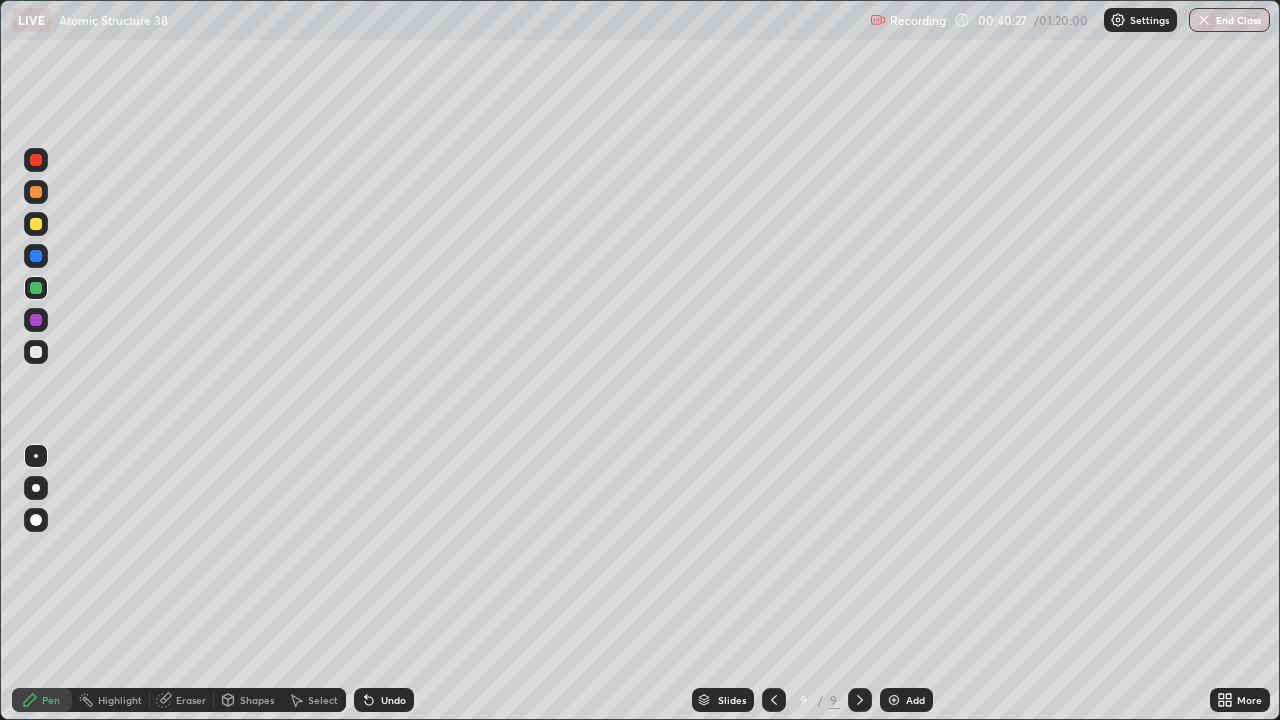 click on "Add" at bounding box center (906, 700) 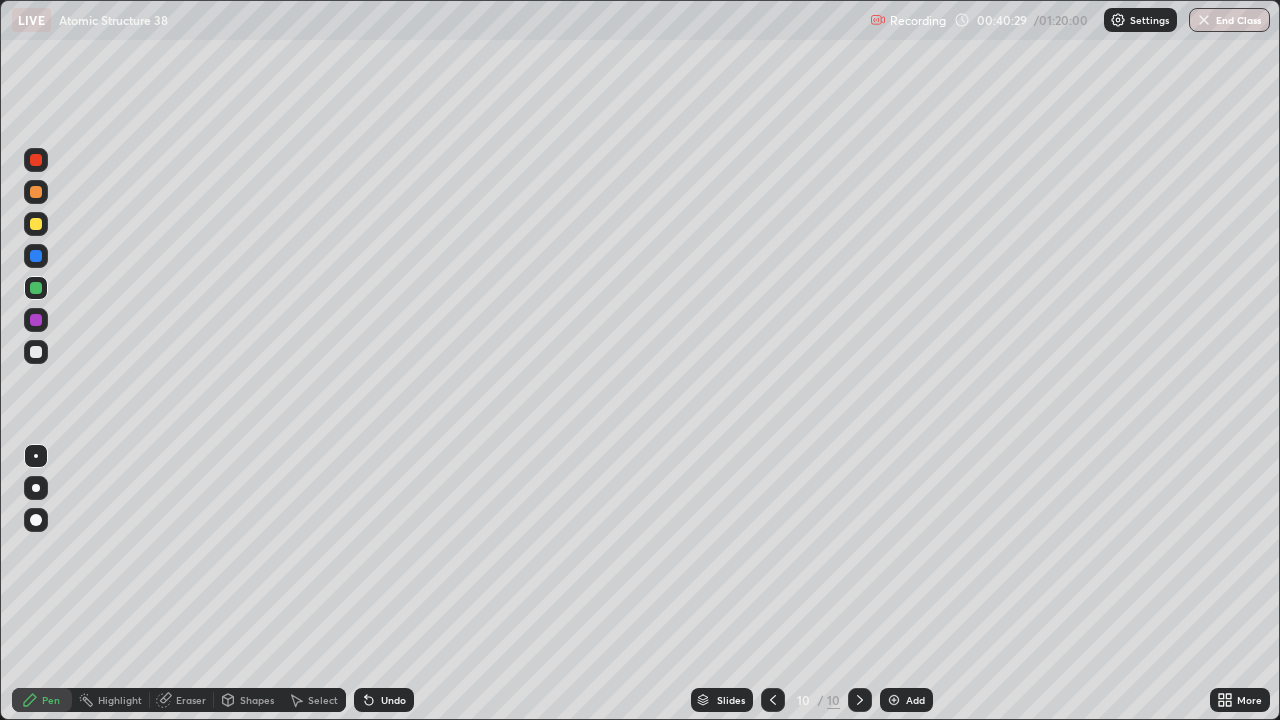 click at bounding box center [36, 224] 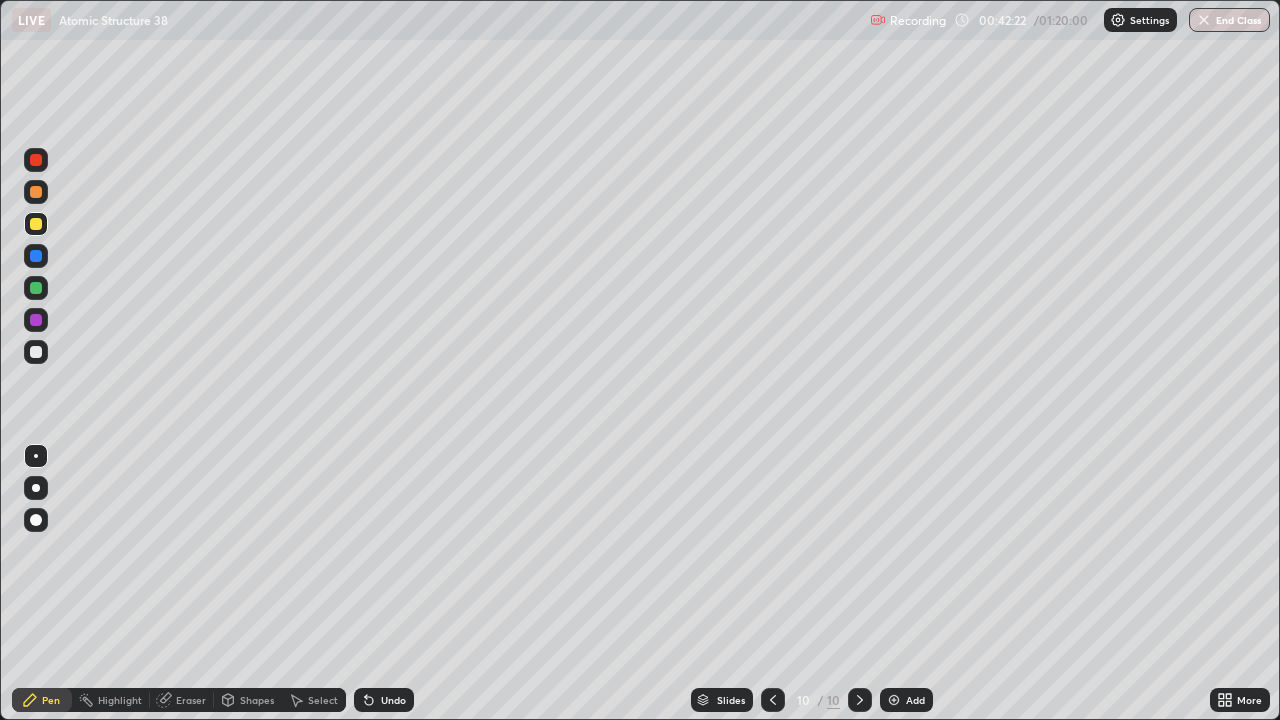 click at bounding box center [773, 700] 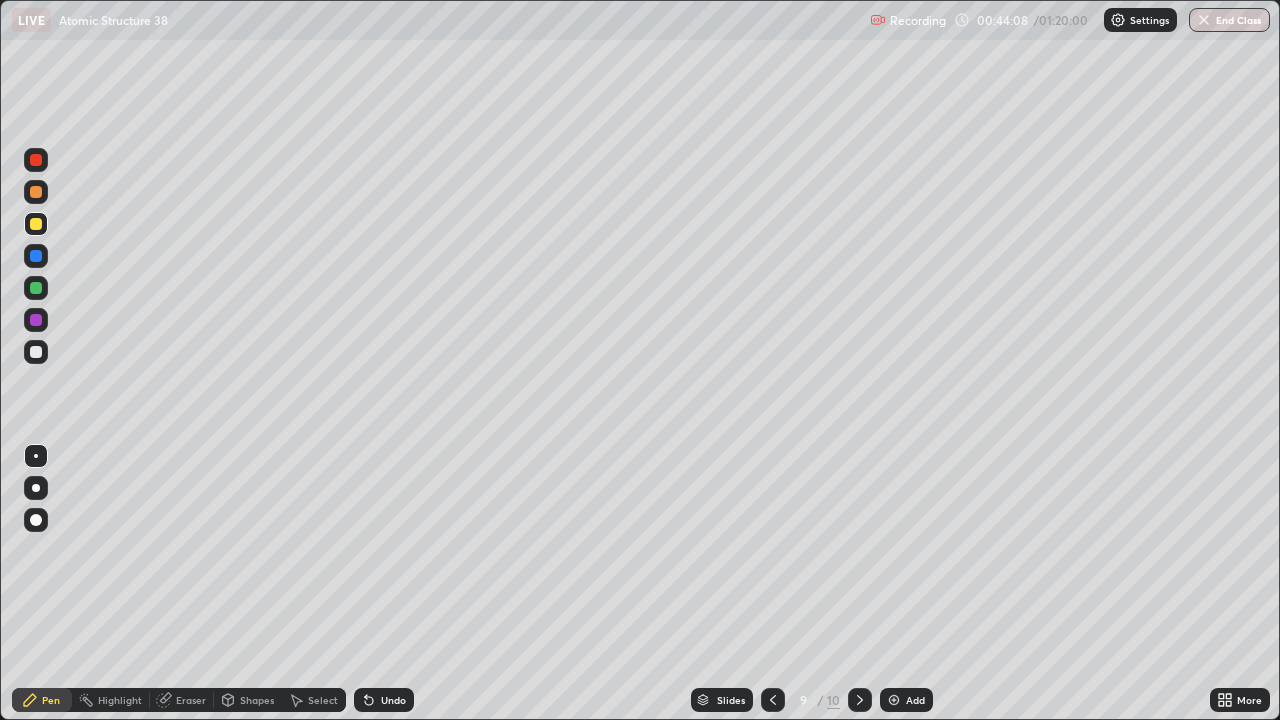 click at bounding box center (36, 352) 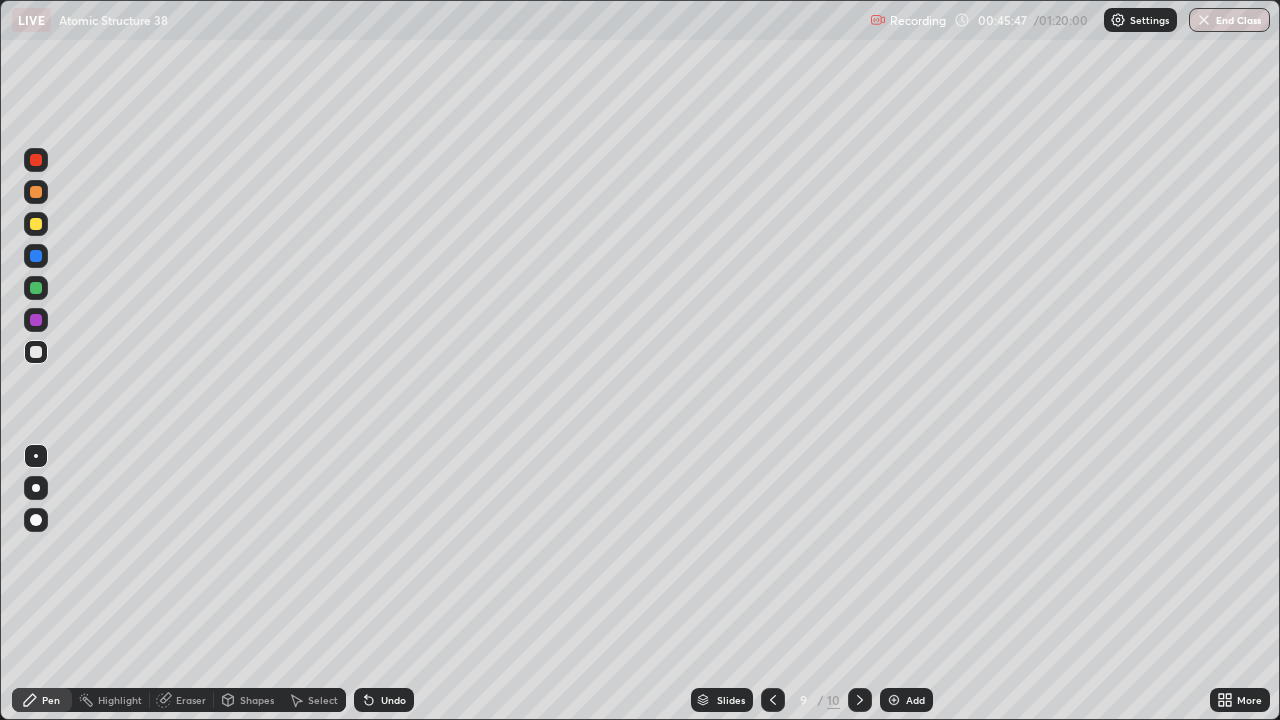 click on "Add" at bounding box center (906, 700) 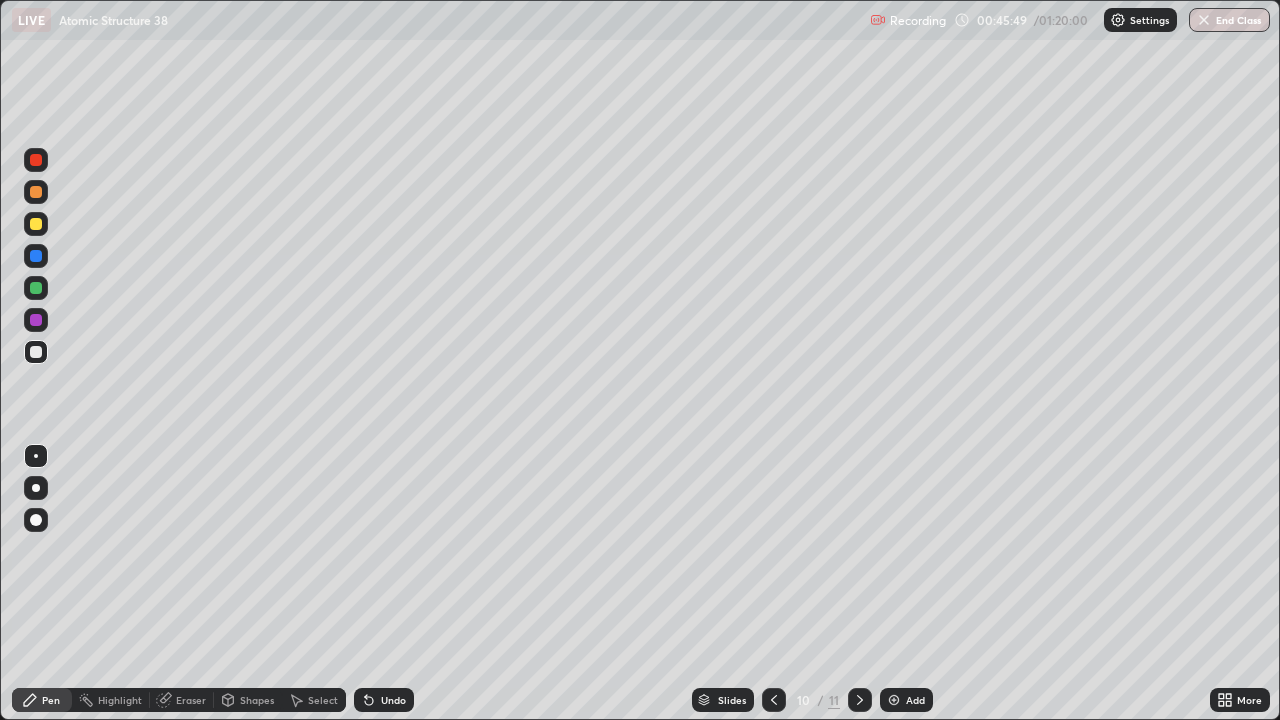 click at bounding box center (36, 224) 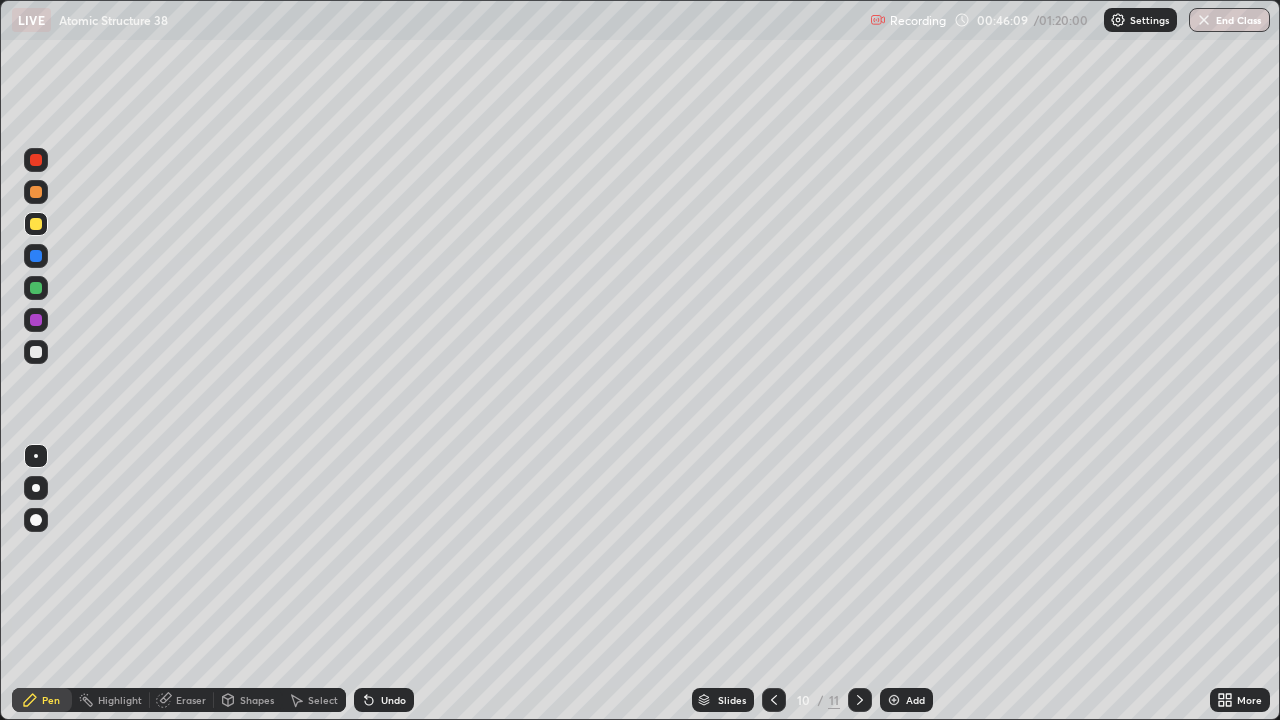 click 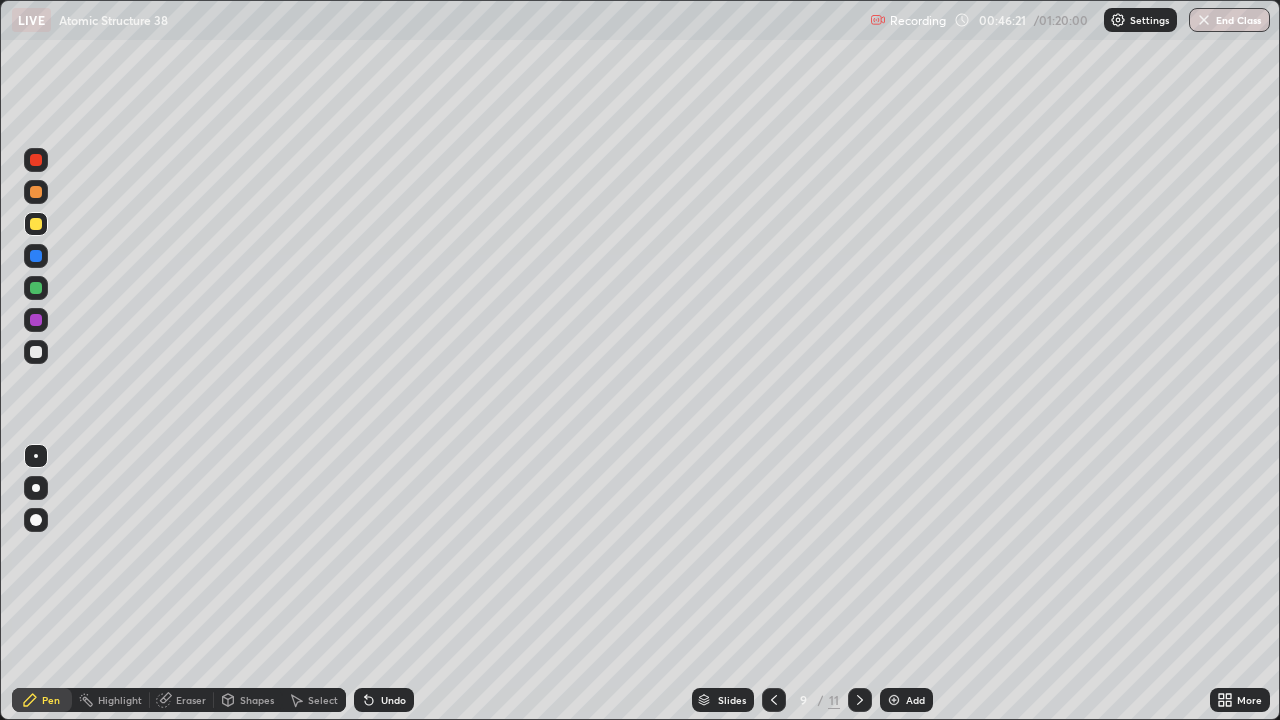 click at bounding box center [894, 700] 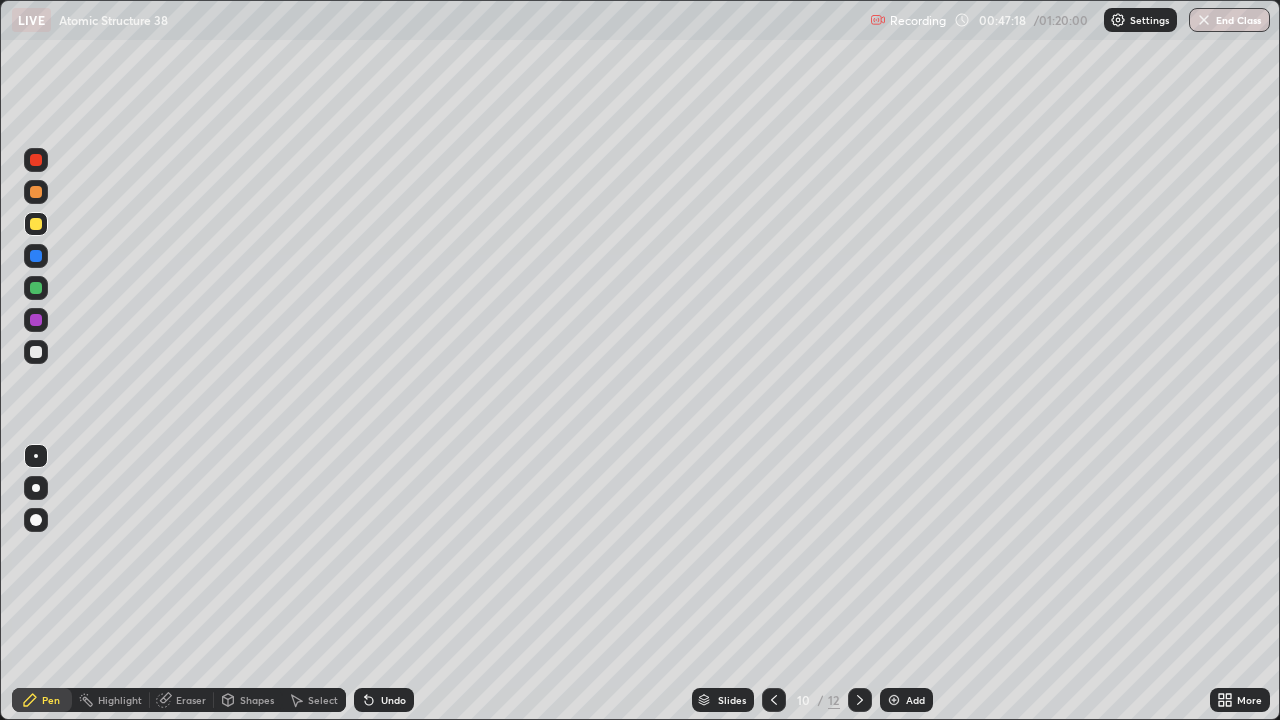 click 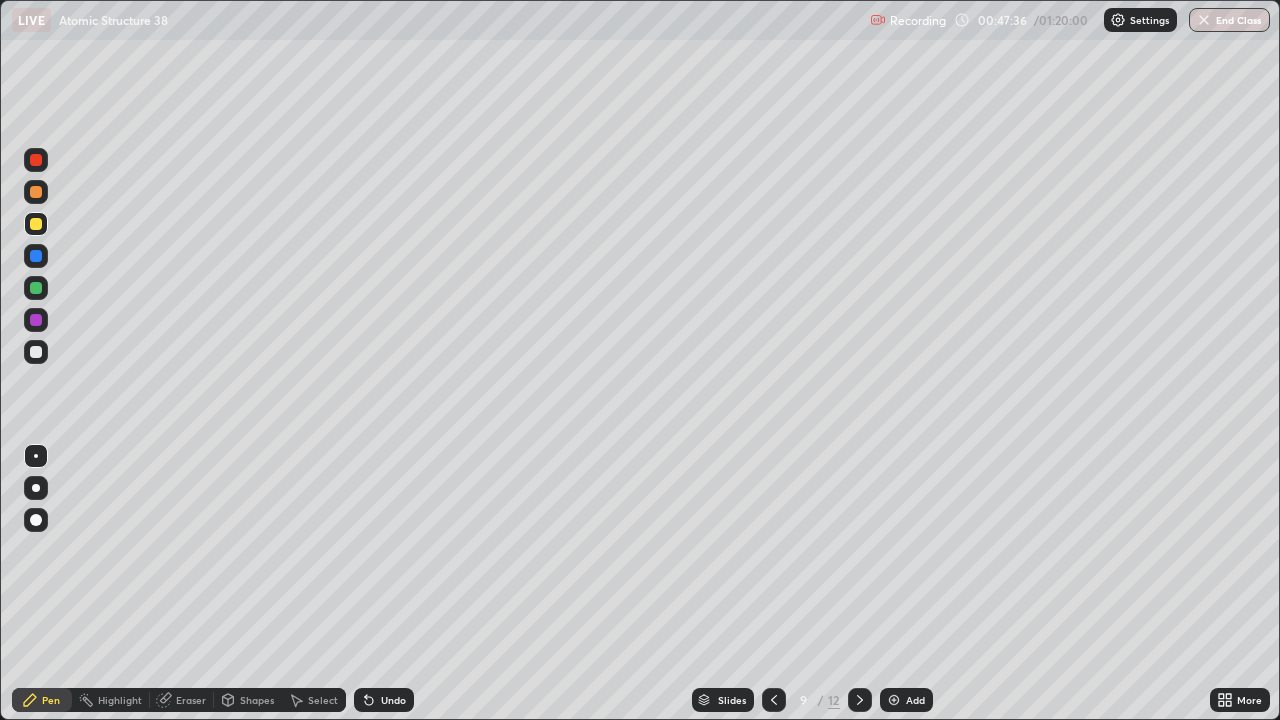 click at bounding box center [36, 192] 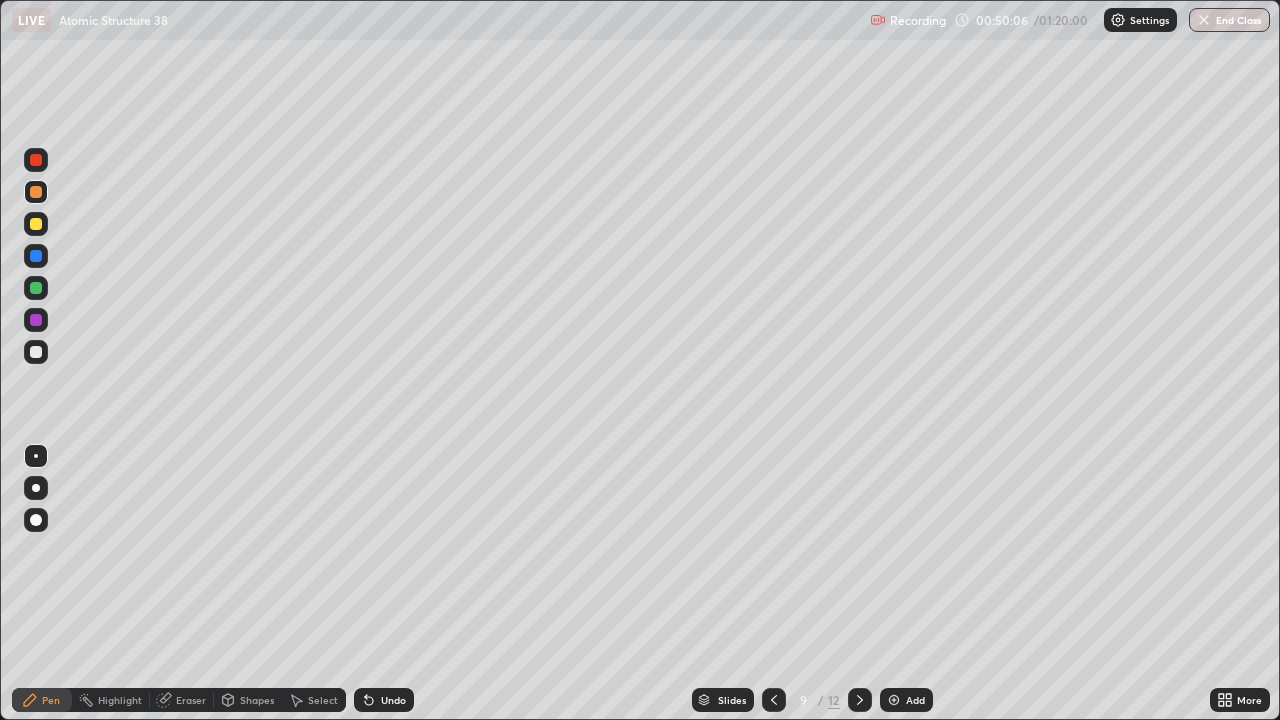 click at bounding box center (36, 352) 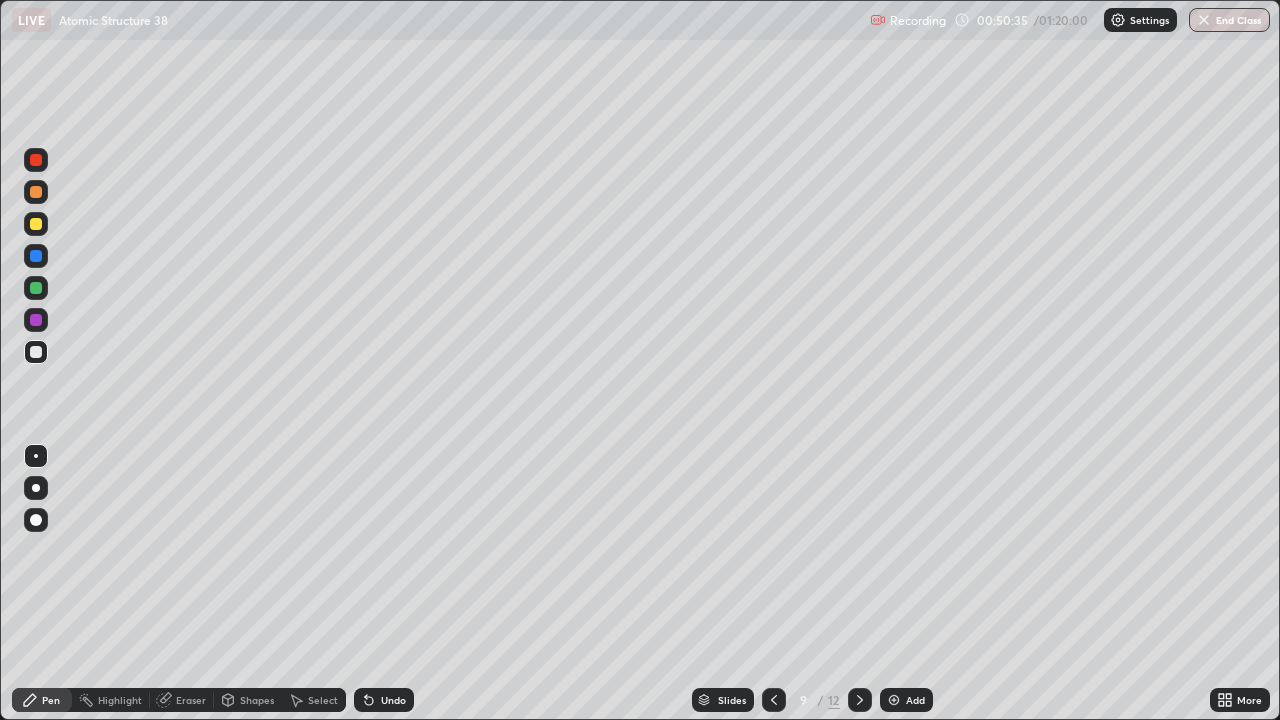 click at bounding box center [894, 700] 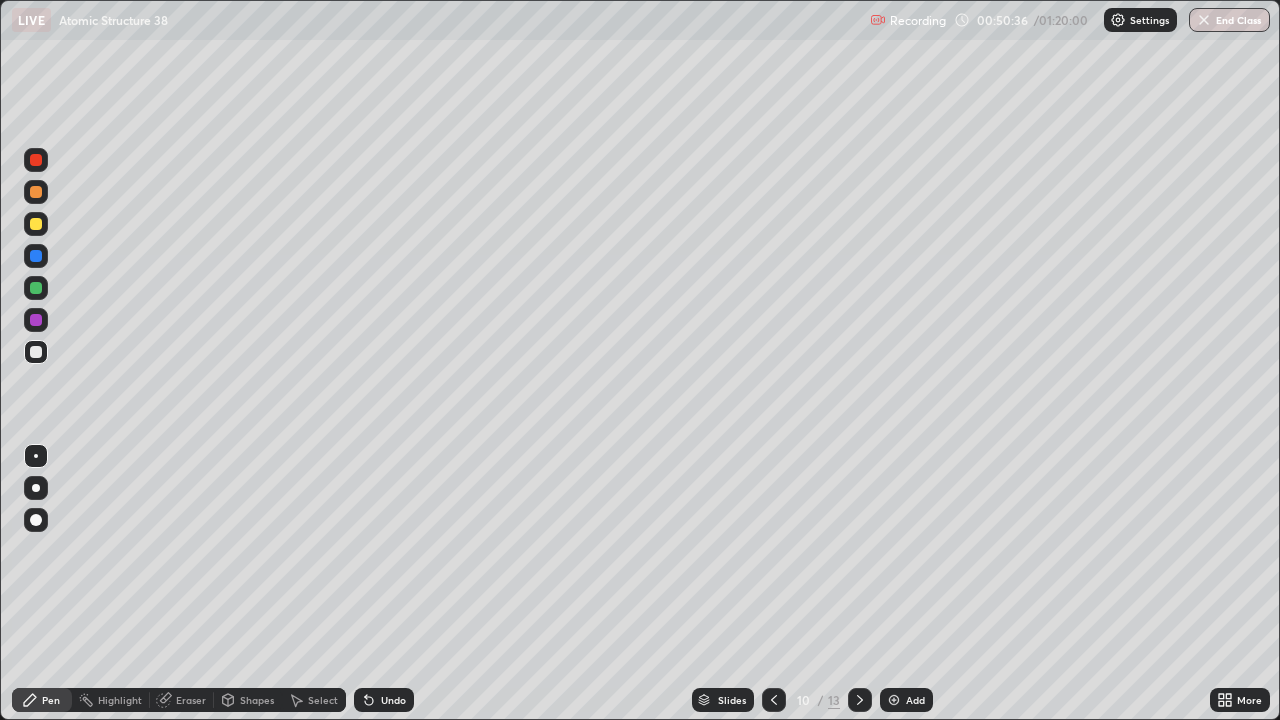 click at bounding box center [36, 224] 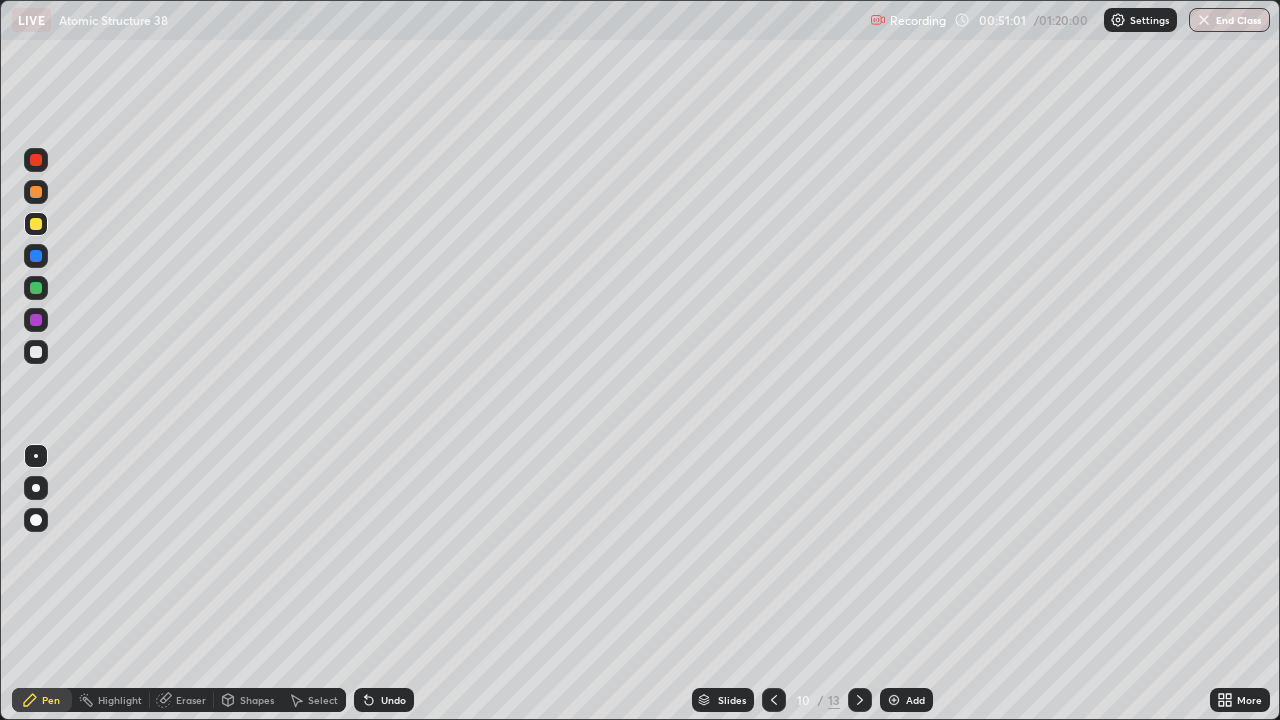 click at bounding box center (774, 700) 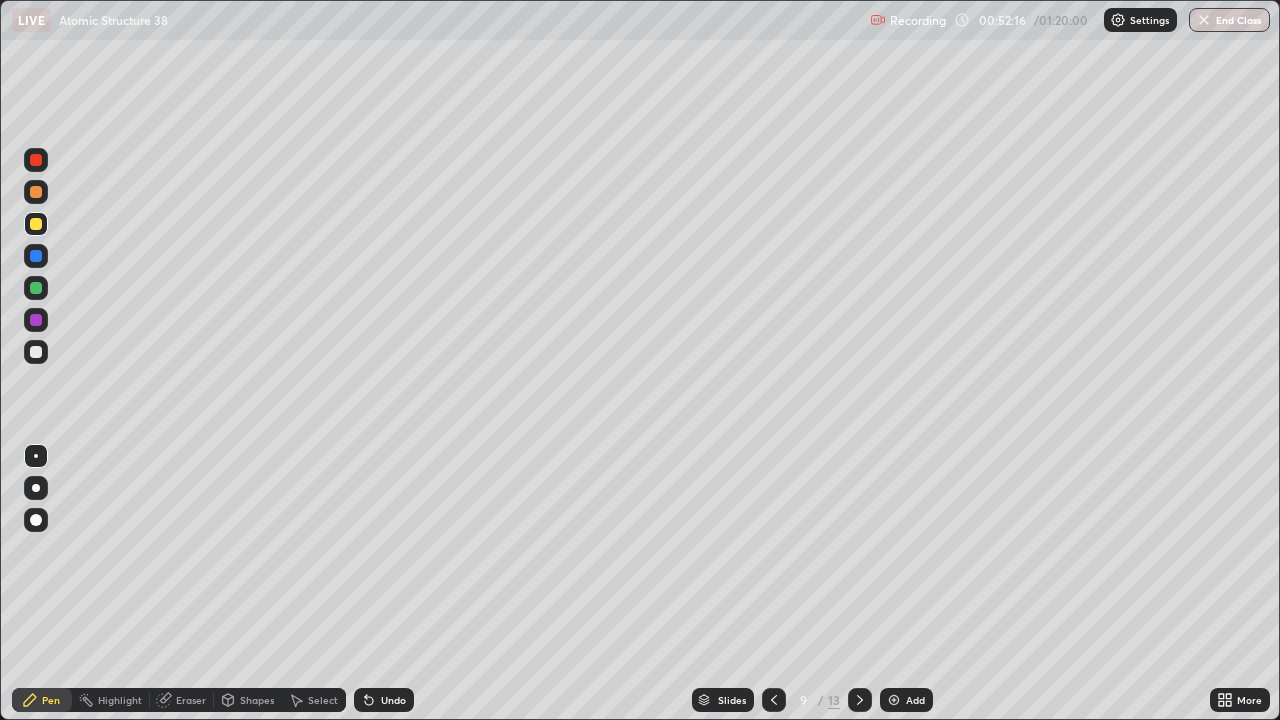 click at bounding box center (36, 192) 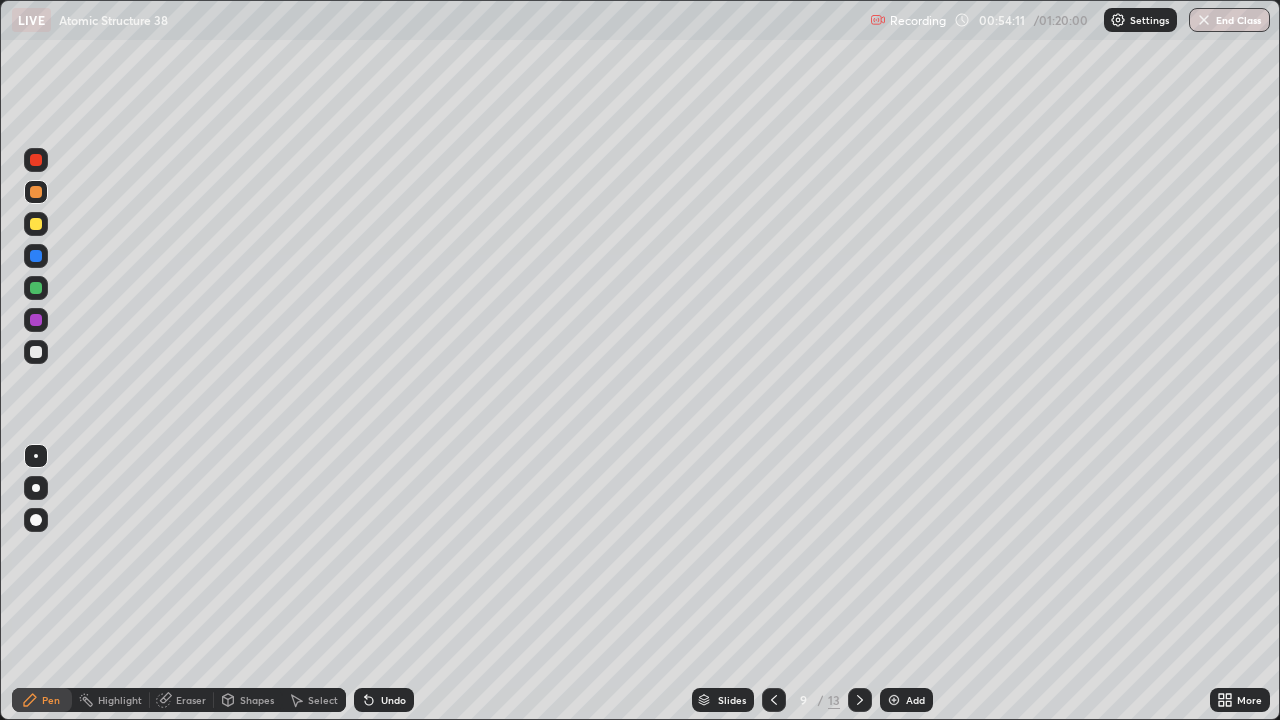click at bounding box center (36, 352) 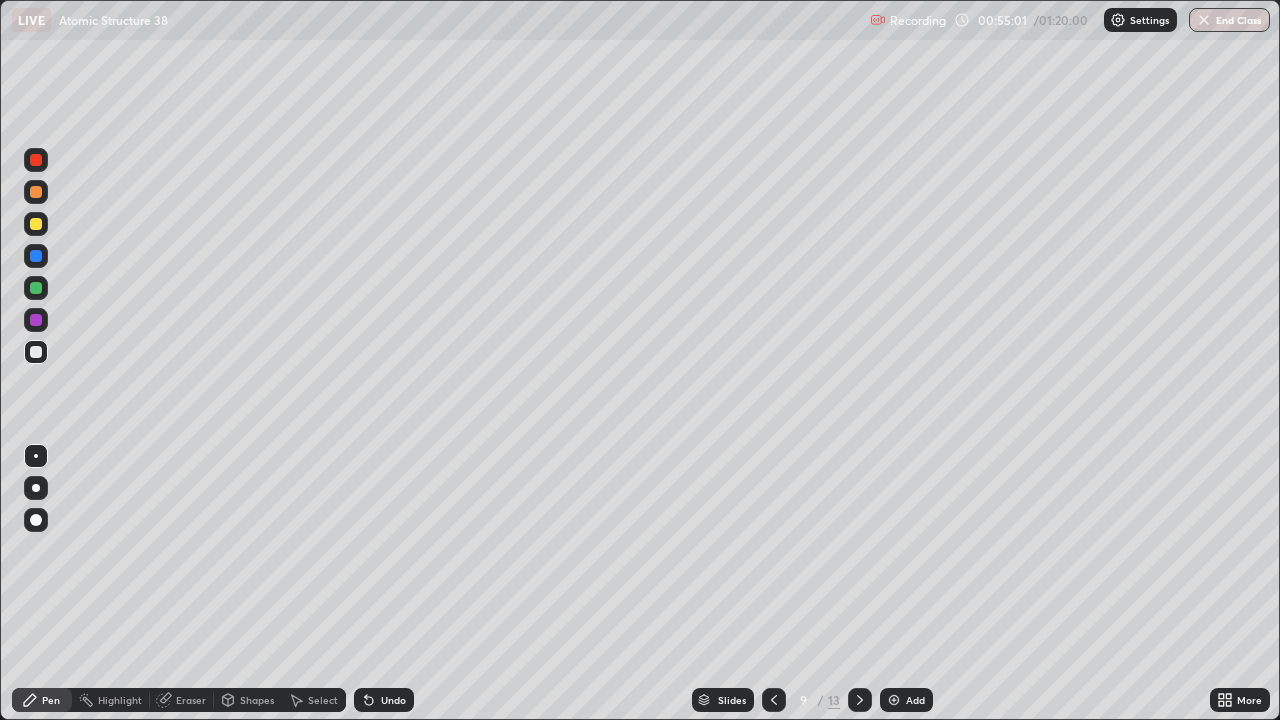 click at bounding box center [894, 700] 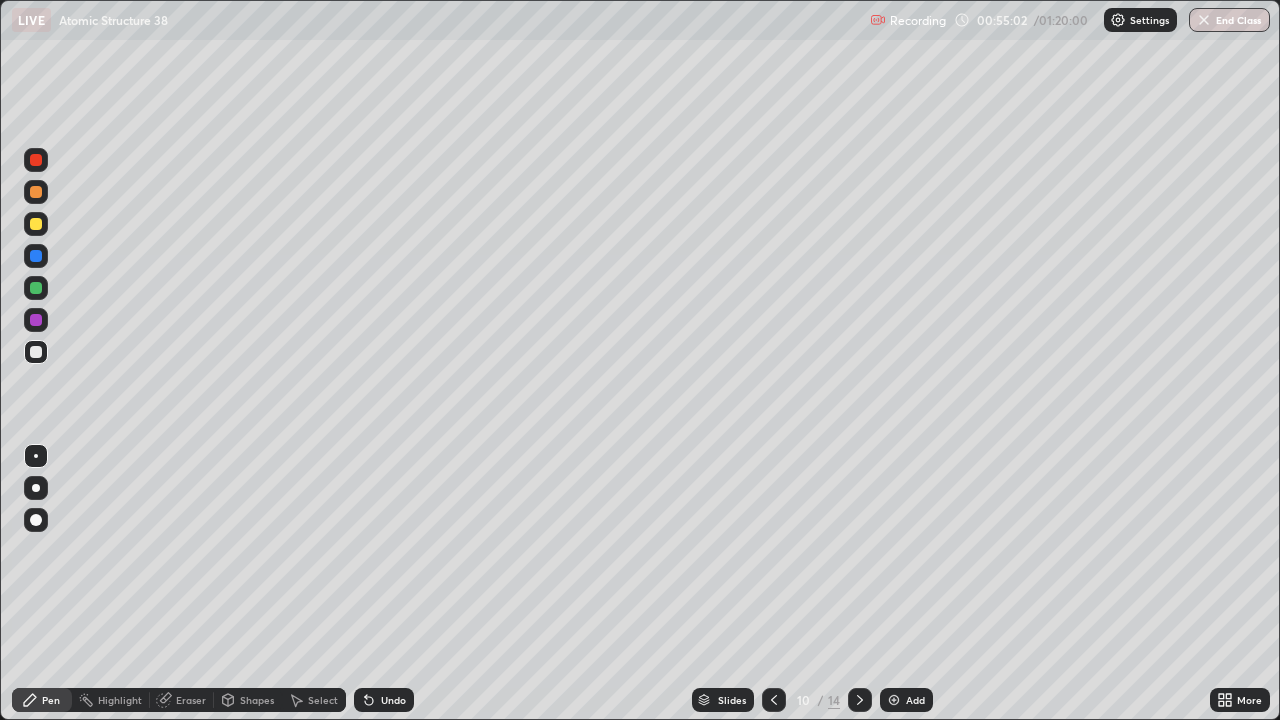 click at bounding box center (36, 224) 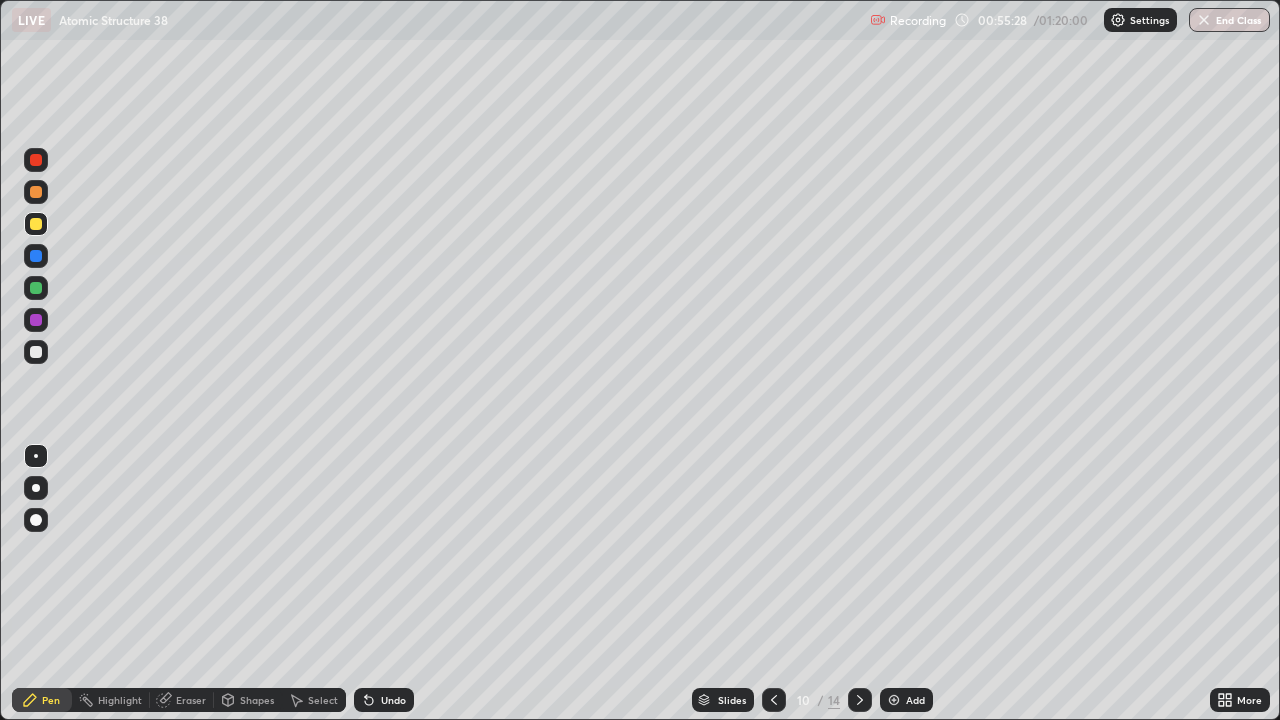 click on "Undo" at bounding box center [384, 700] 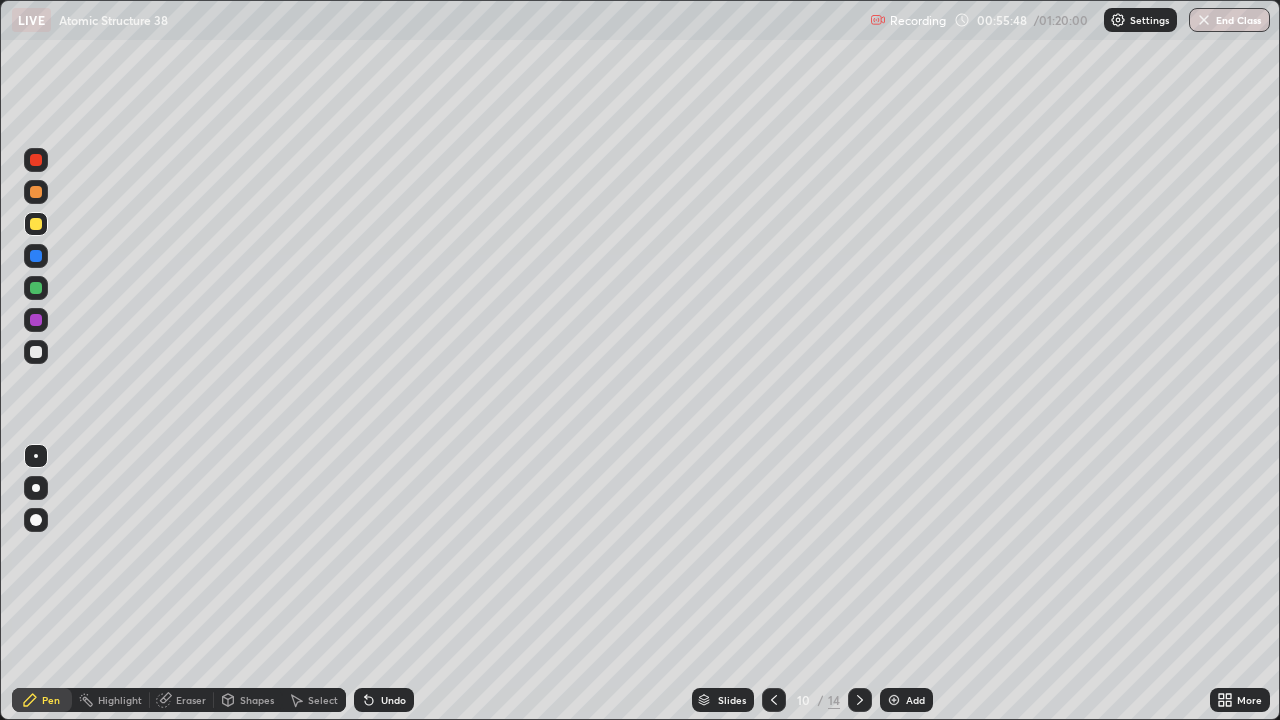 click 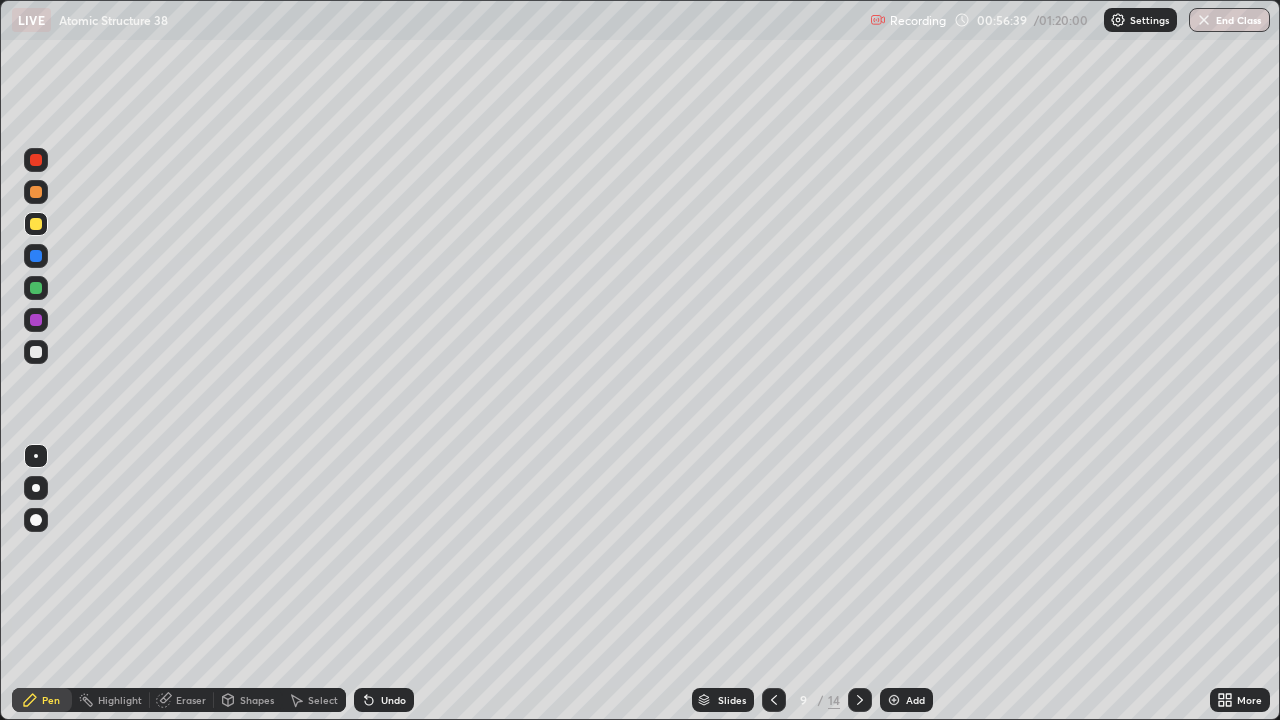 click on "Add" at bounding box center [915, 700] 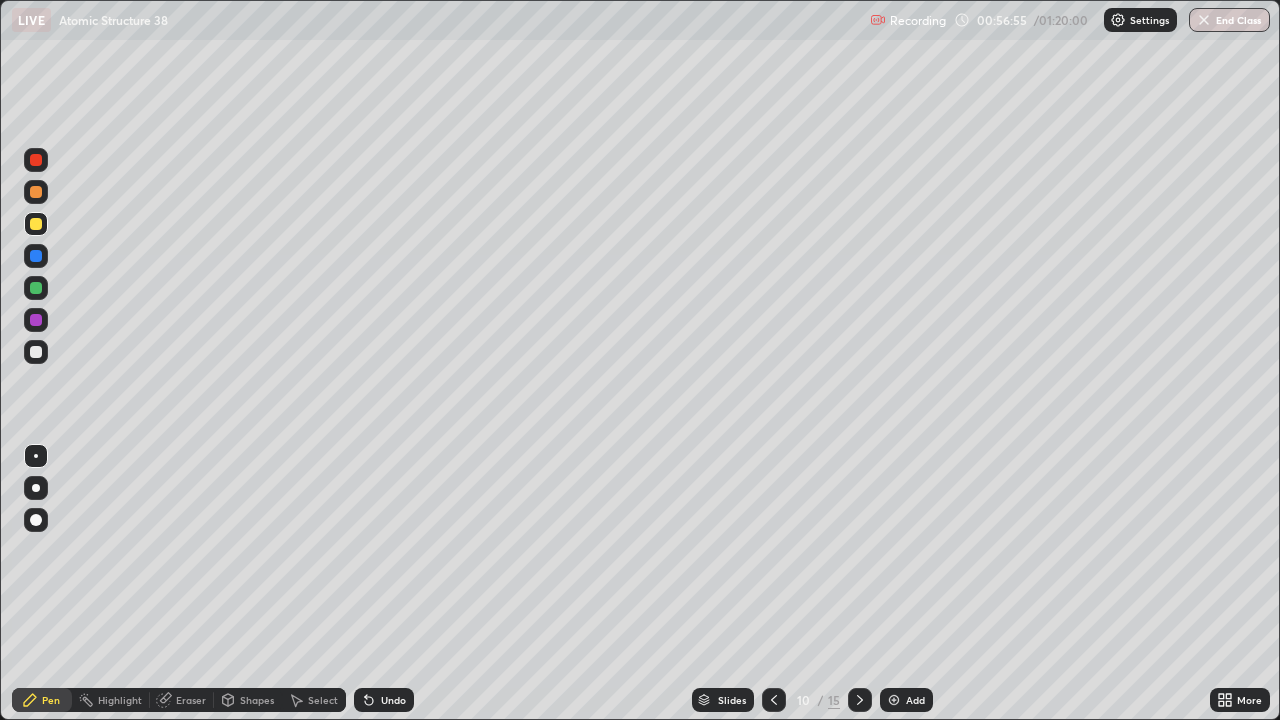 click at bounding box center (774, 700) 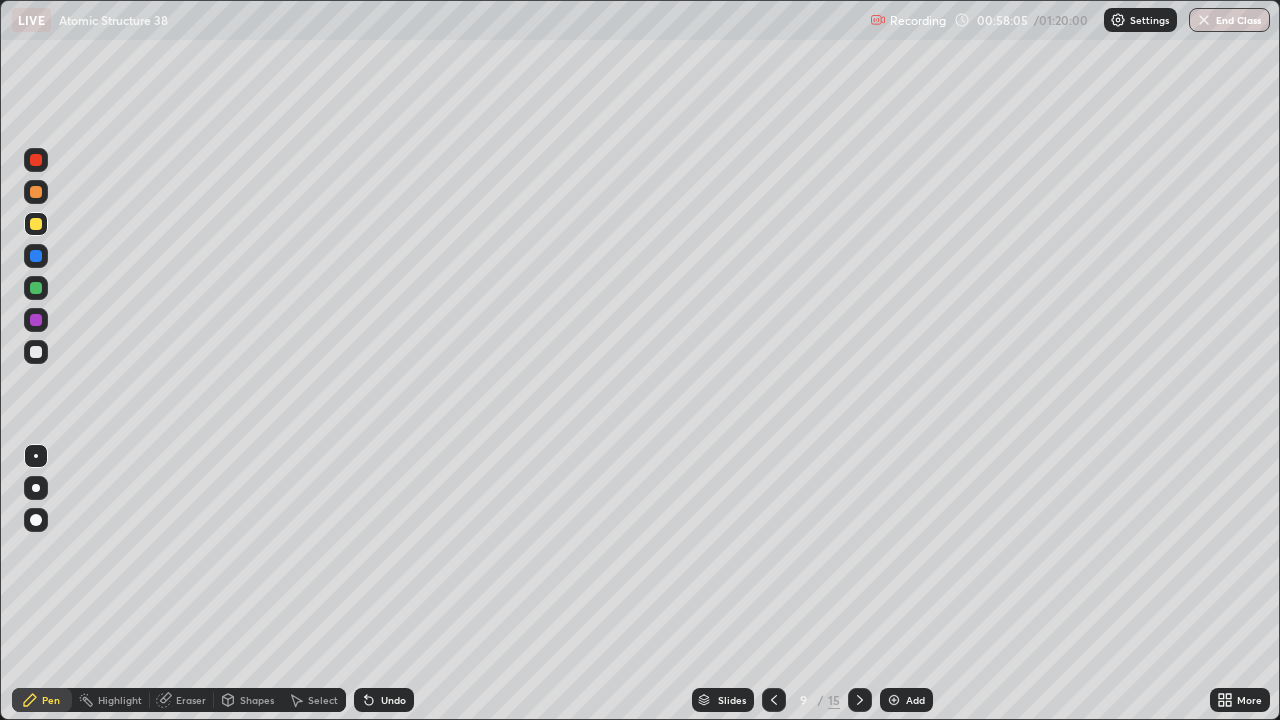 click on "Add" at bounding box center [915, 700] 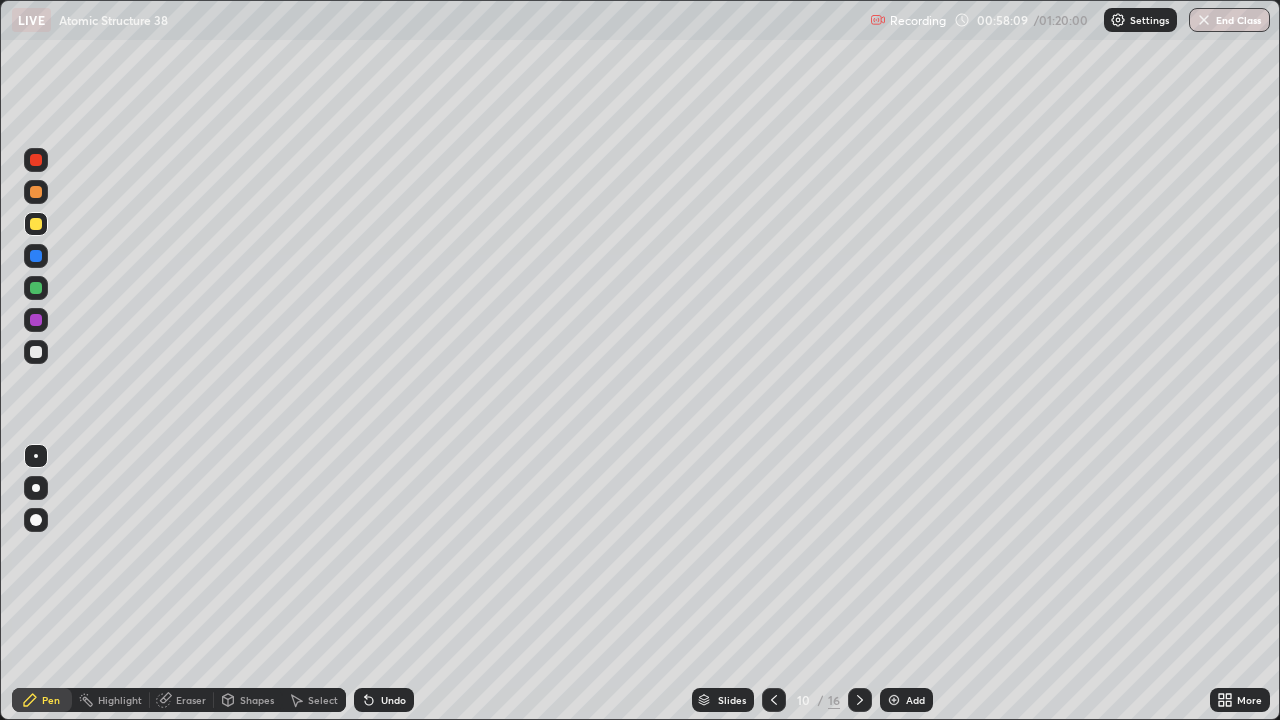 click at bounding box center [36, 352] 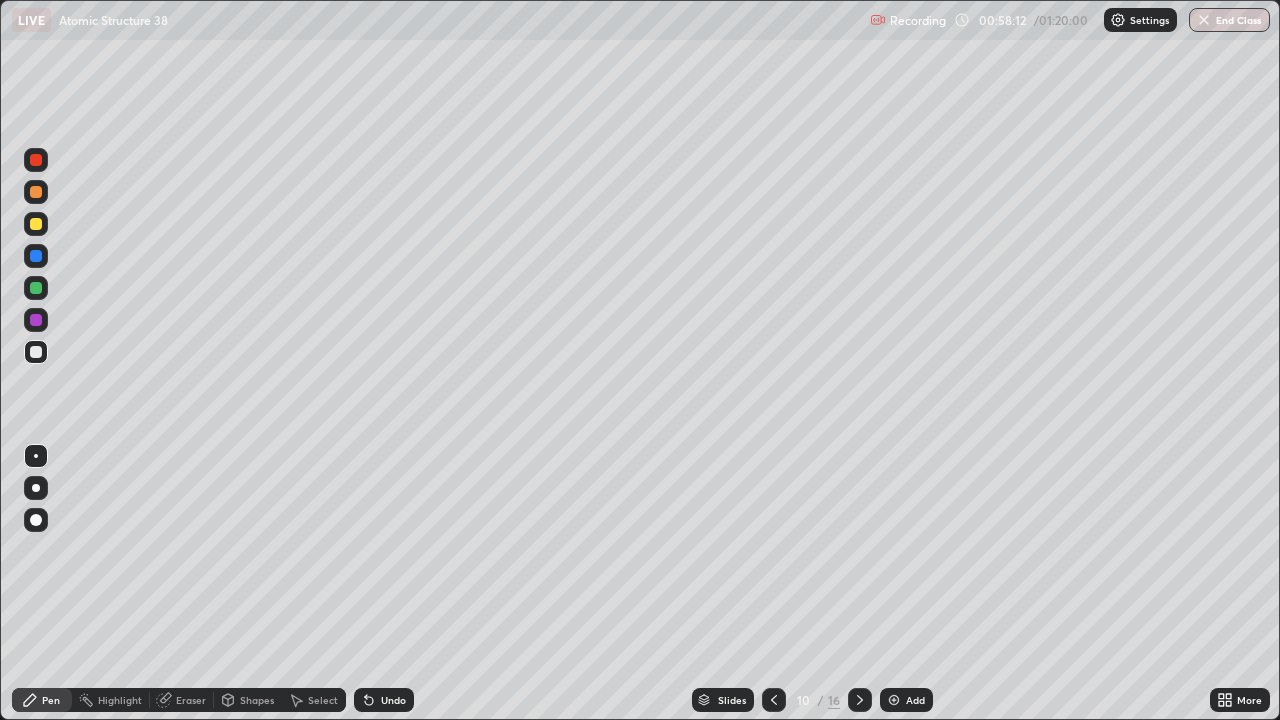 click at bounding box center [36, 224] 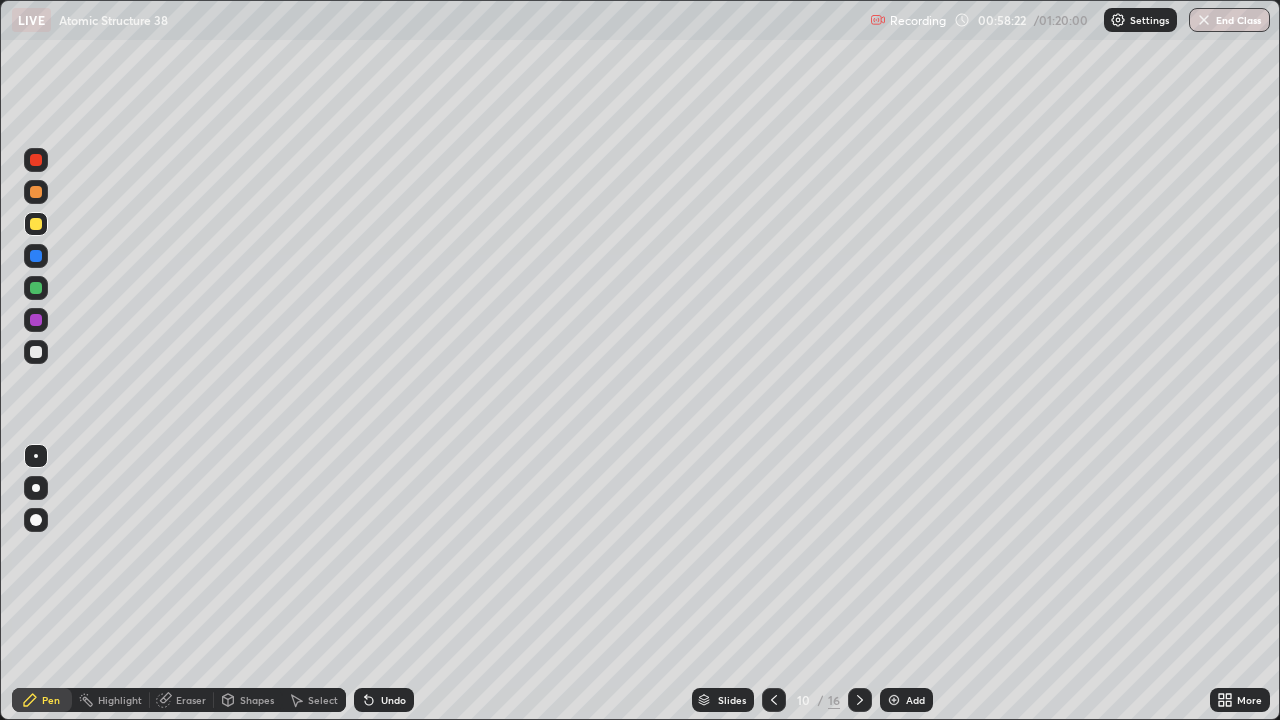 click at bounding box center [36, 320] 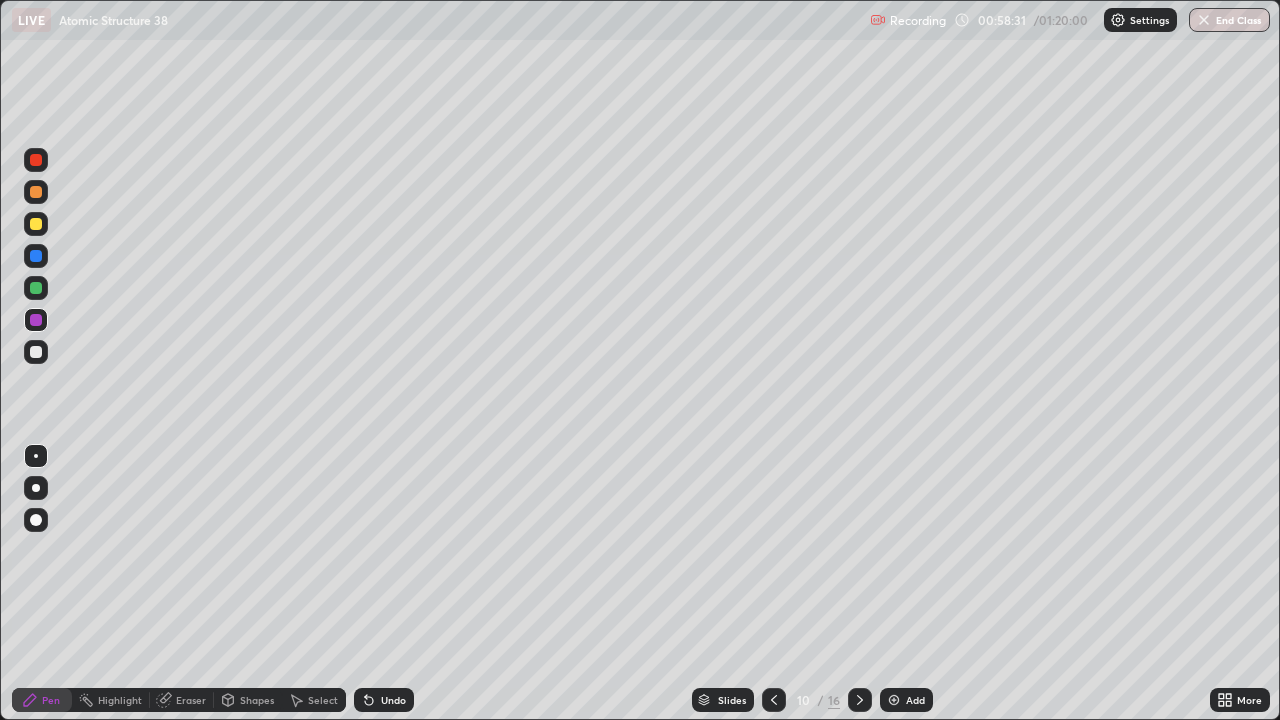 click at bounding box center (36, 288) 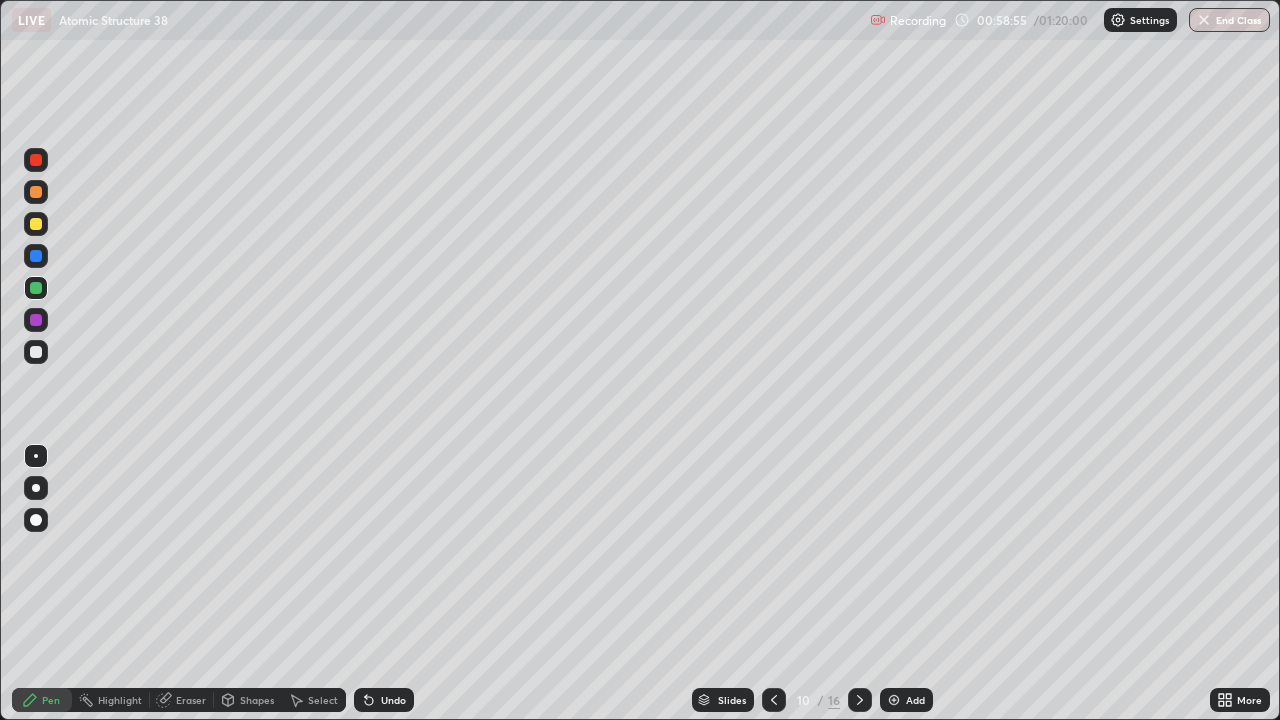 click at bounding box center [36, 352] 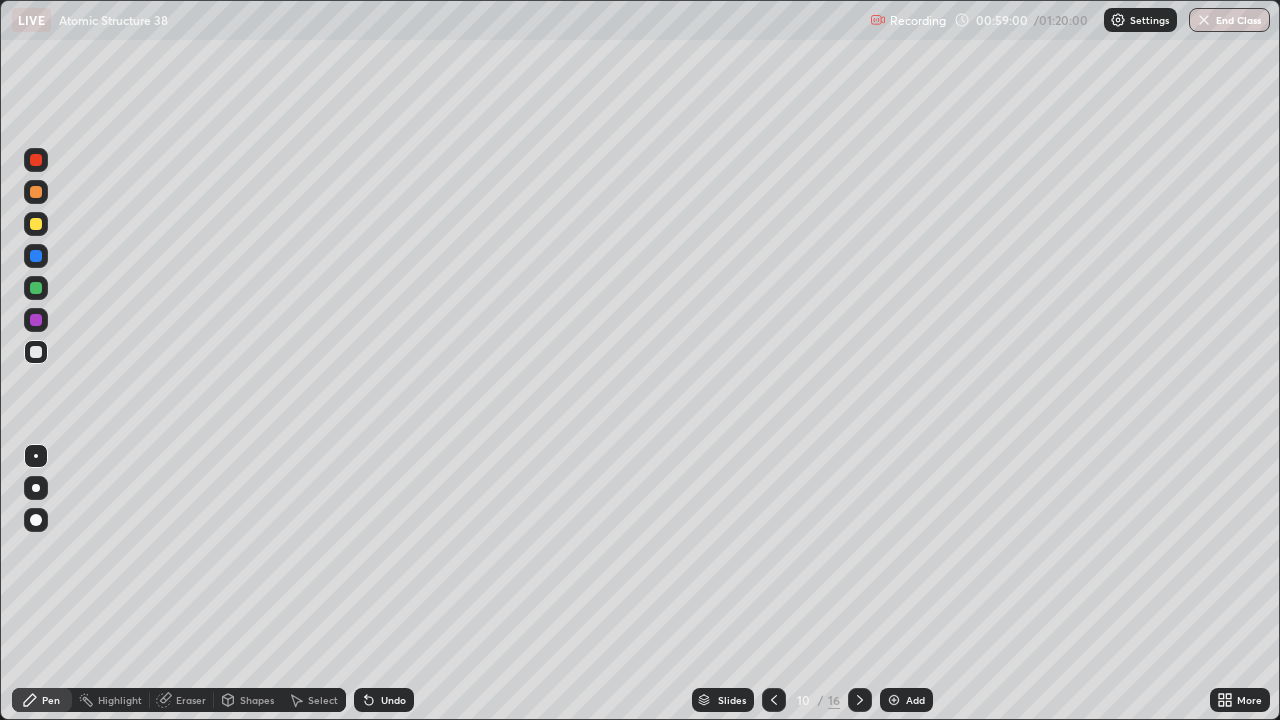 click at bounding box center (36, 224) 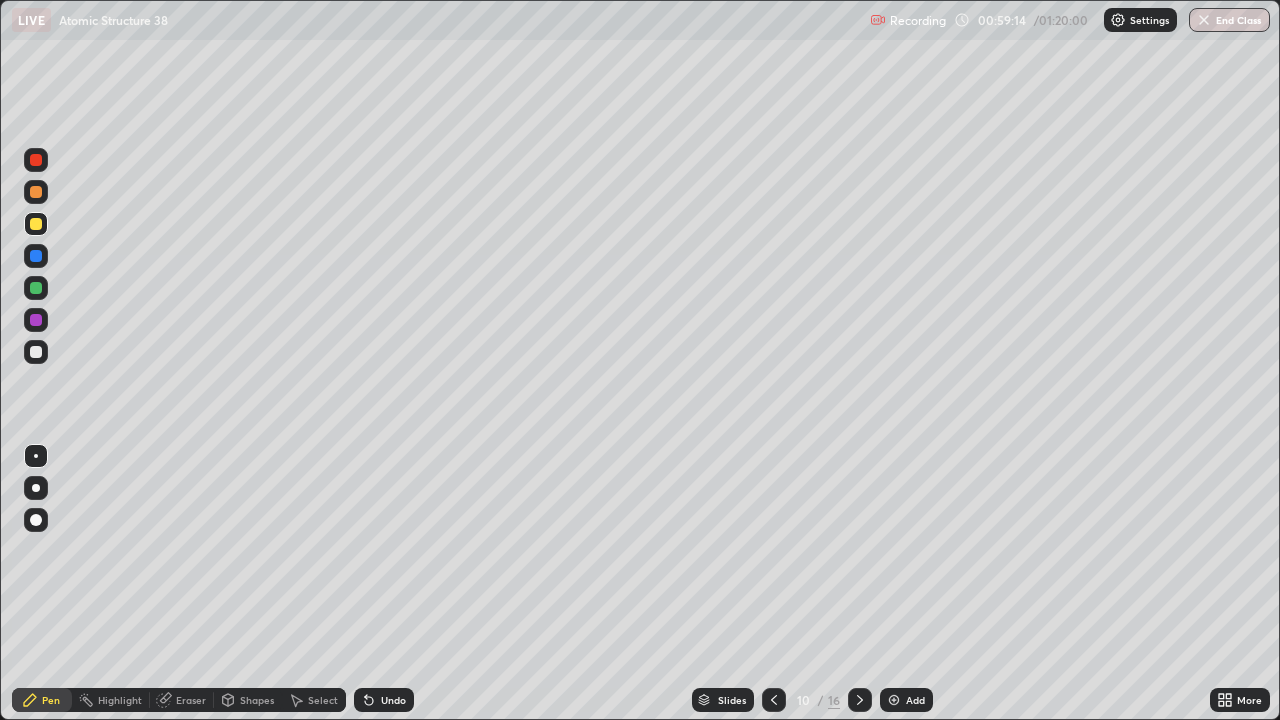 click on "Erase all" at bounding box center (36, 360) 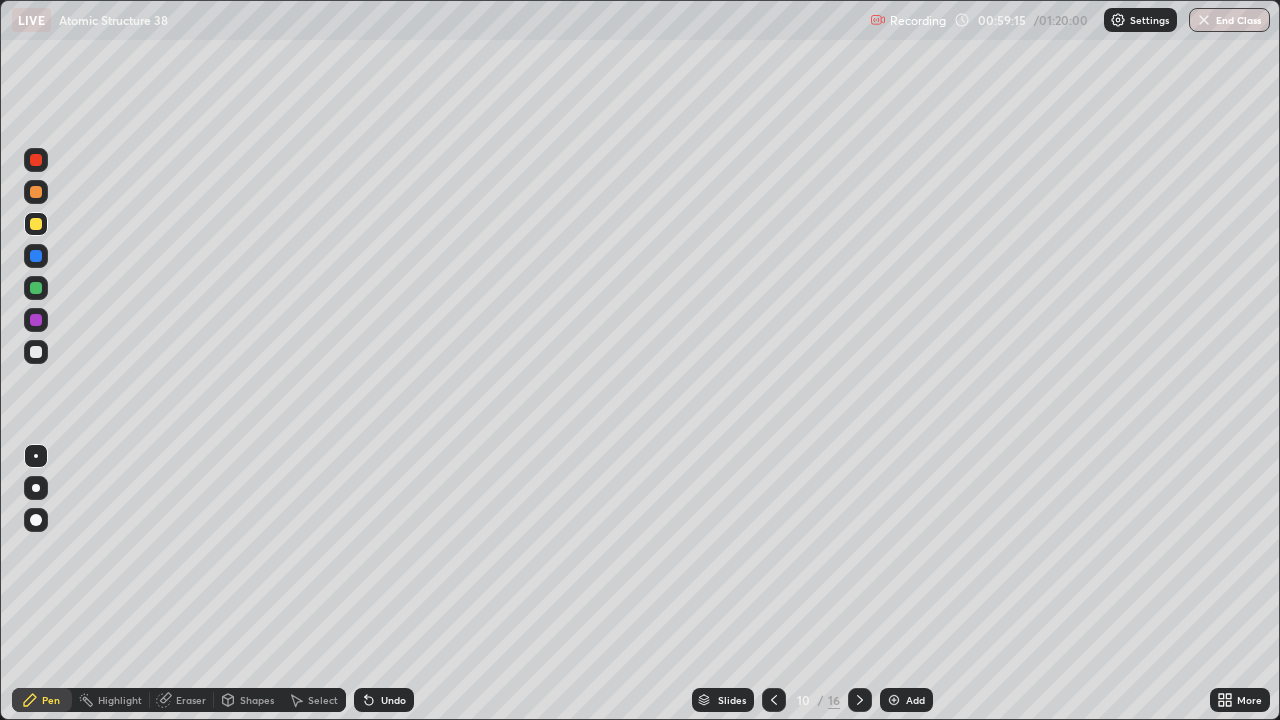 click at bounding box center [36, 320] 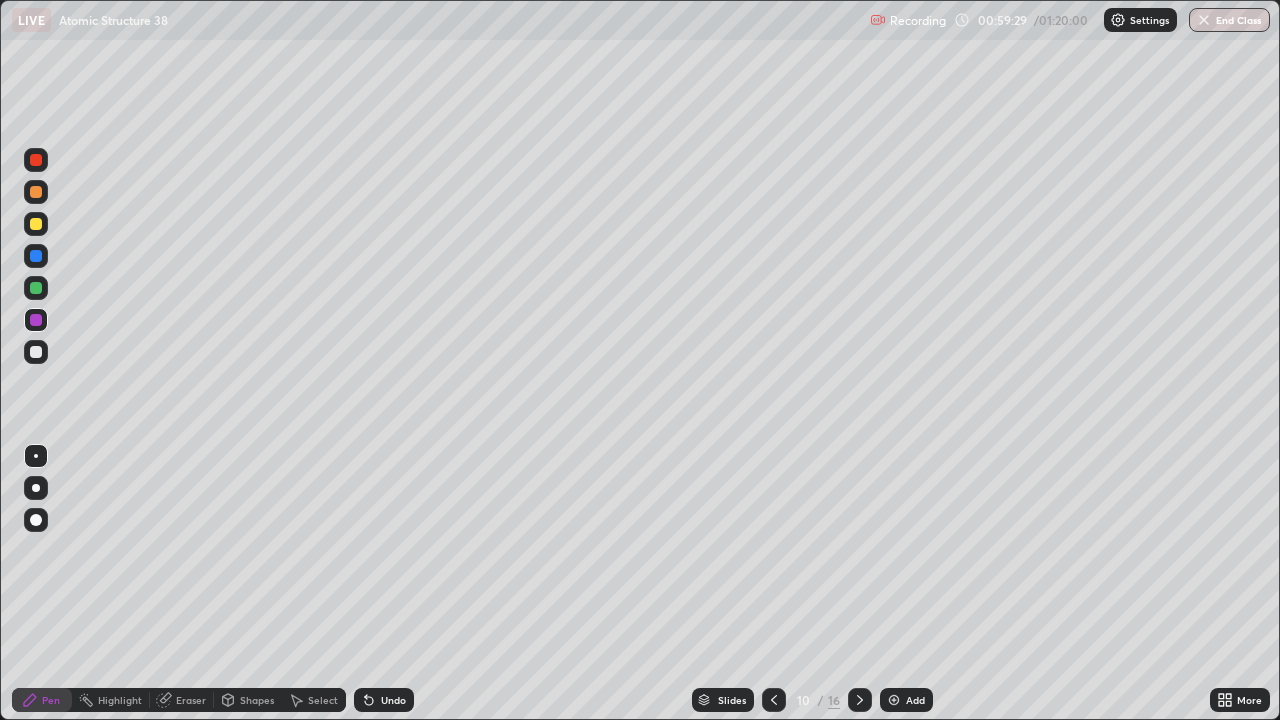 click at bounding box center [36, 288] 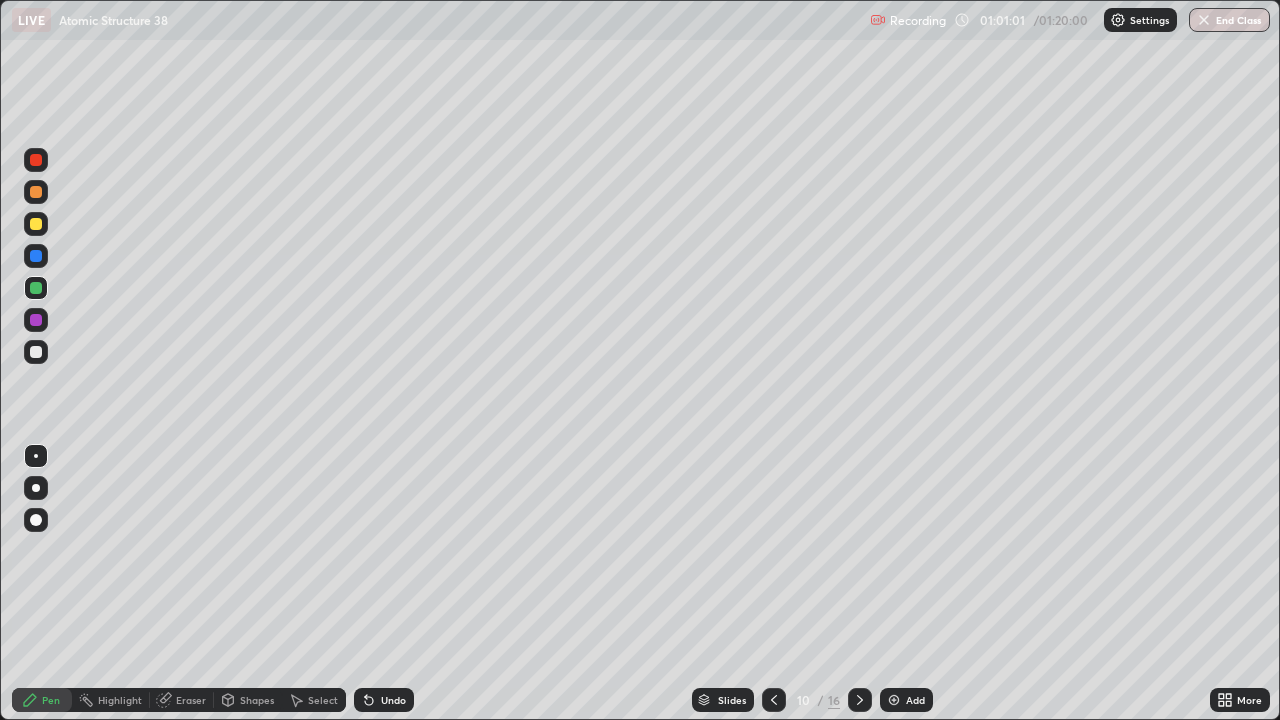 click at bounding box center (36, 224) 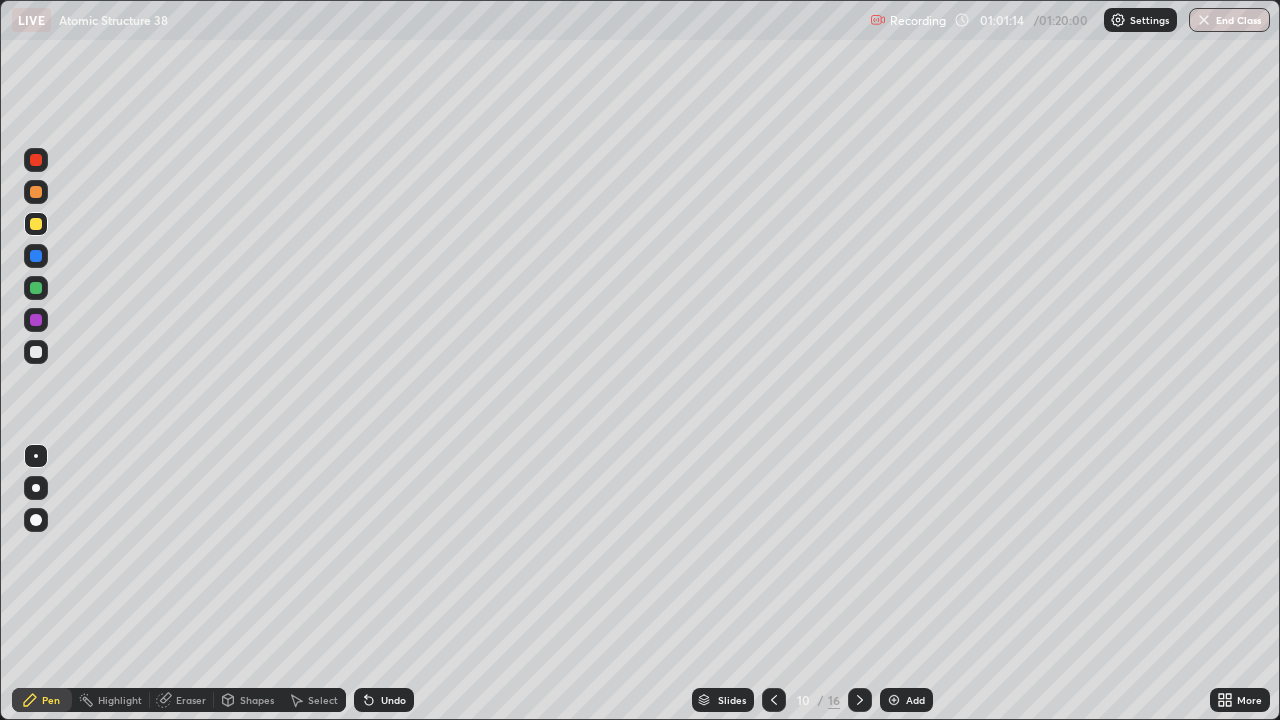 click at bounding box center (36, 320) 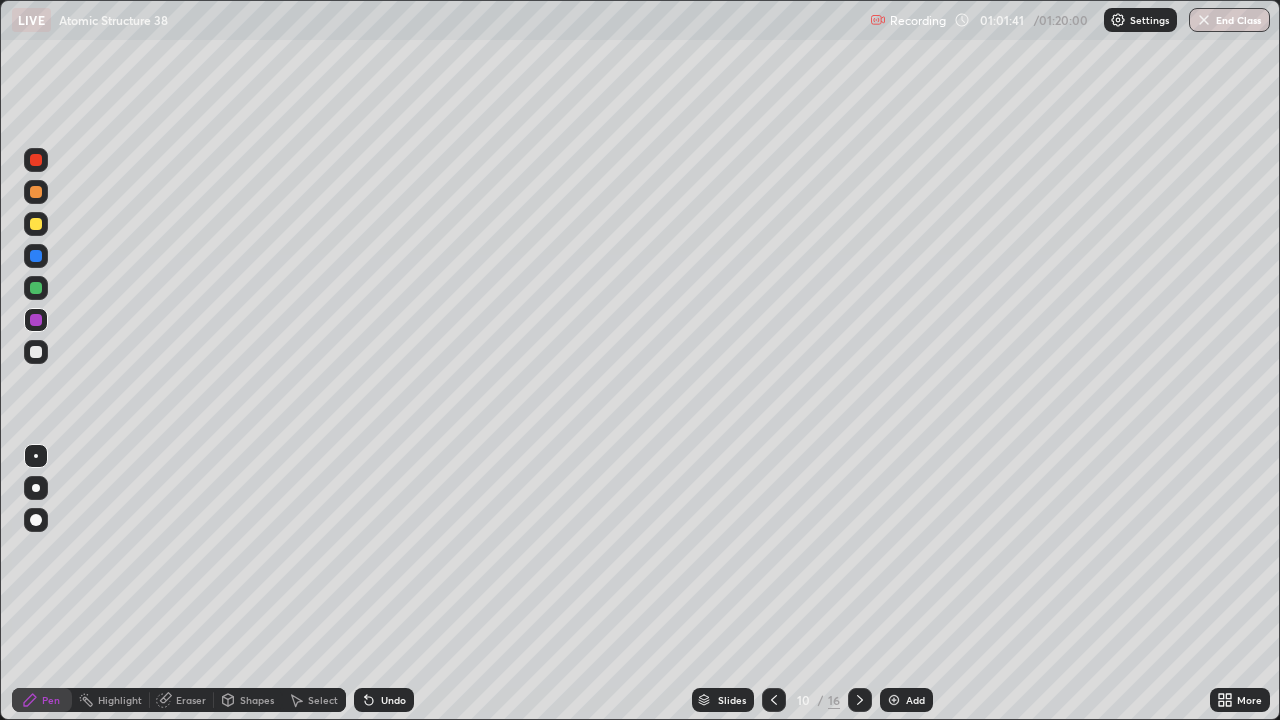 click on "Erase all" at bounding box center [36, 360] 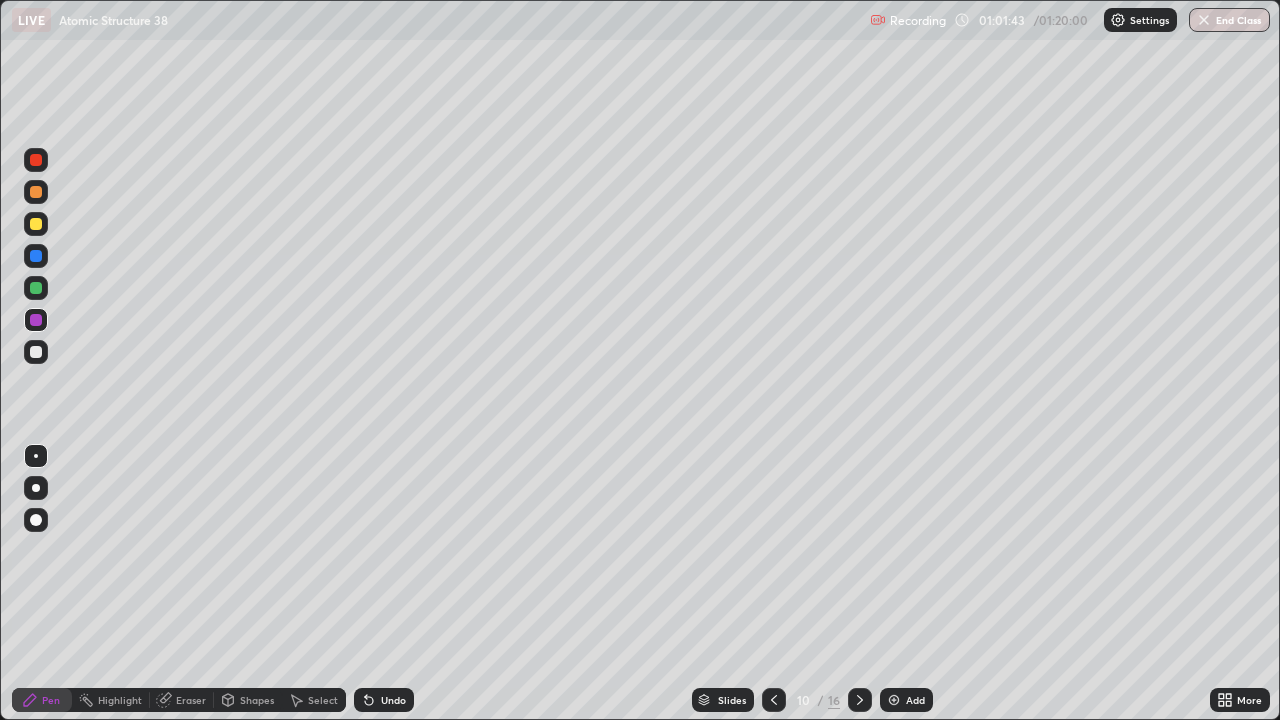 click at bounding box center (36, 352) 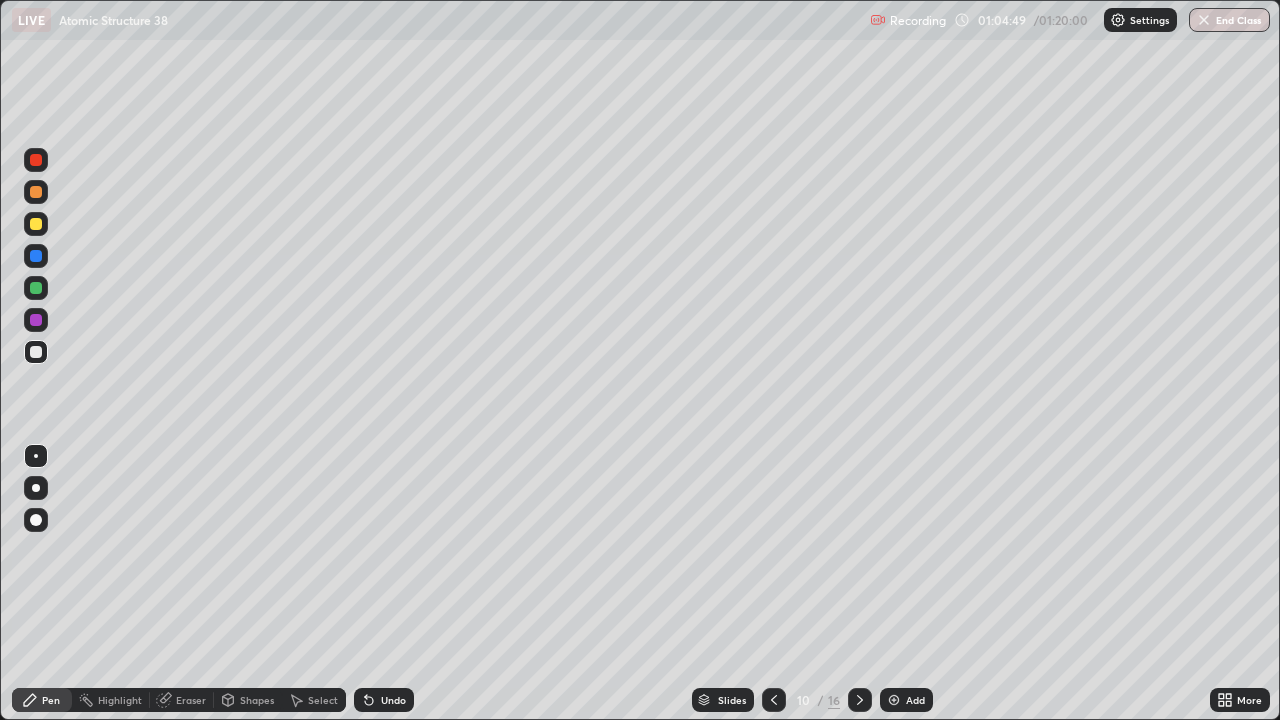 click on "Undo" at bounding box center [393, 700] 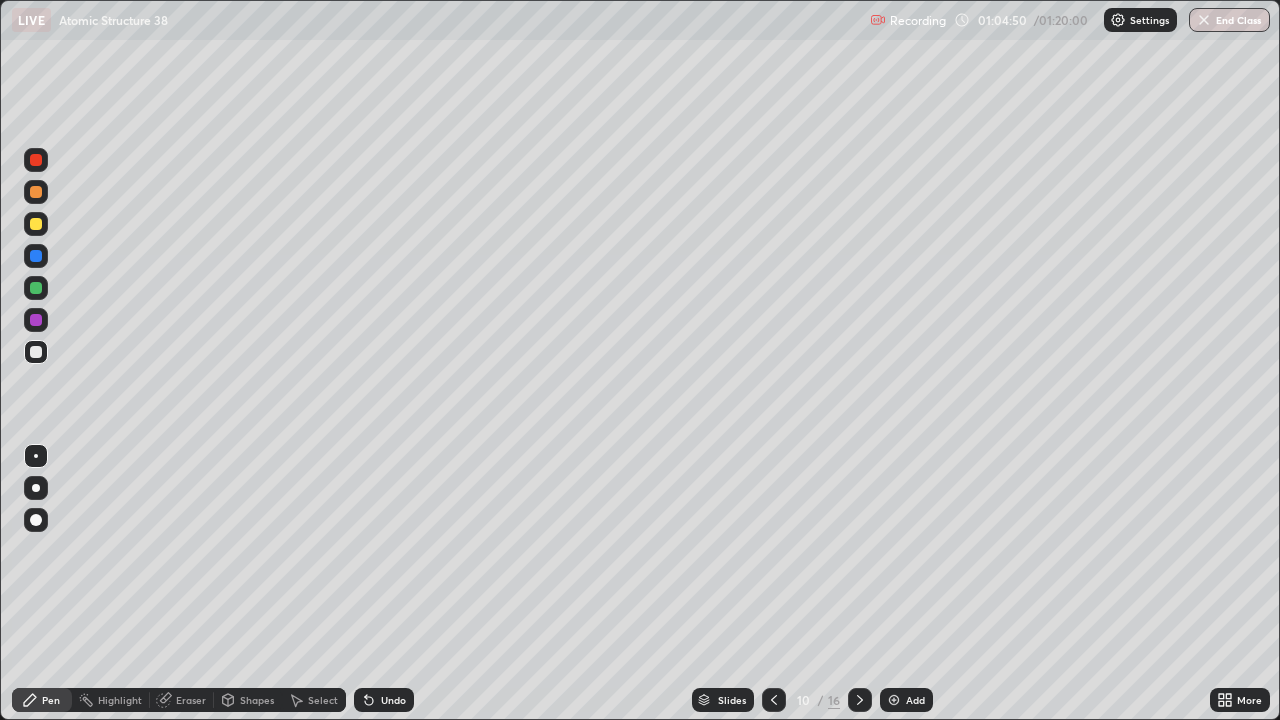 click on "Undo" at bounding box center [384, 700] 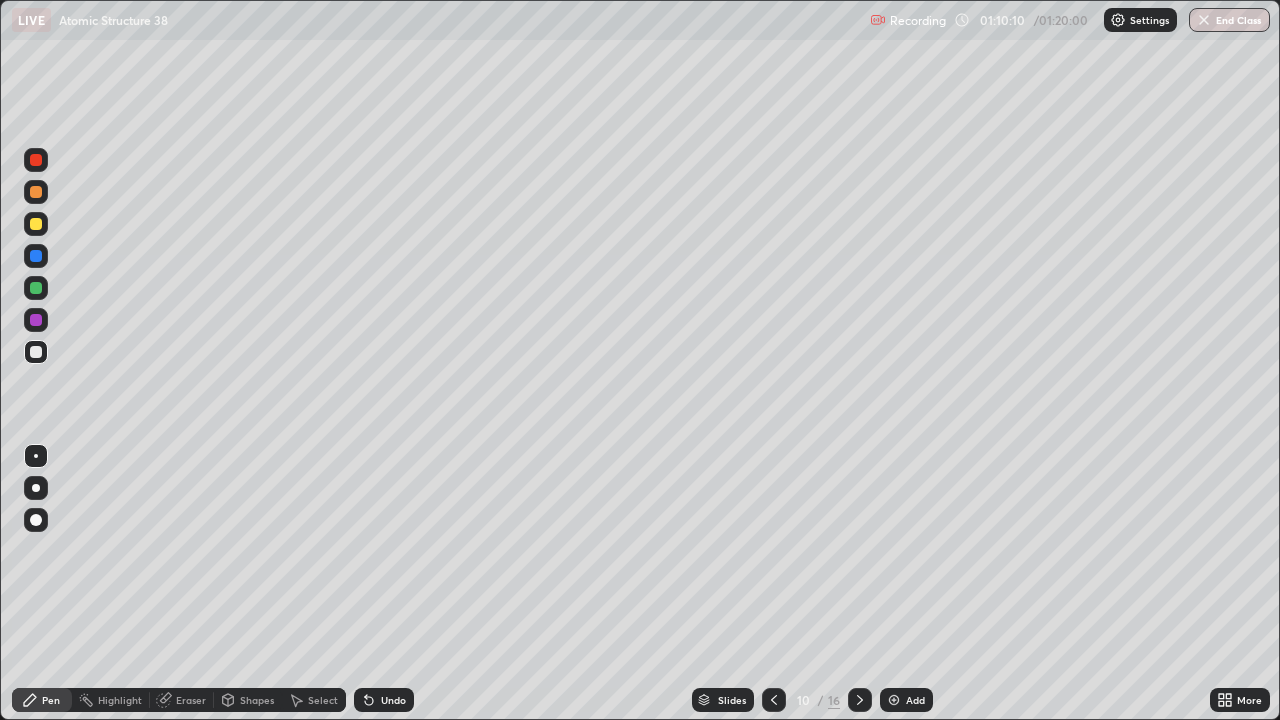 click at bounding box center [894, 700] 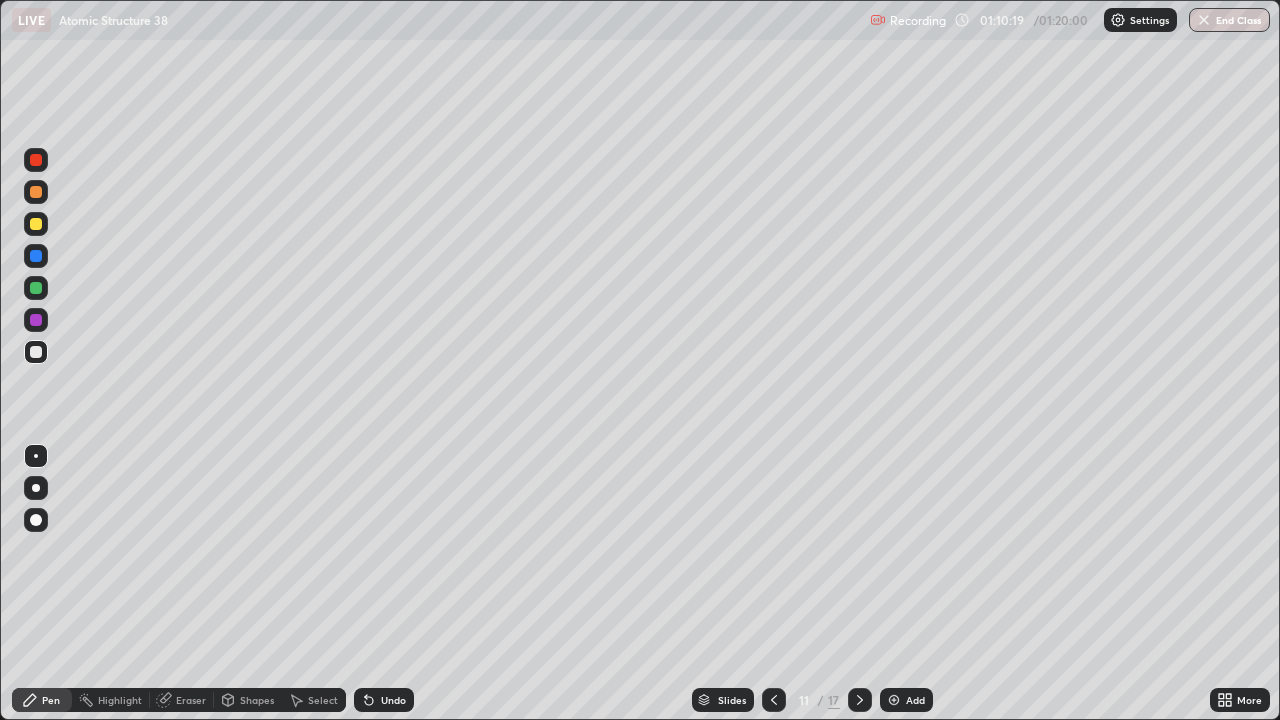 click at bounding box center (36, 224) 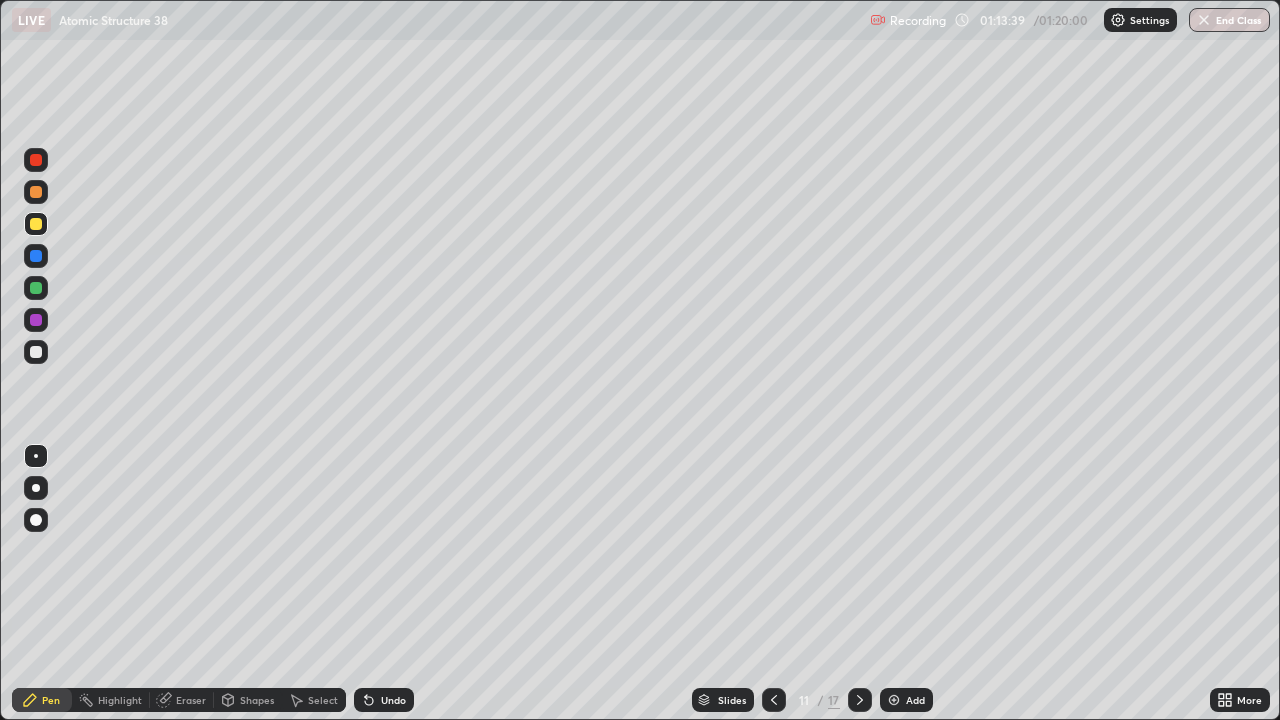click at bounding box center (894, 700) 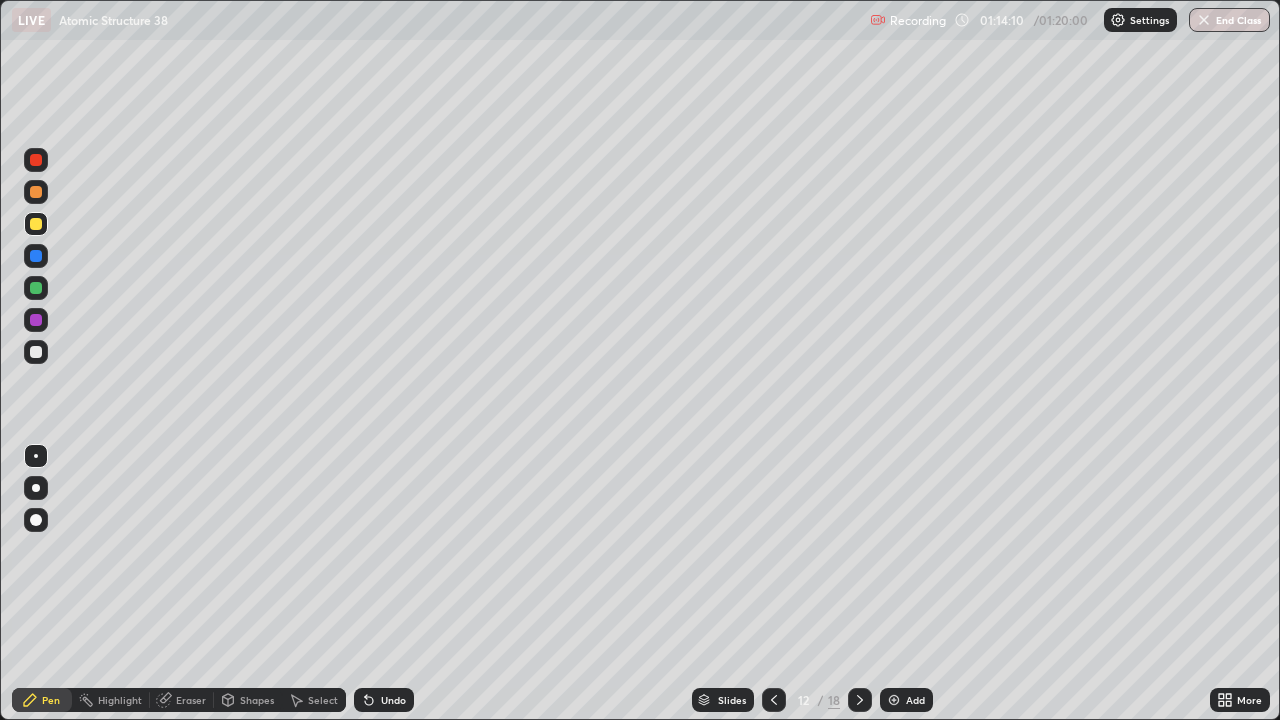 click on "Undo" at bounding box center (384, 700) 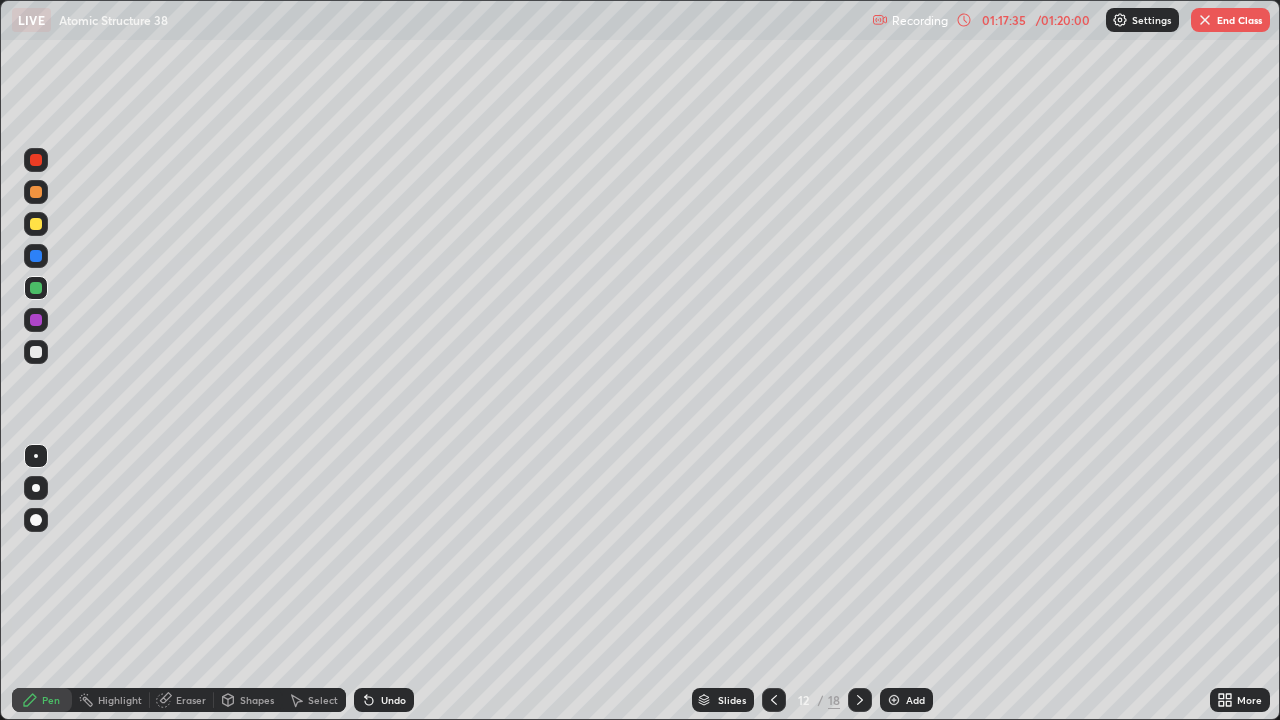 click on "End Class" at bounding box center [1230, 20] 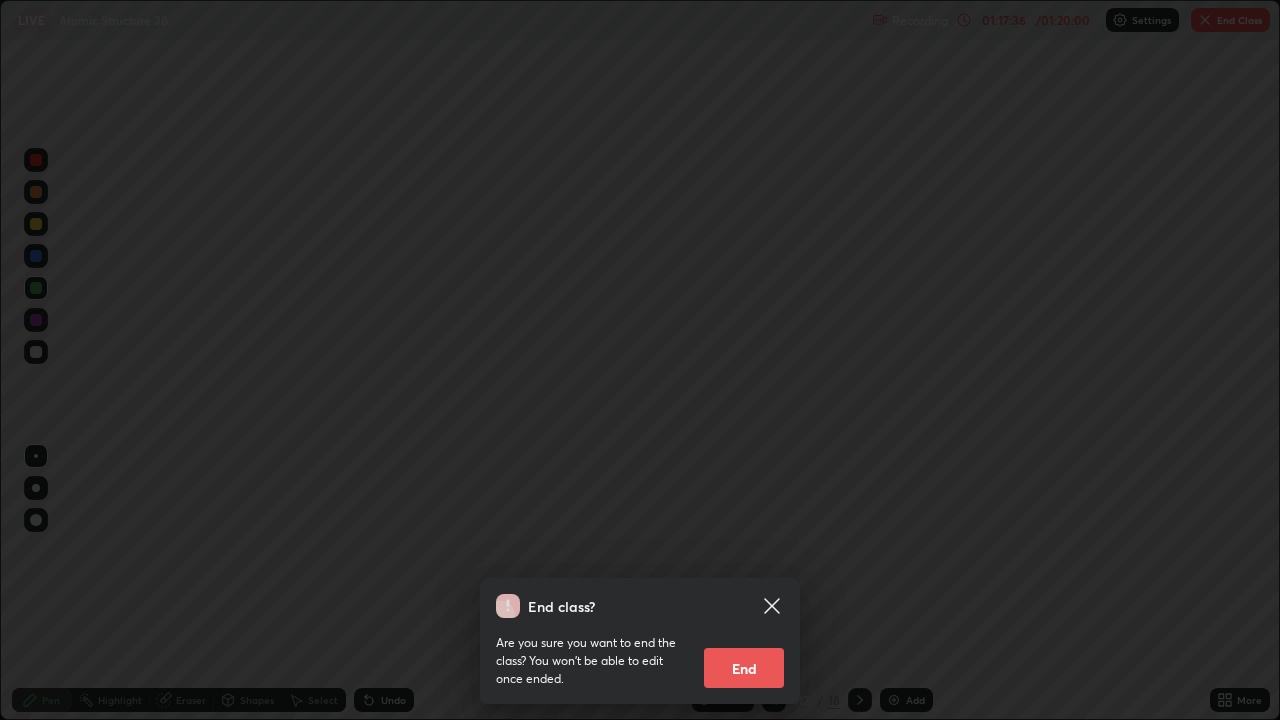 click on "End" at bounding box center (744, 668) 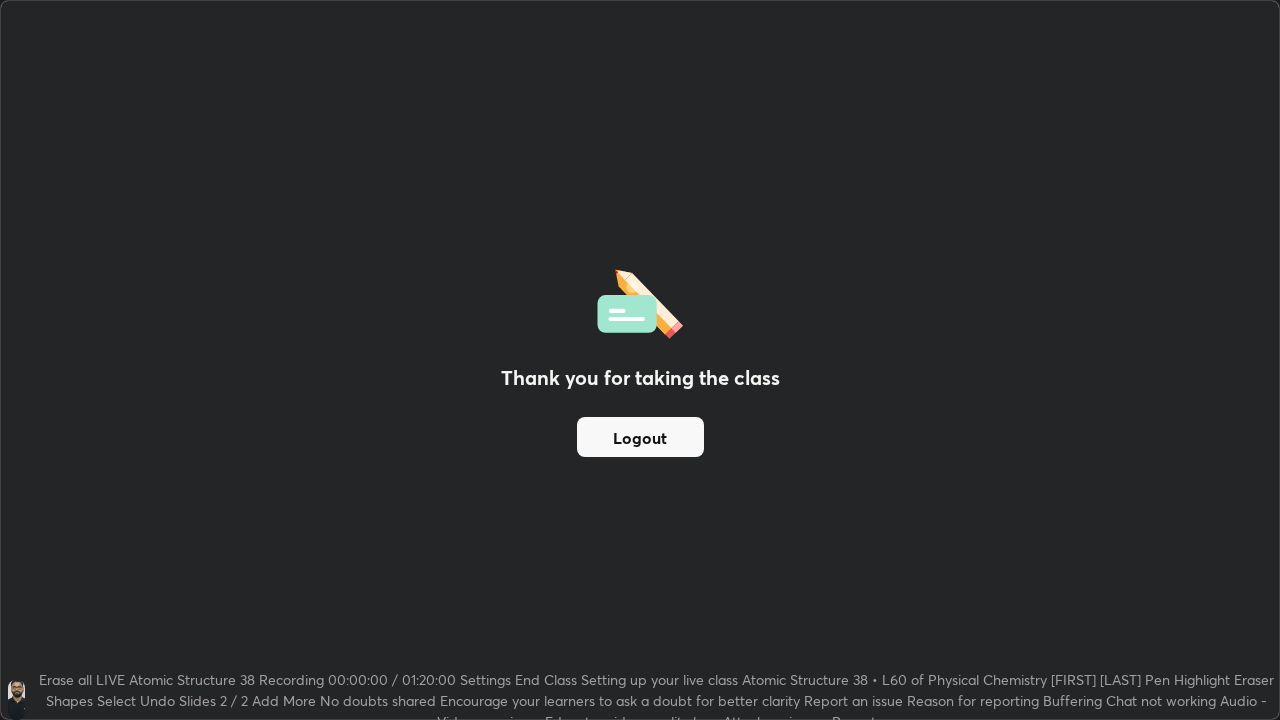 click on "Logout" at bounding box center [640, 437] 